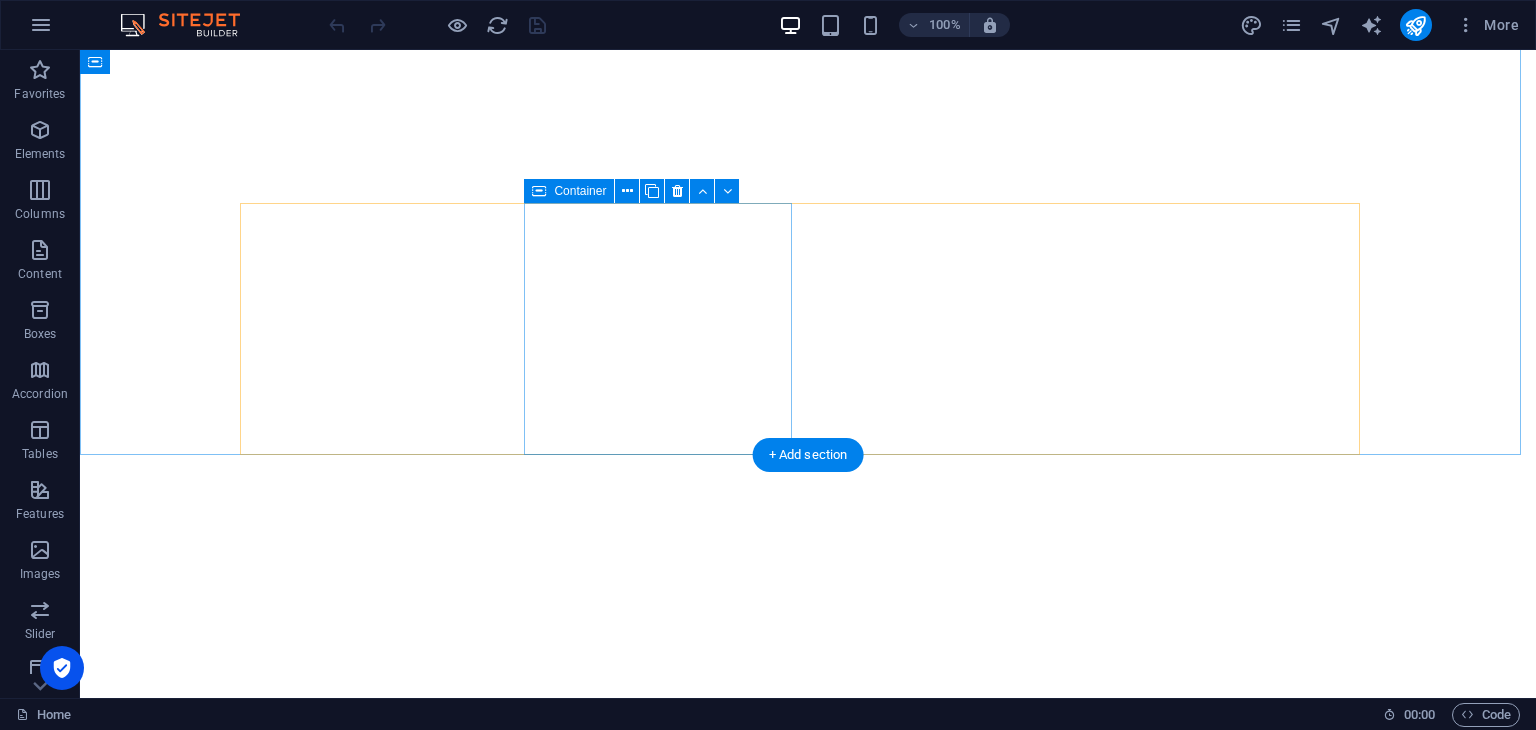 scroll, scrollTop: 0, scrollLeft: 0, axis: both 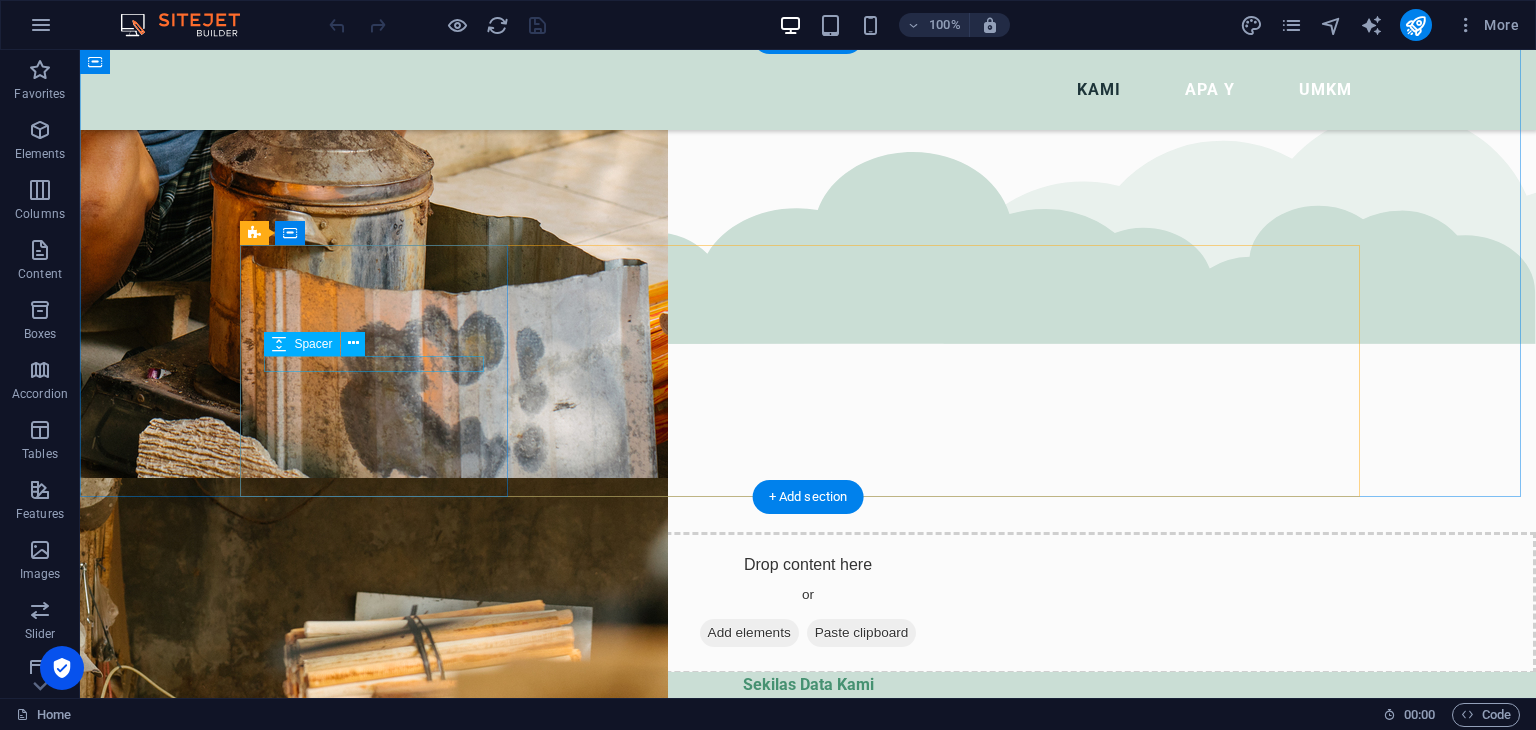 click at bounding box center (382, 980) 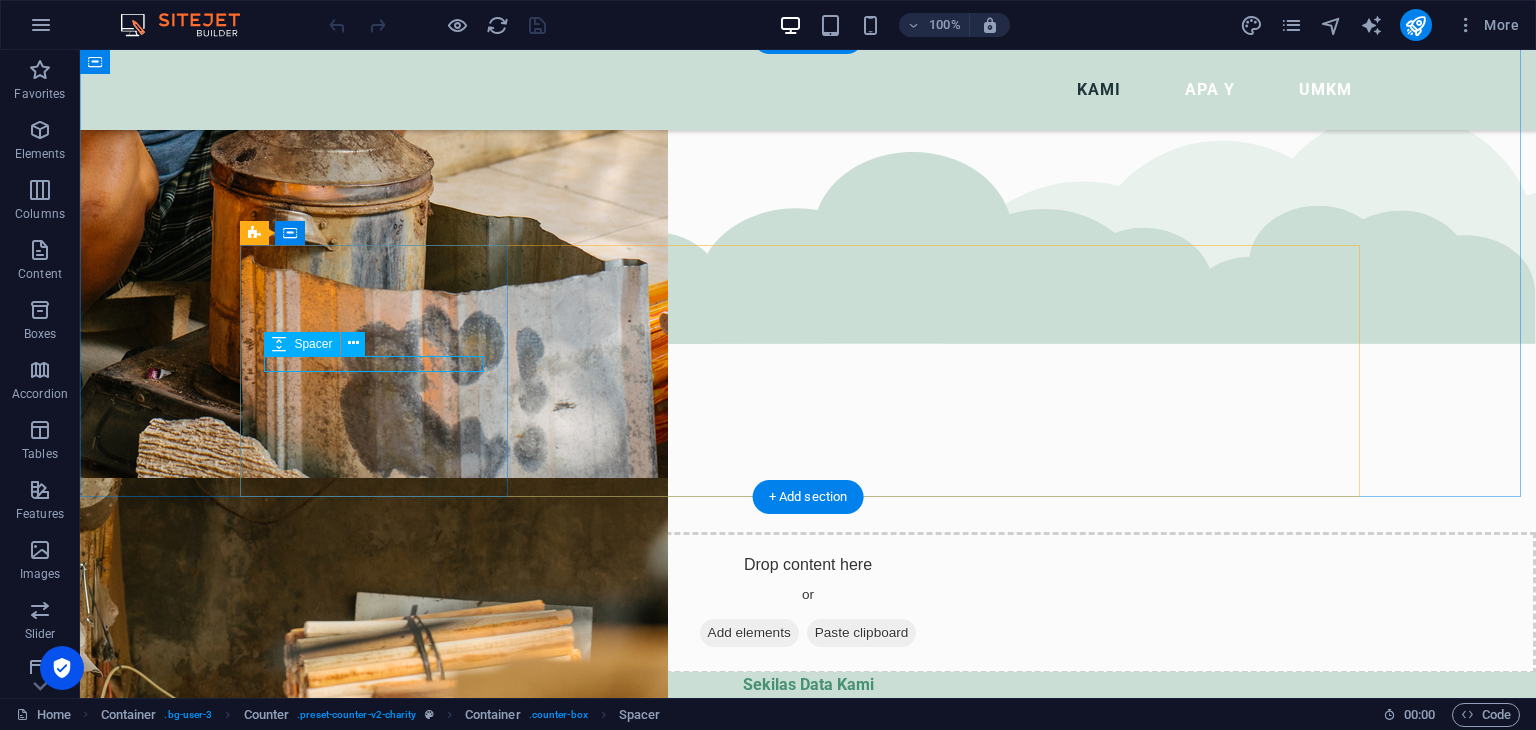 click at bounding box center [382, 980] 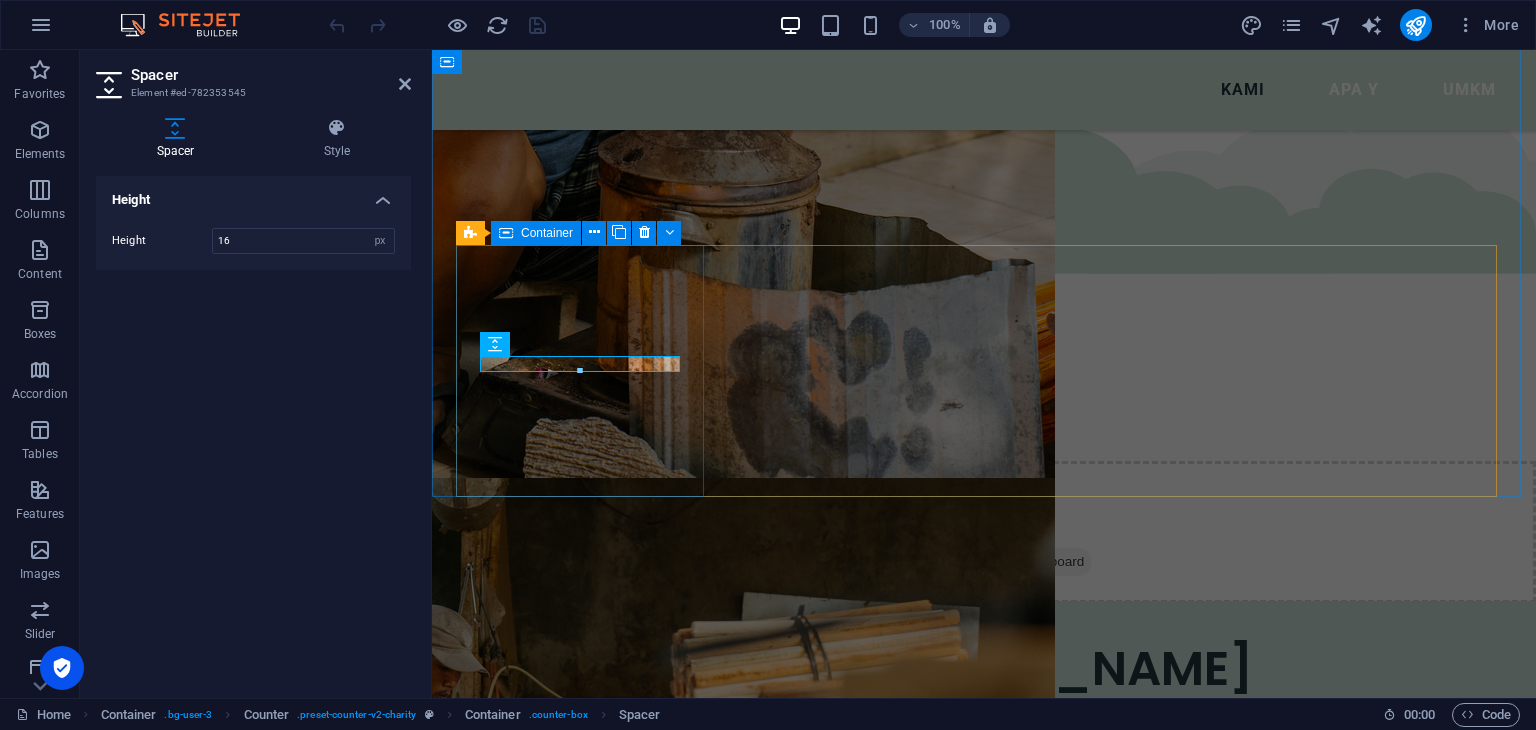 click on "Jumlah Warga Kami" at bounding box center [582, 884] 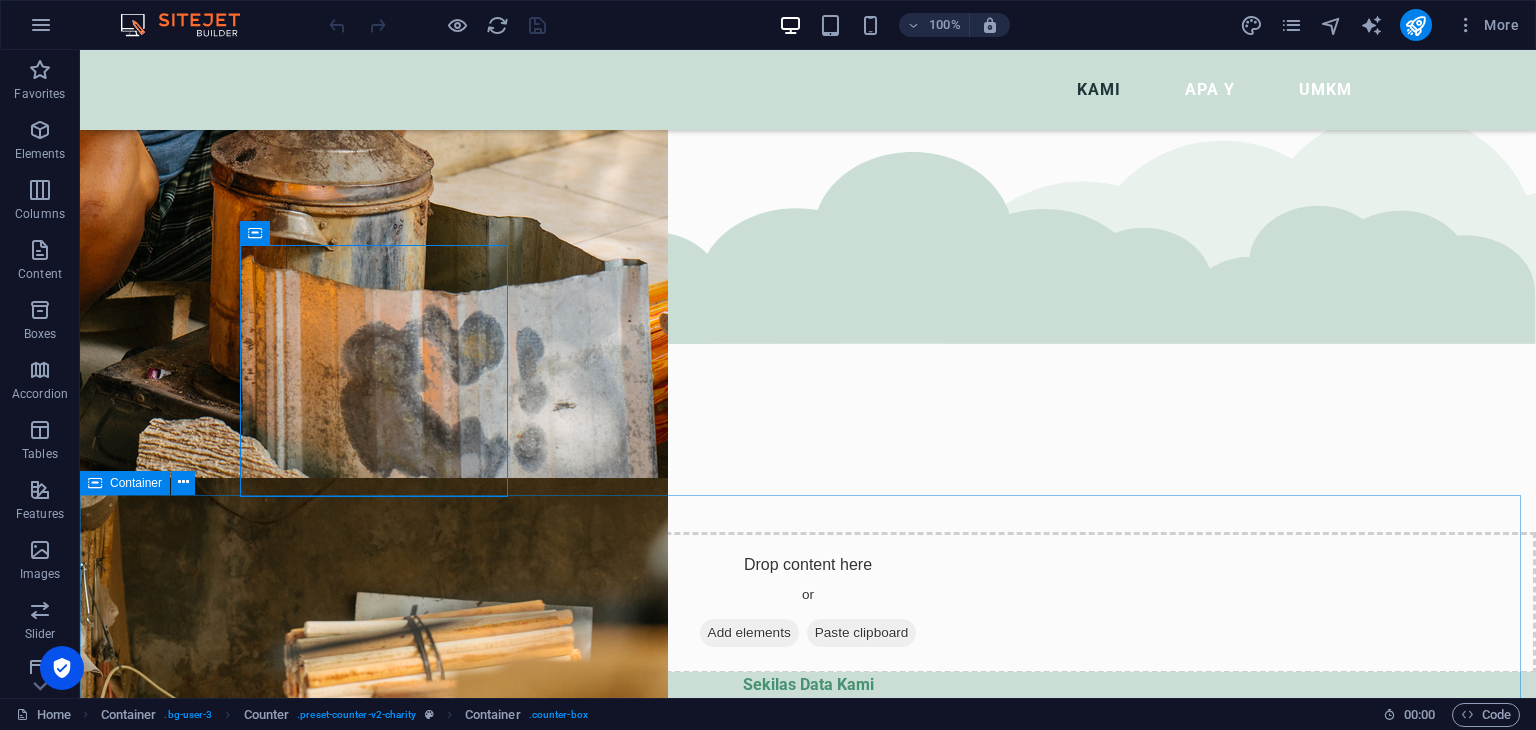 click on "Drop content here or  Add elements  Paste clipboard" at bounding box center (808, 2200) 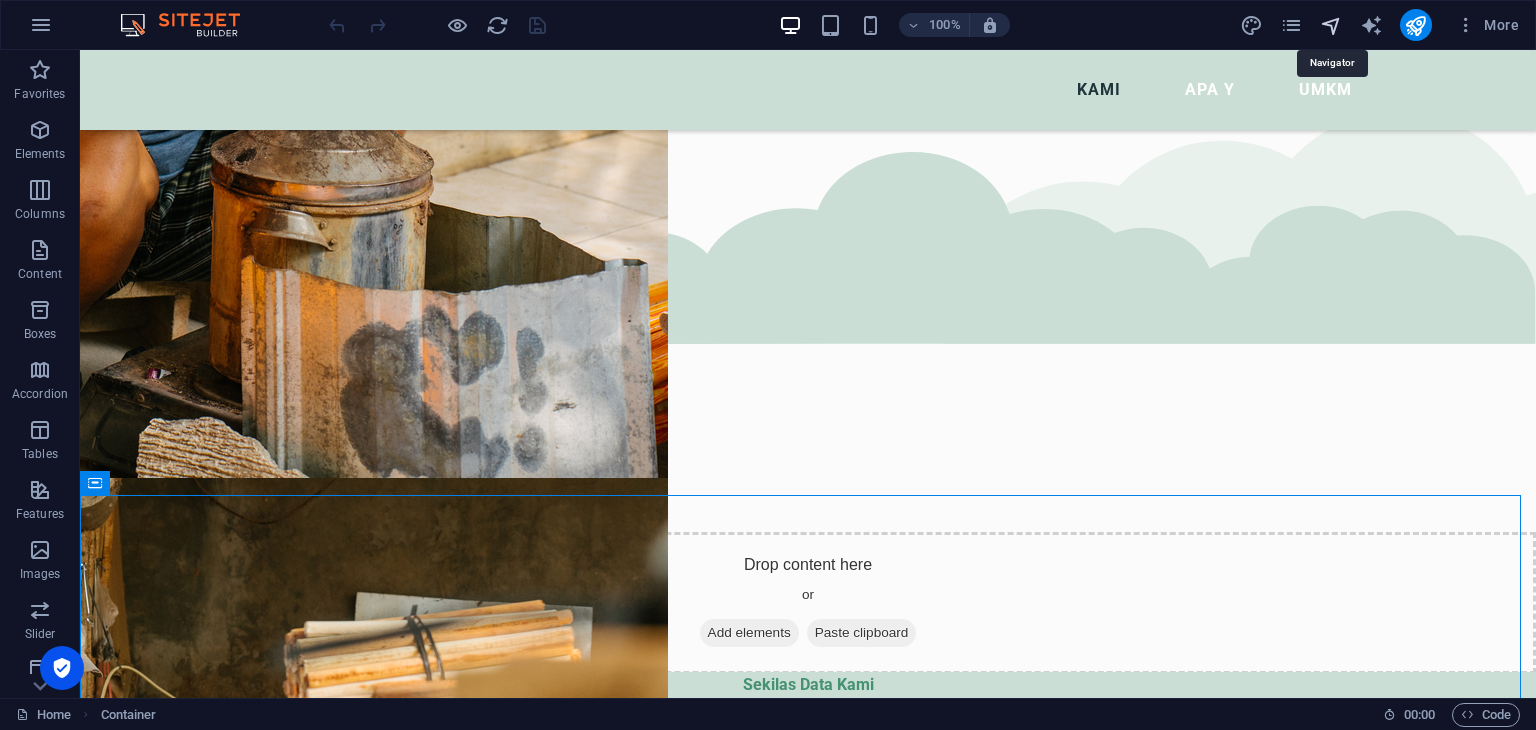 click at bounding box center (1331, 25) 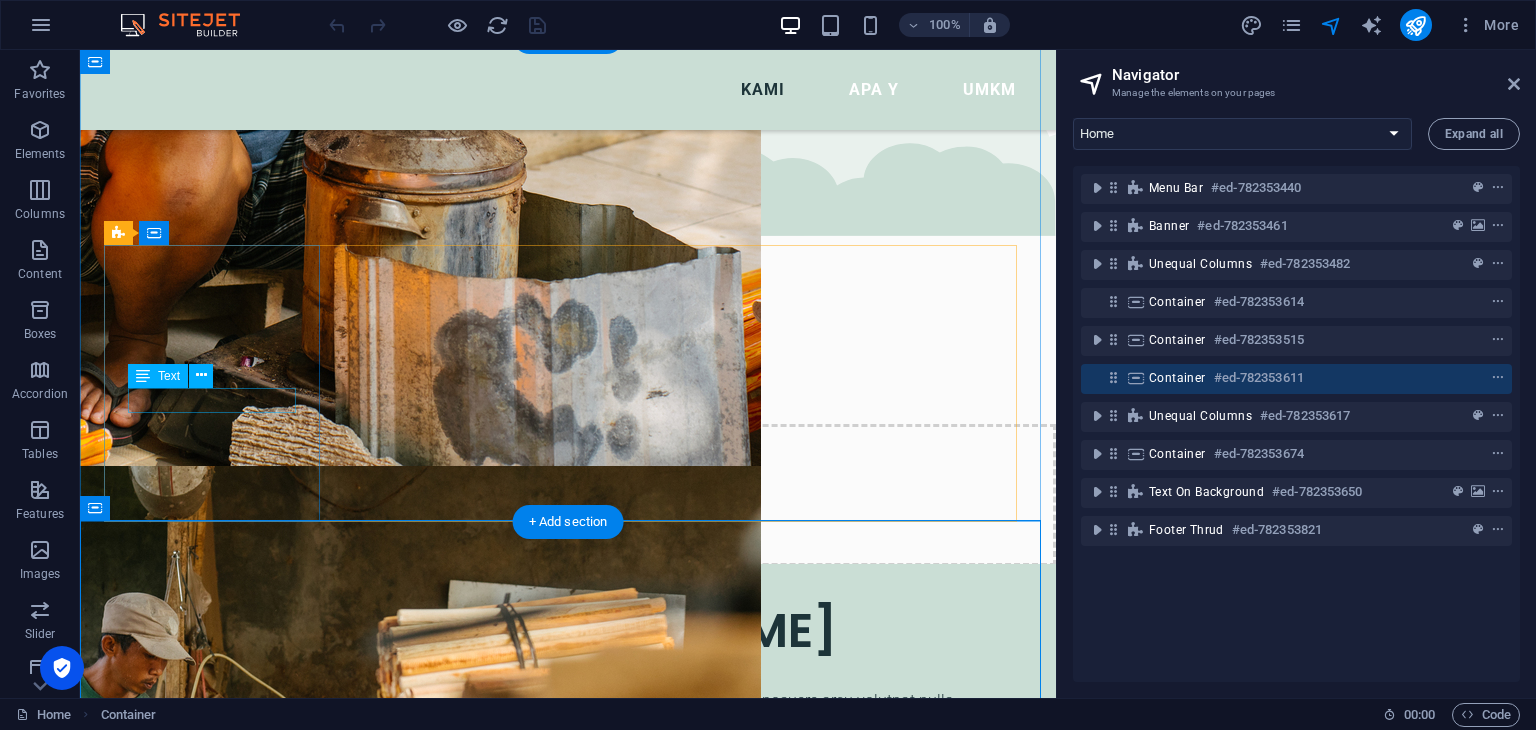 click on "Jumlah Warga Kami" at bounding box center (214, 909) 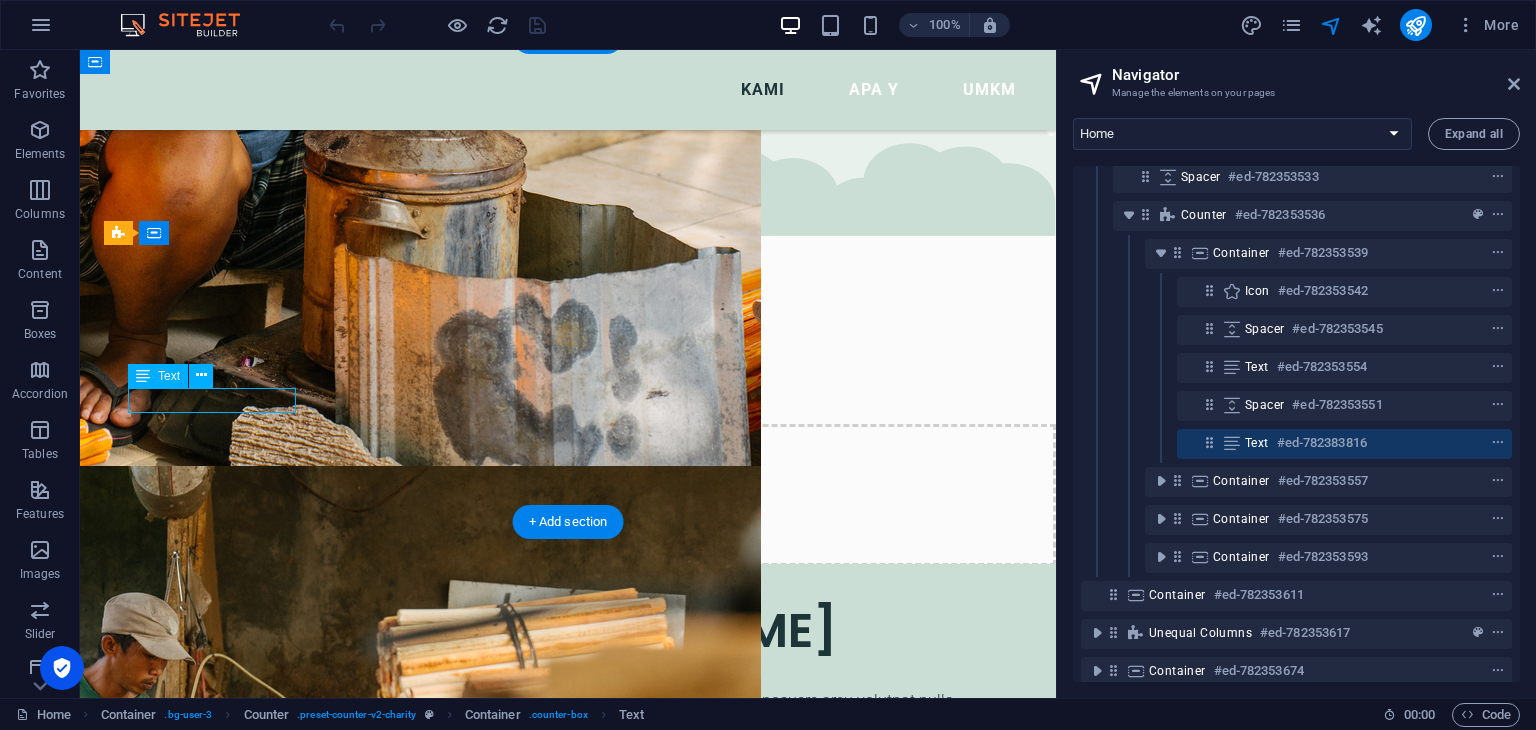 scroll, scrollTop: 419, scrollLeft: 0, axis: vertical 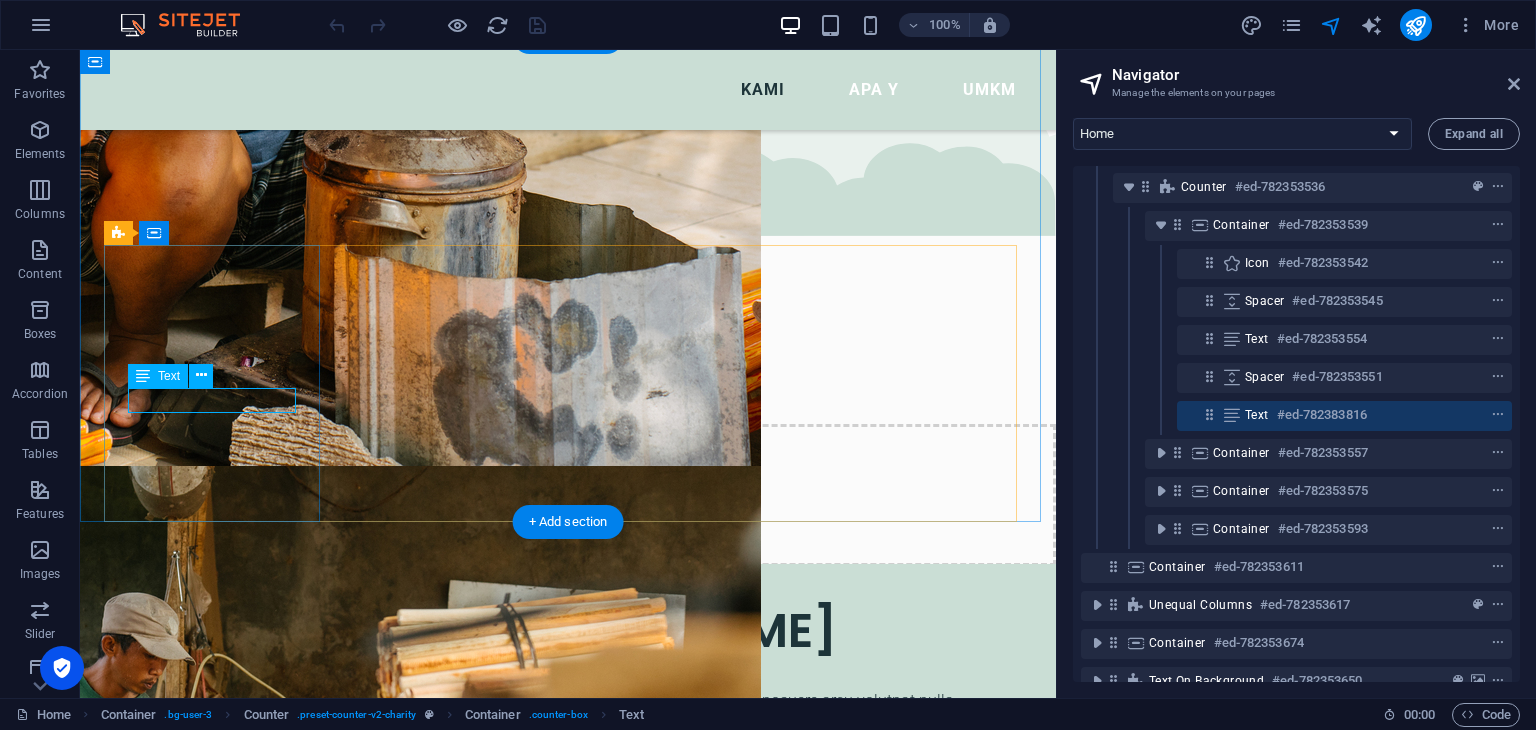 click on "#ed-782383816" at bounding box center [1322, 415] 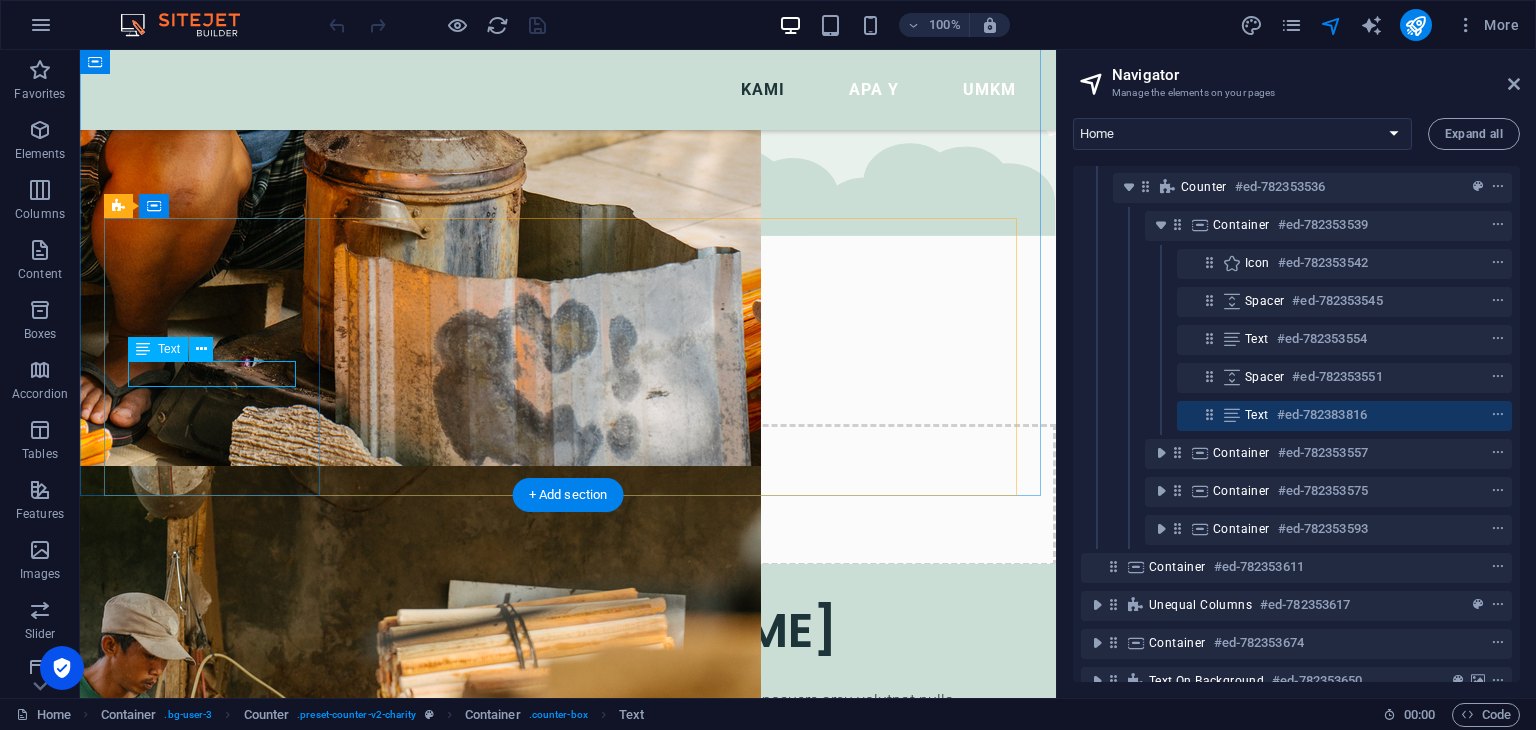 scroll, scrollTop: 1739, scrollLeft: 0, axis: vertical 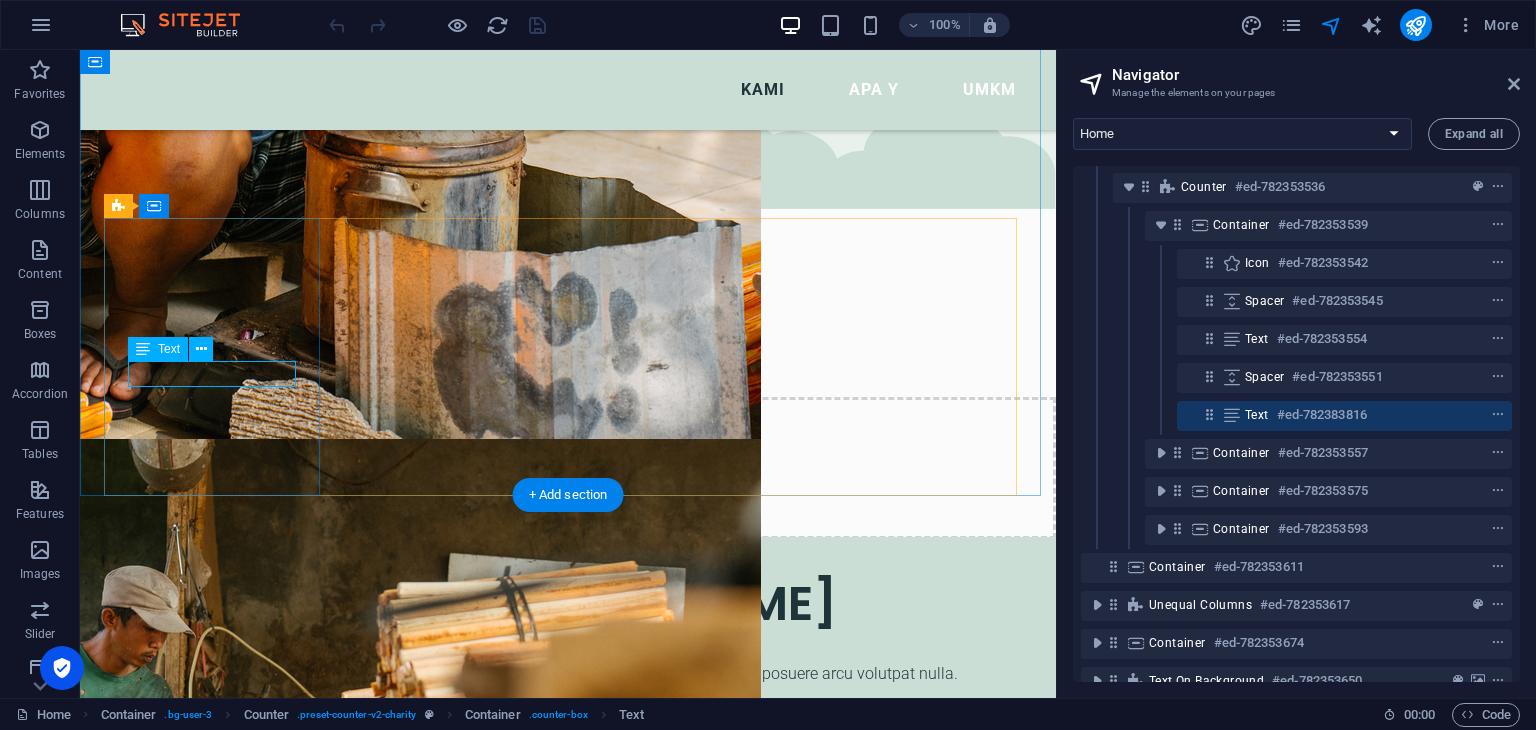 click on "Text" at bounding box center (1257, 415) 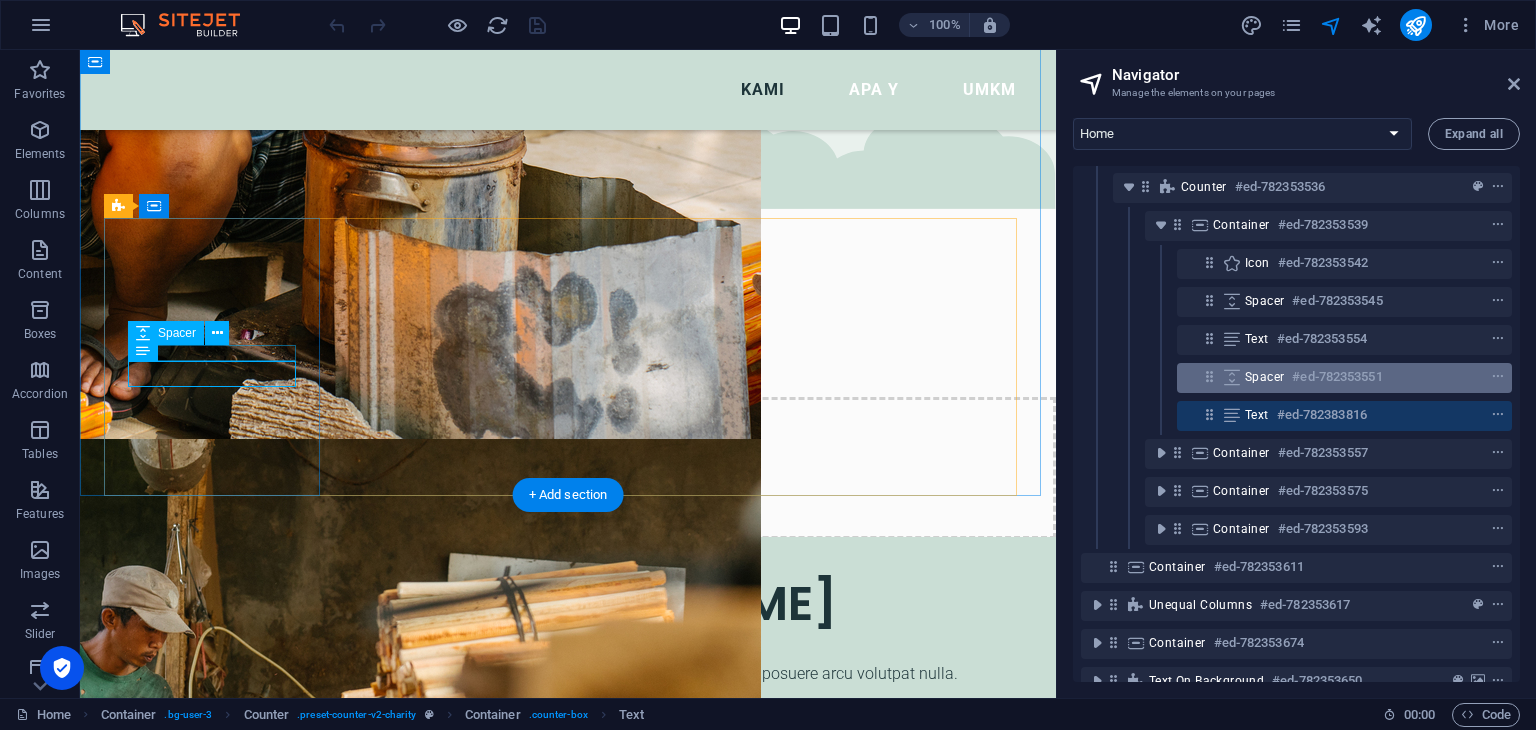 click on "Spacer" at bounding box center [1264, 377] 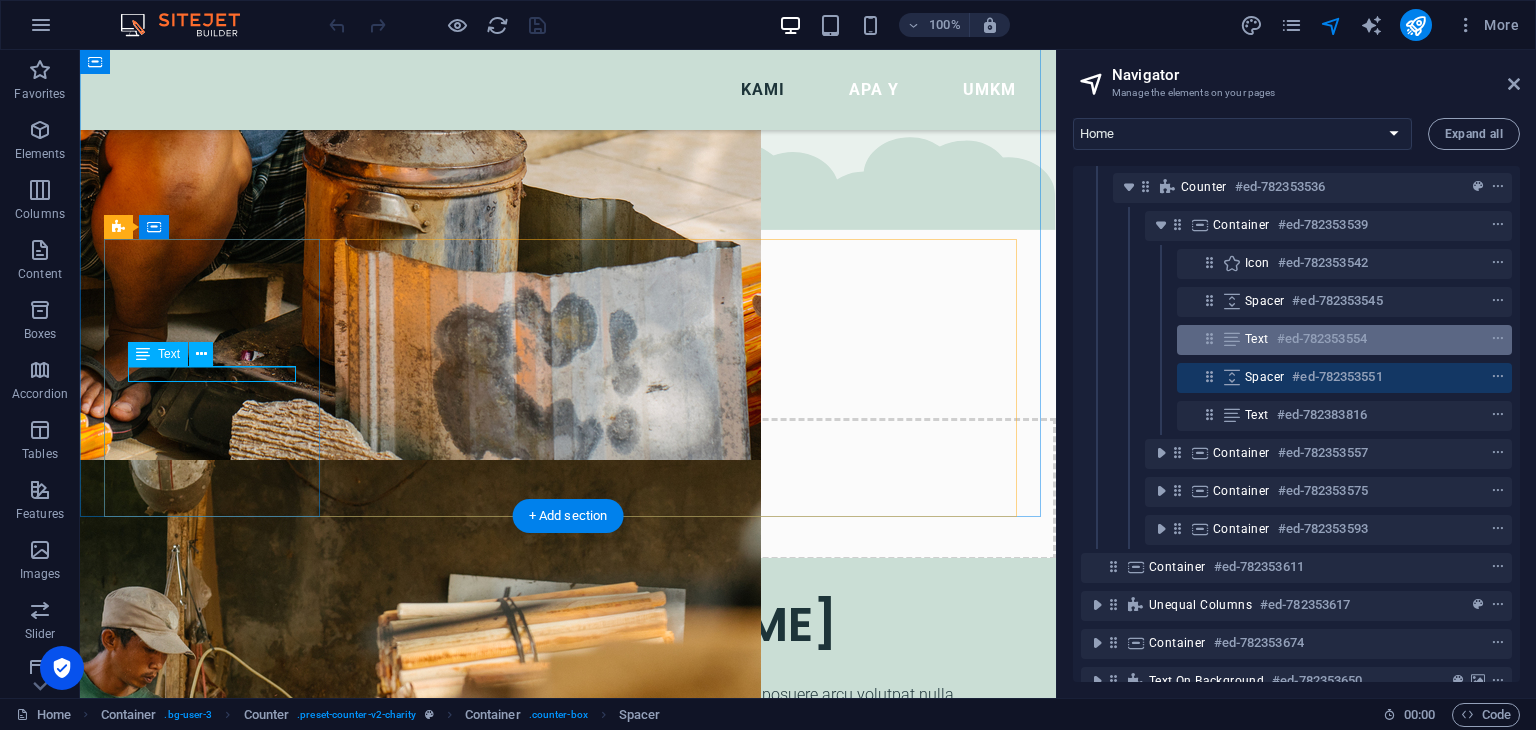 click on "Text" at bounding box center [1257, 339] 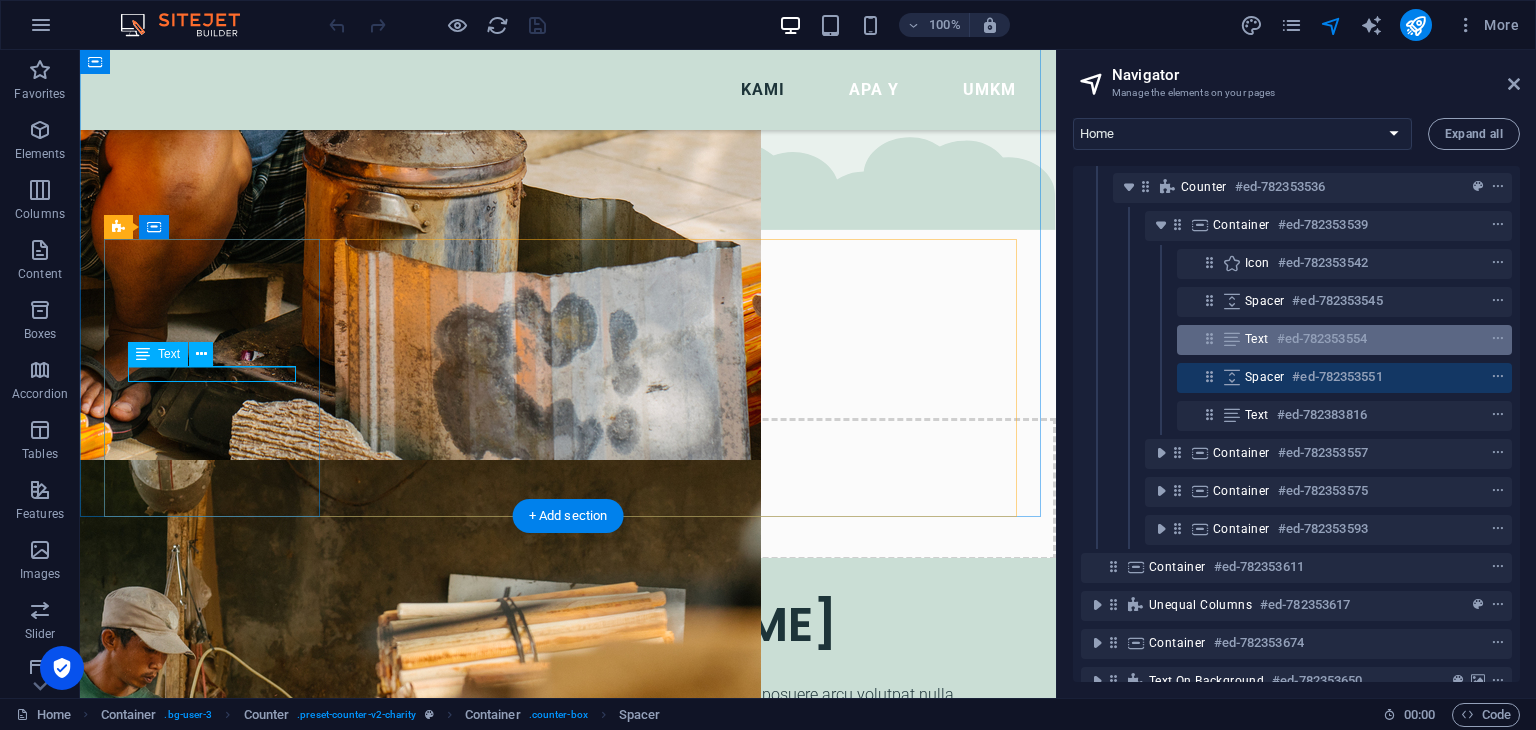 scroll, scrollTop: 1710, scrollLeft: 0, axis: vertical 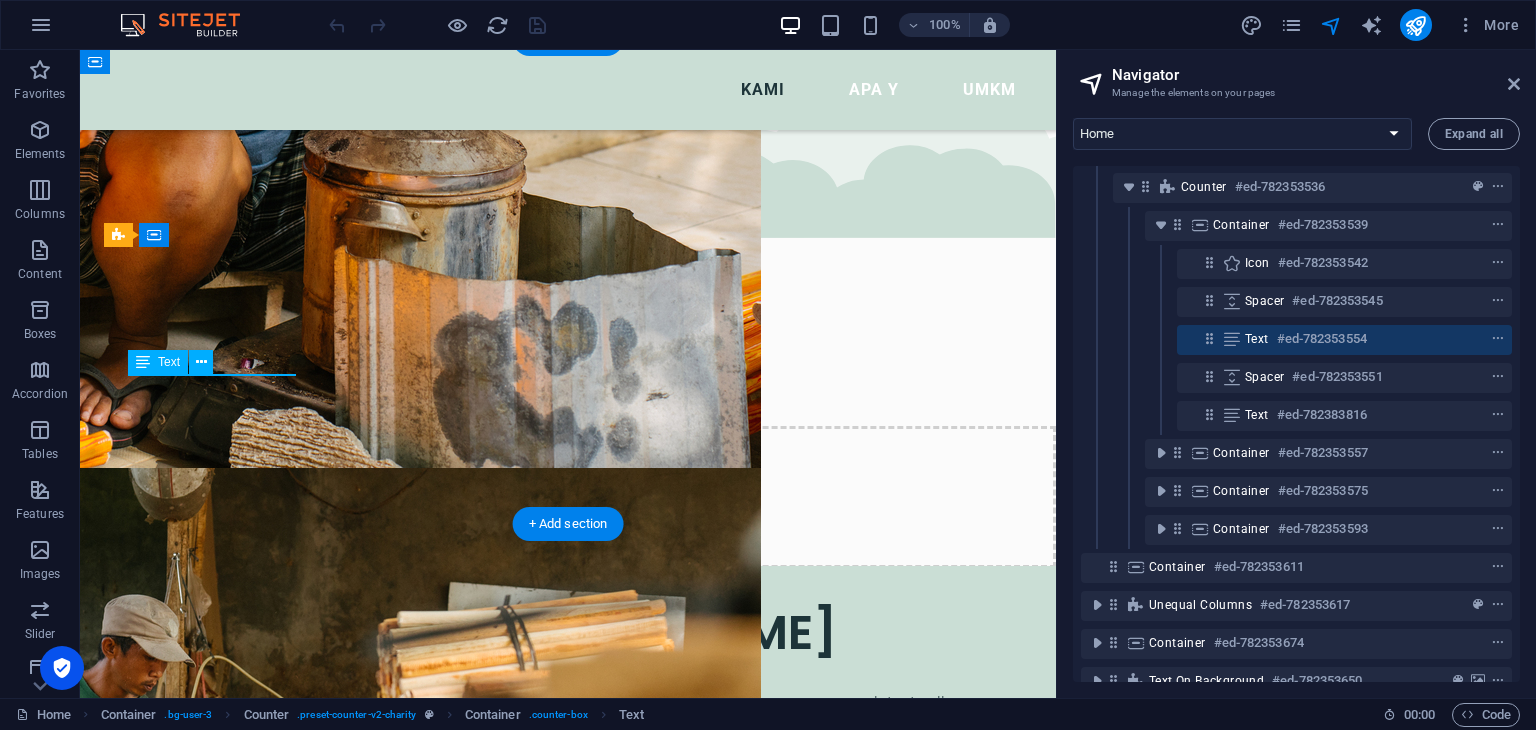 click on "Text" at bounding box center (1257, 339) 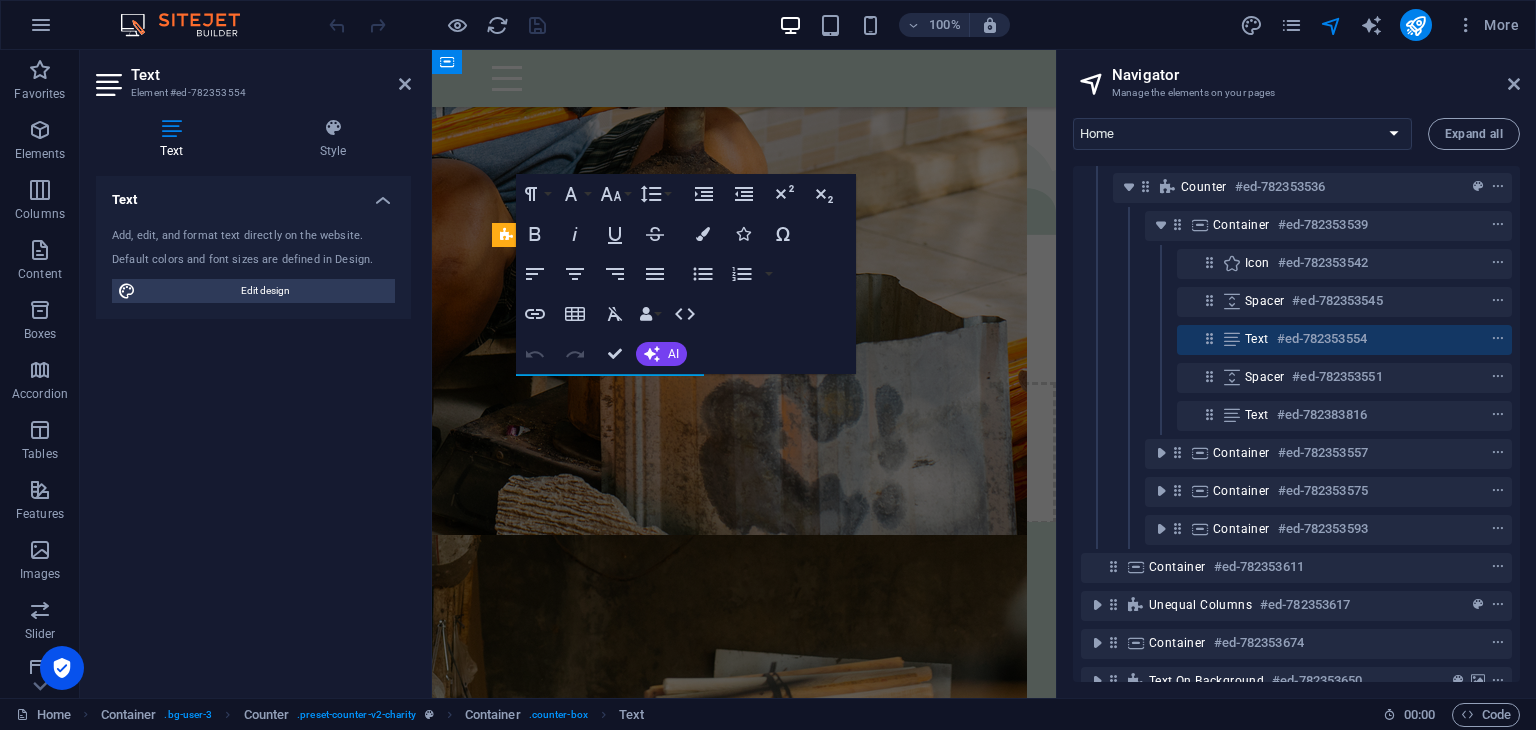 scroll, scrollTop: 2132, scrollLeft: 0, axis: vertical 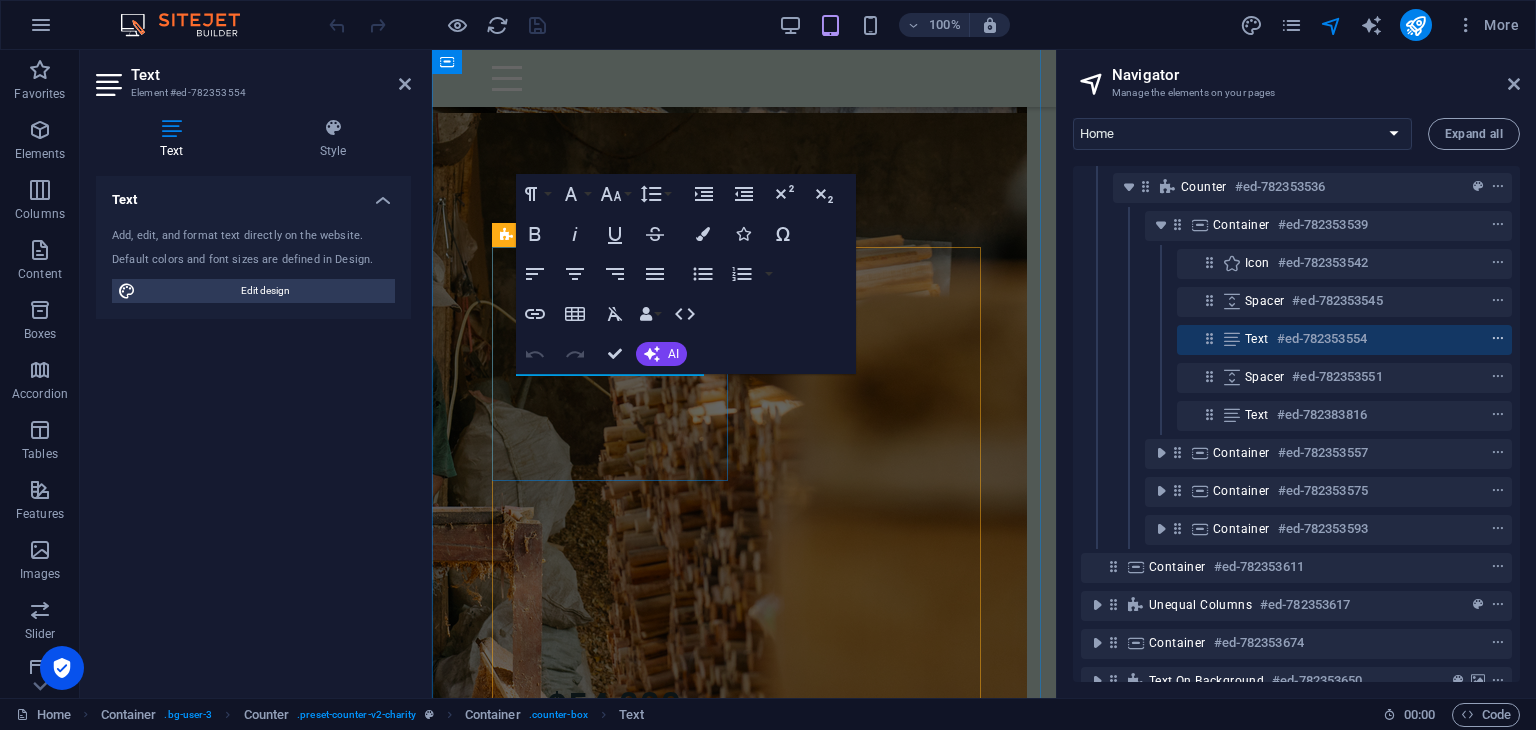 click at bounding box center [1498, 339] 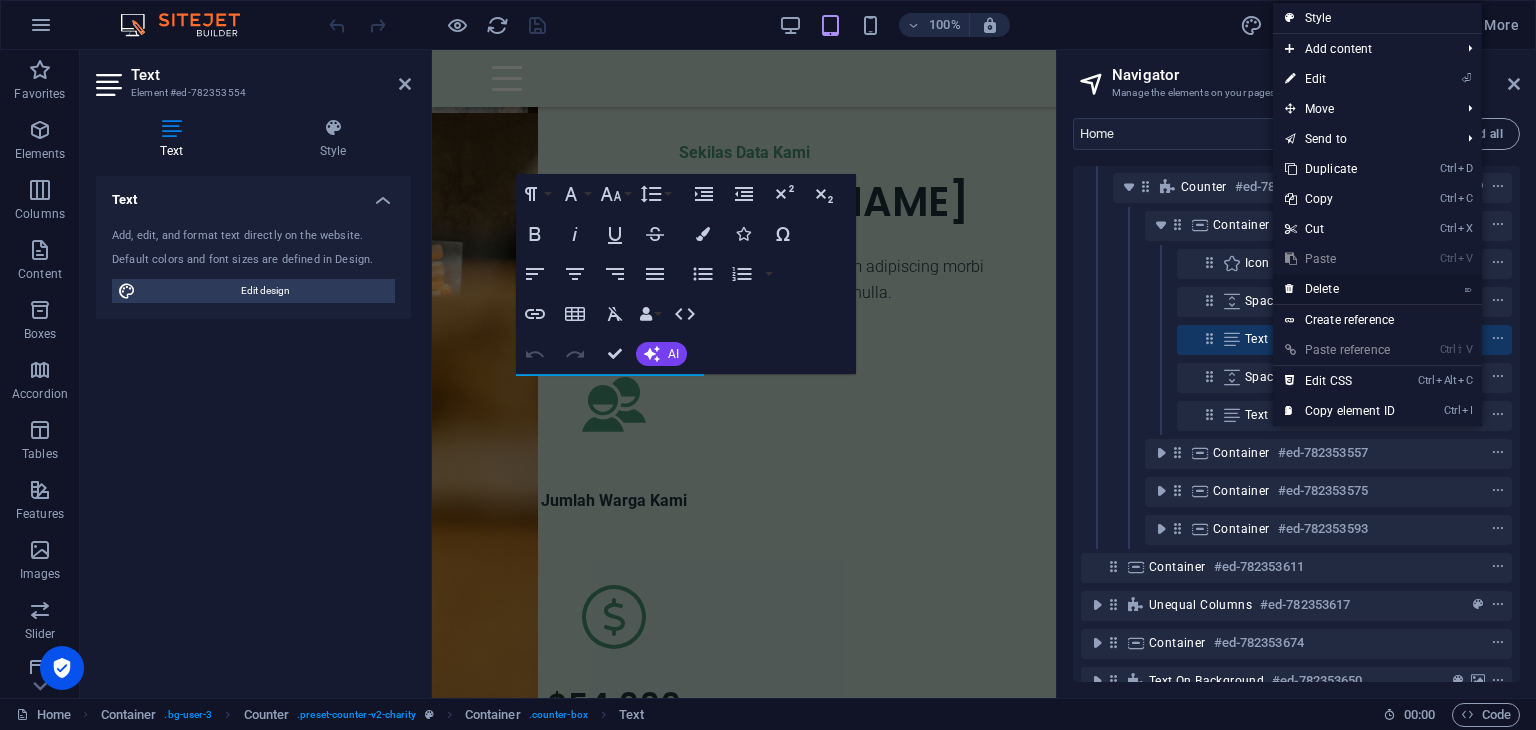 click on "⌦  Delete" at bounding box center [1340, 289] 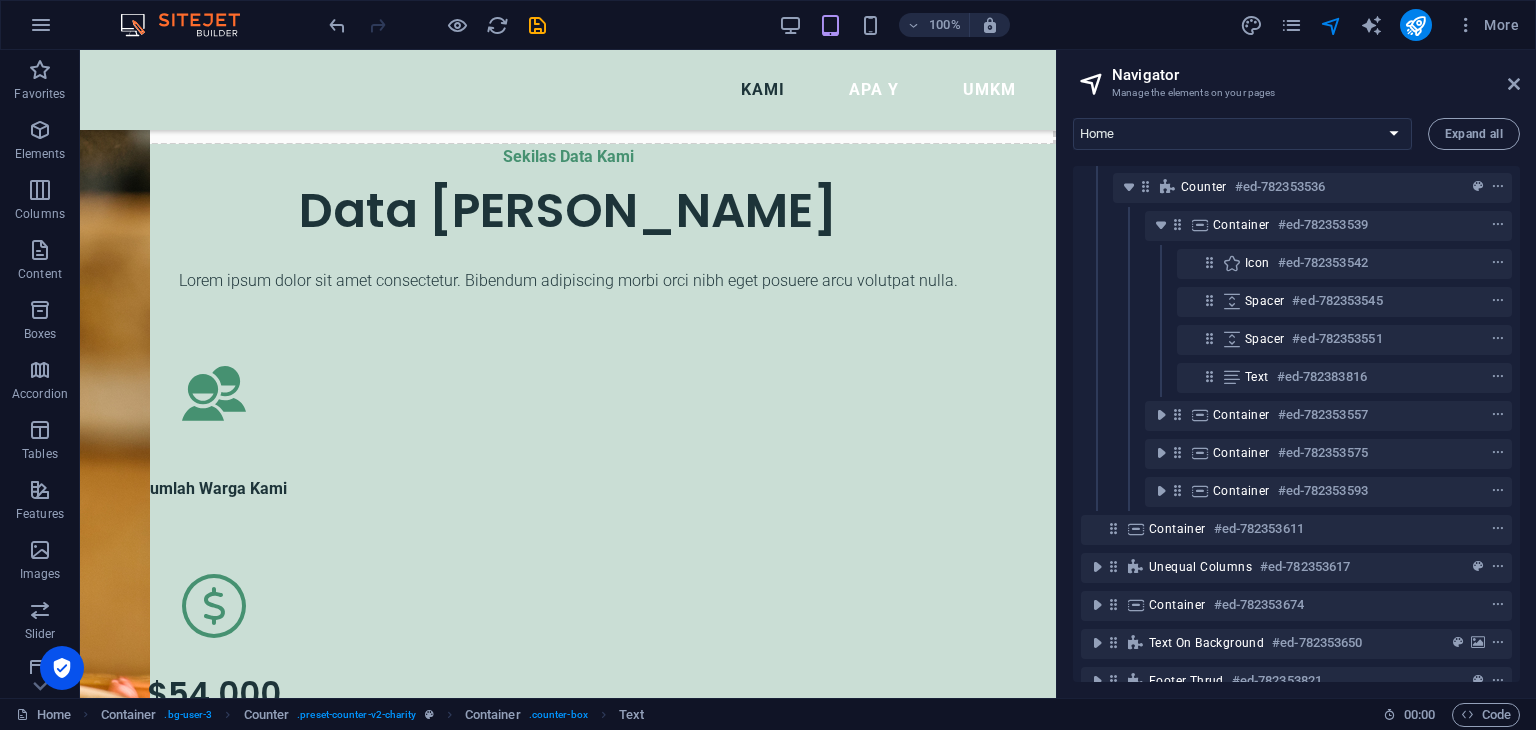 scroll, scrollTop: 1710, scrollLeft: 0, axis: vertical 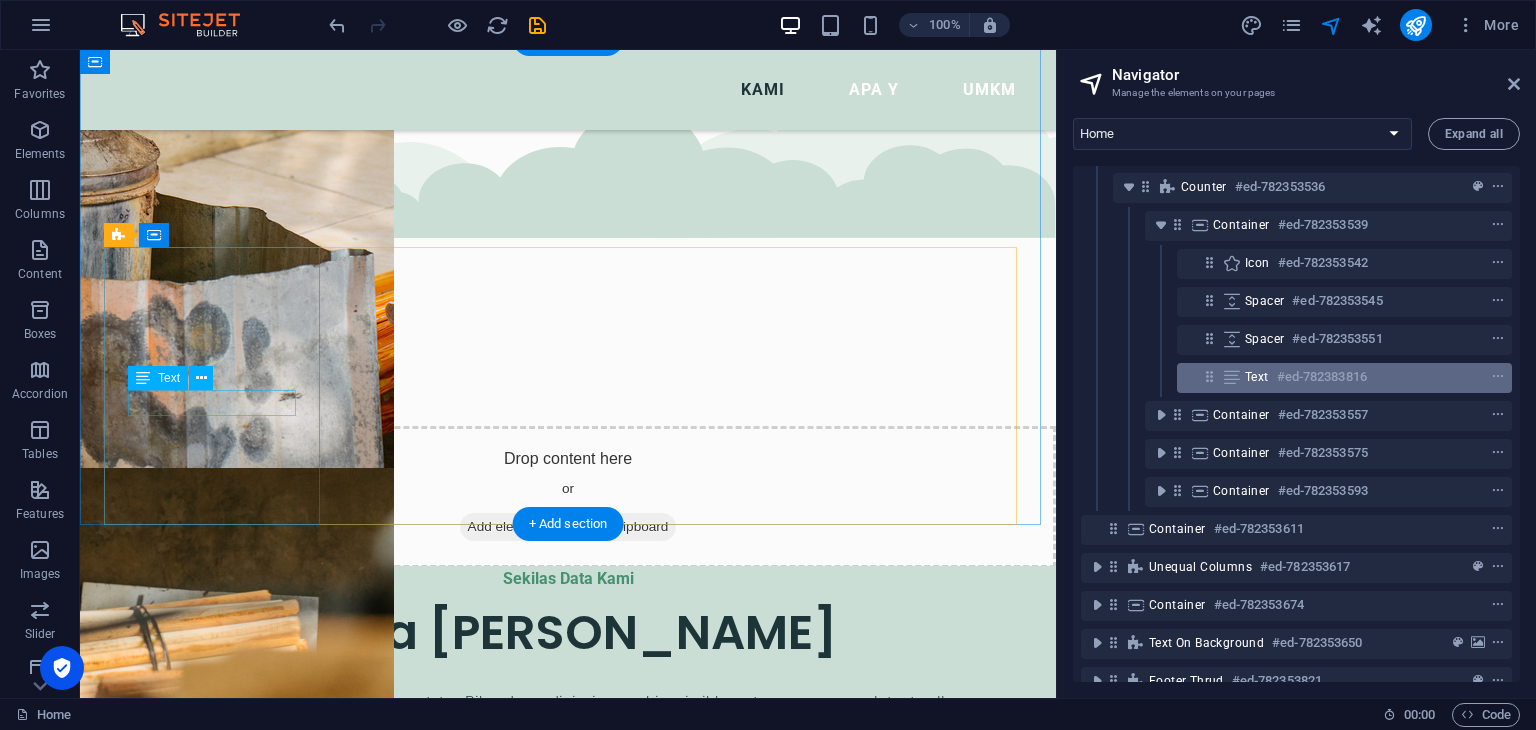 click on "#ed-782383816" at bounding box center [1322, 377] 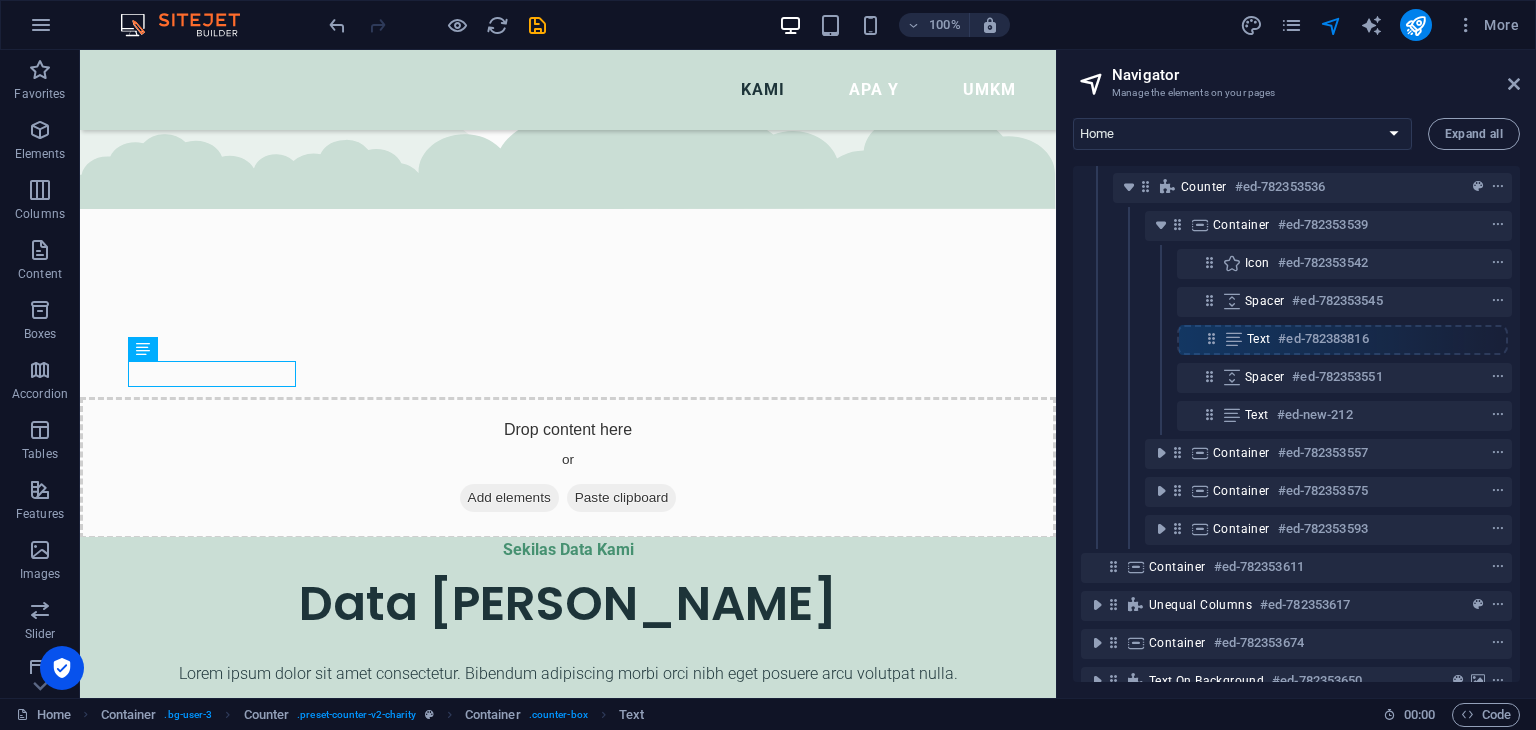 drag, startPoint x: 1204, startPoint y: 376, endPoint x: 1206, endPoint y: 331, distance: 45.044422 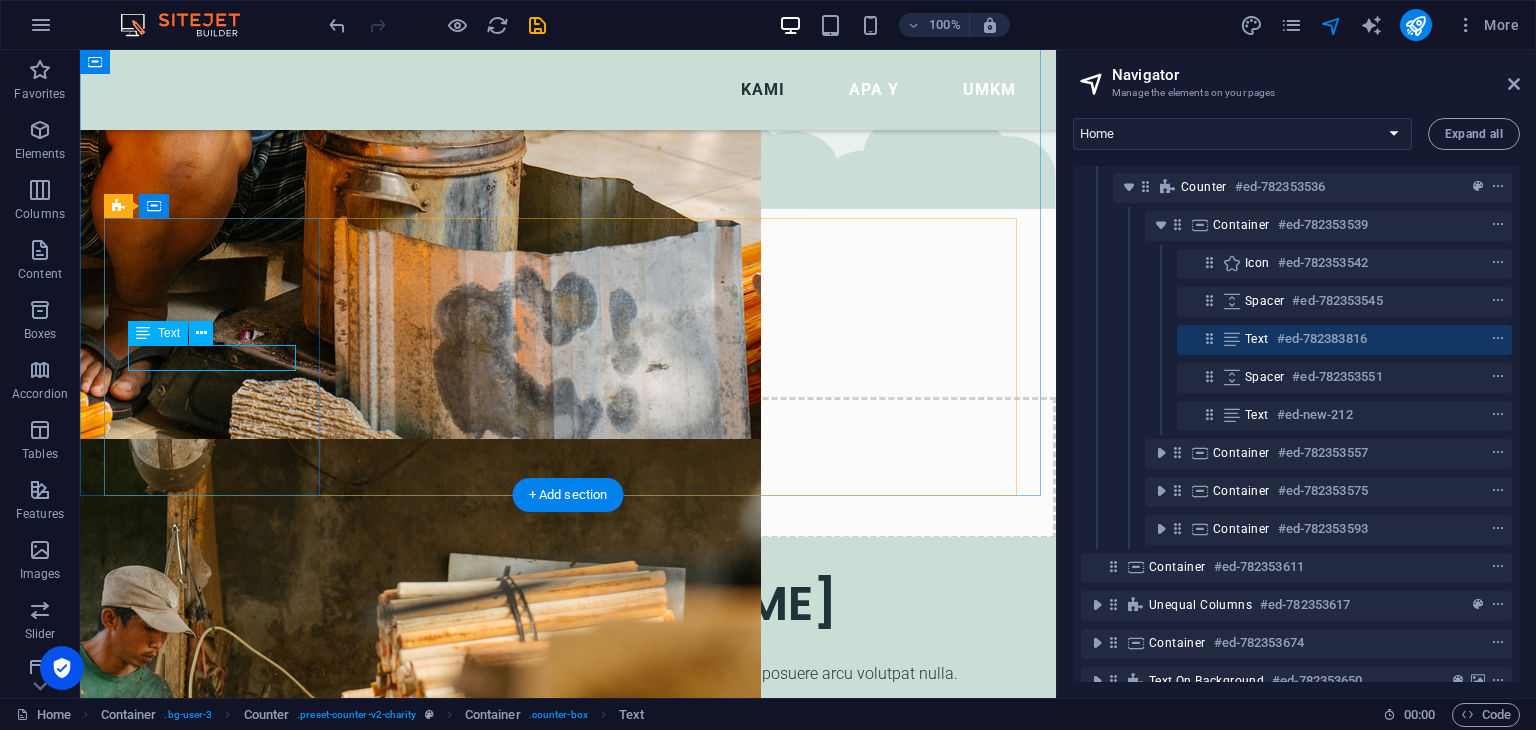 click on "Jumlah Warga Kami" at bounding box center [214, 866] 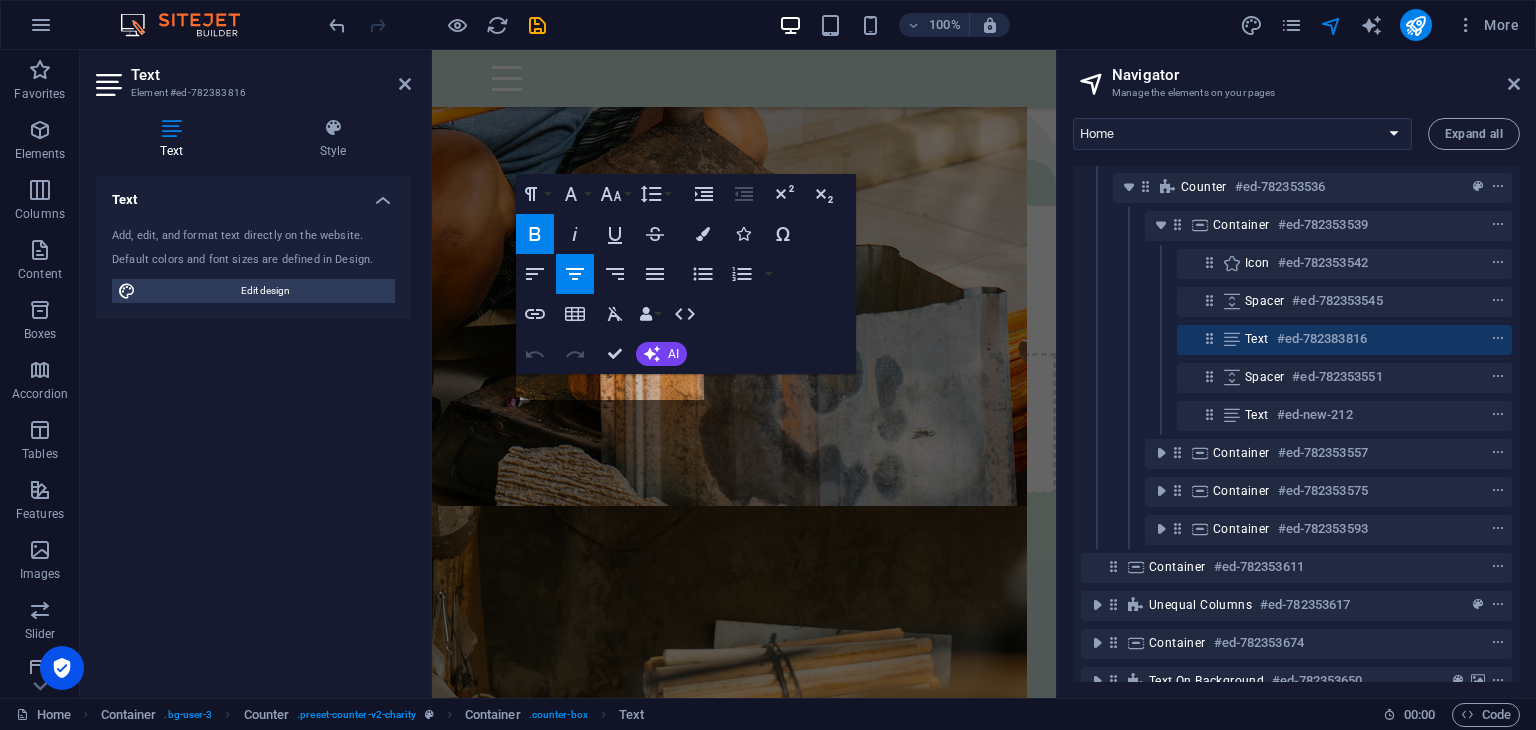 scroll, scrollTop: 2132, scrollLeft: 0, axis: vertical 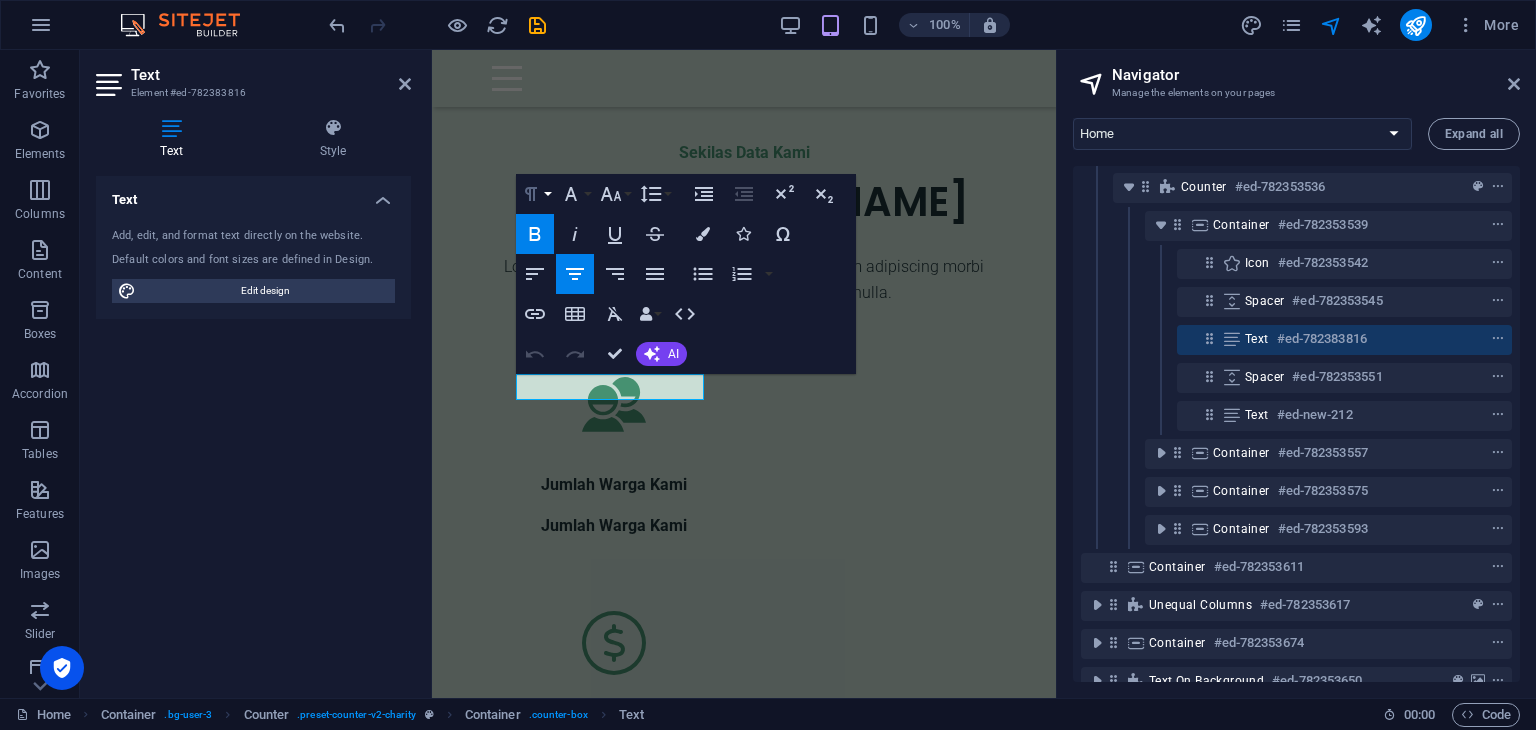 click on "Paragraph Format" at bounding box center (535, 194) 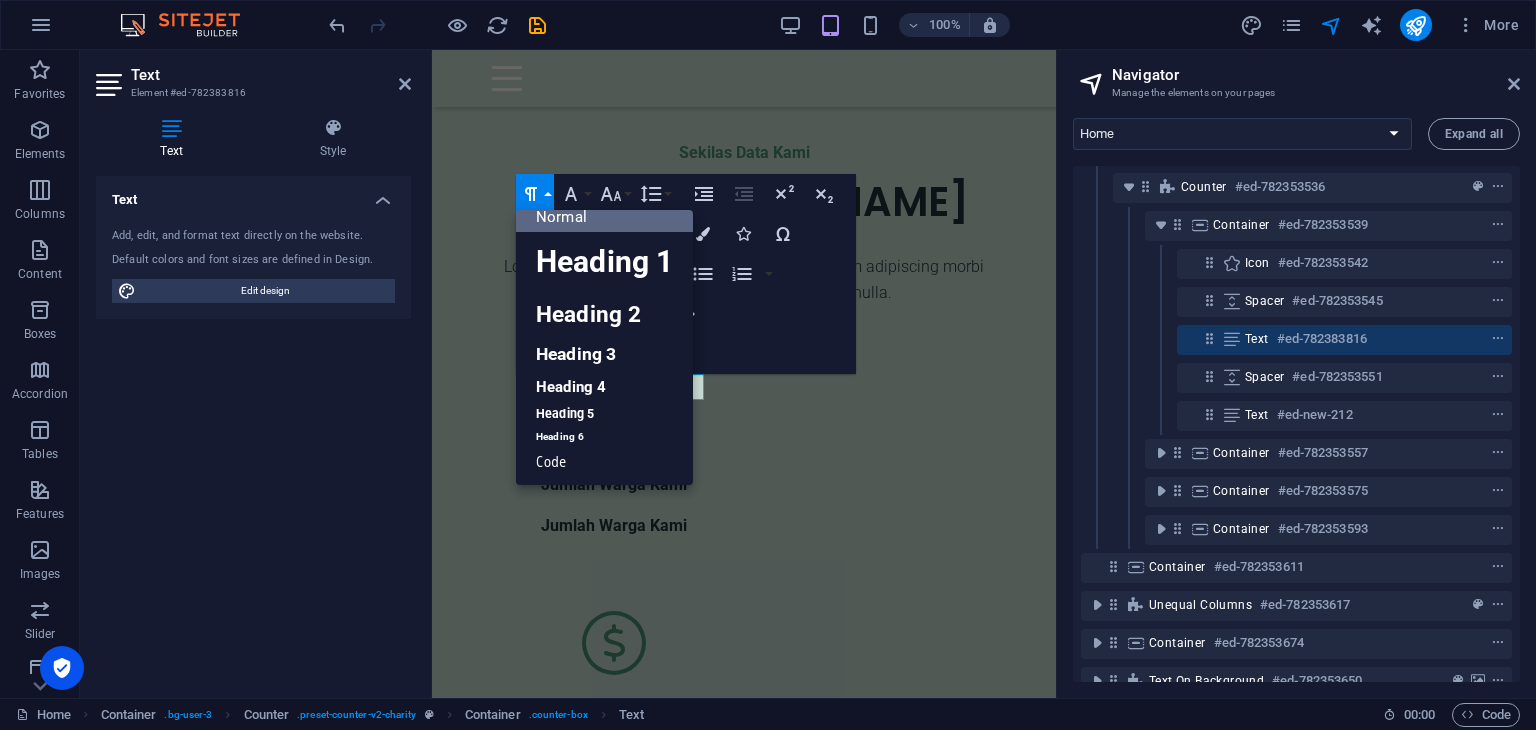 scroll, scrollTop: 16, scrollLeft: 0, axis: vertical 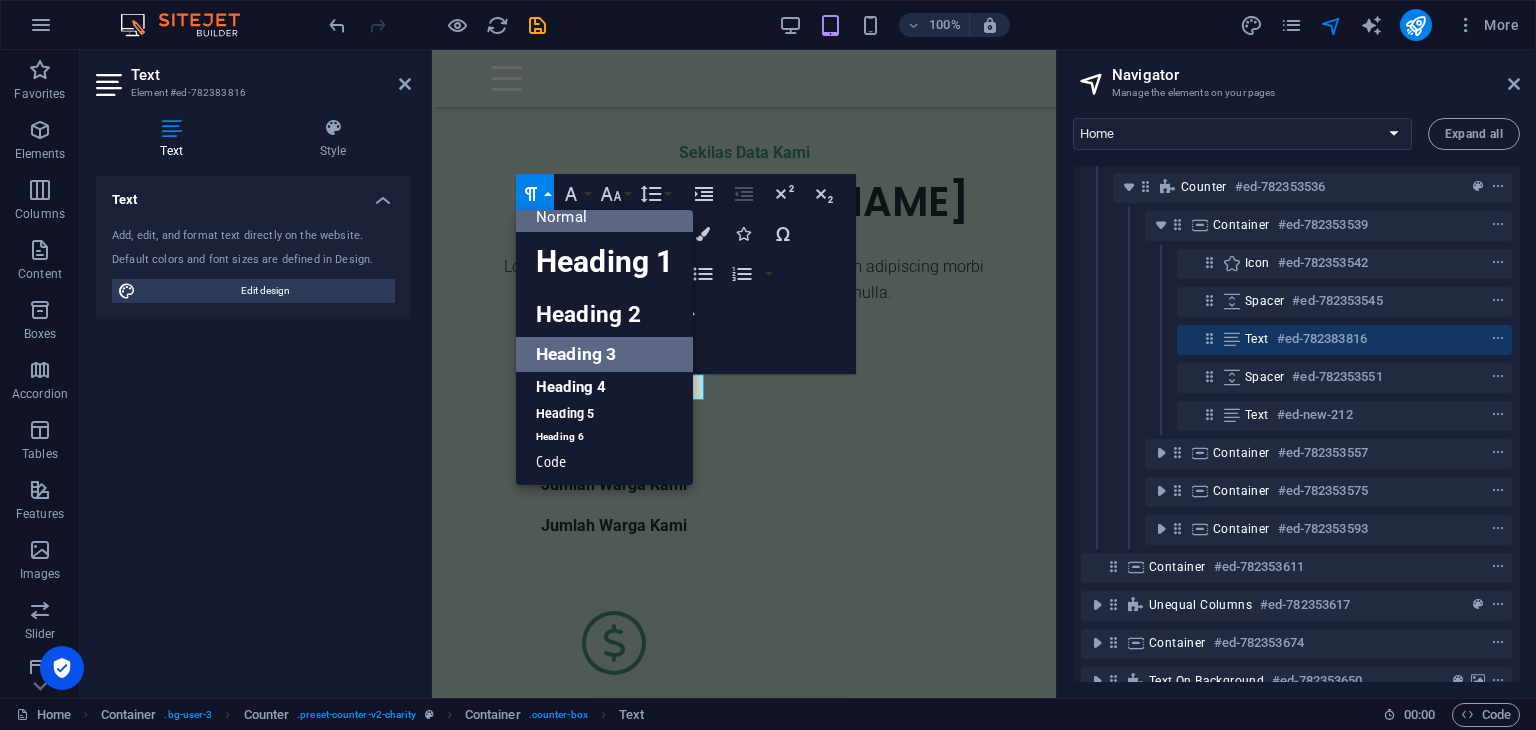 click on "Heading 3" at bounding box center (604, 354) 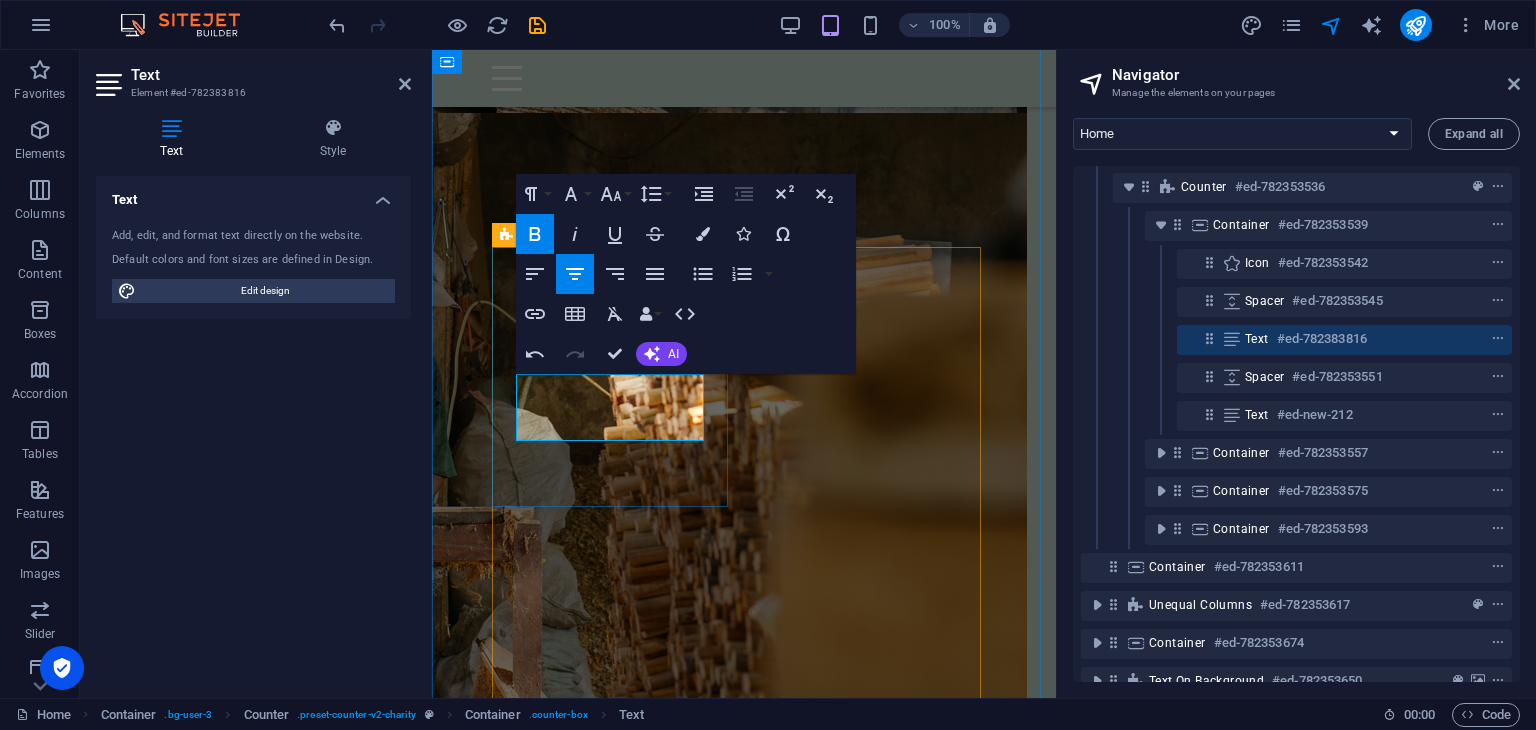 drag, startPoint x: 667, startPoint y: 425, endPoint x: 523, endPoint y: 397, distance: 146.69696 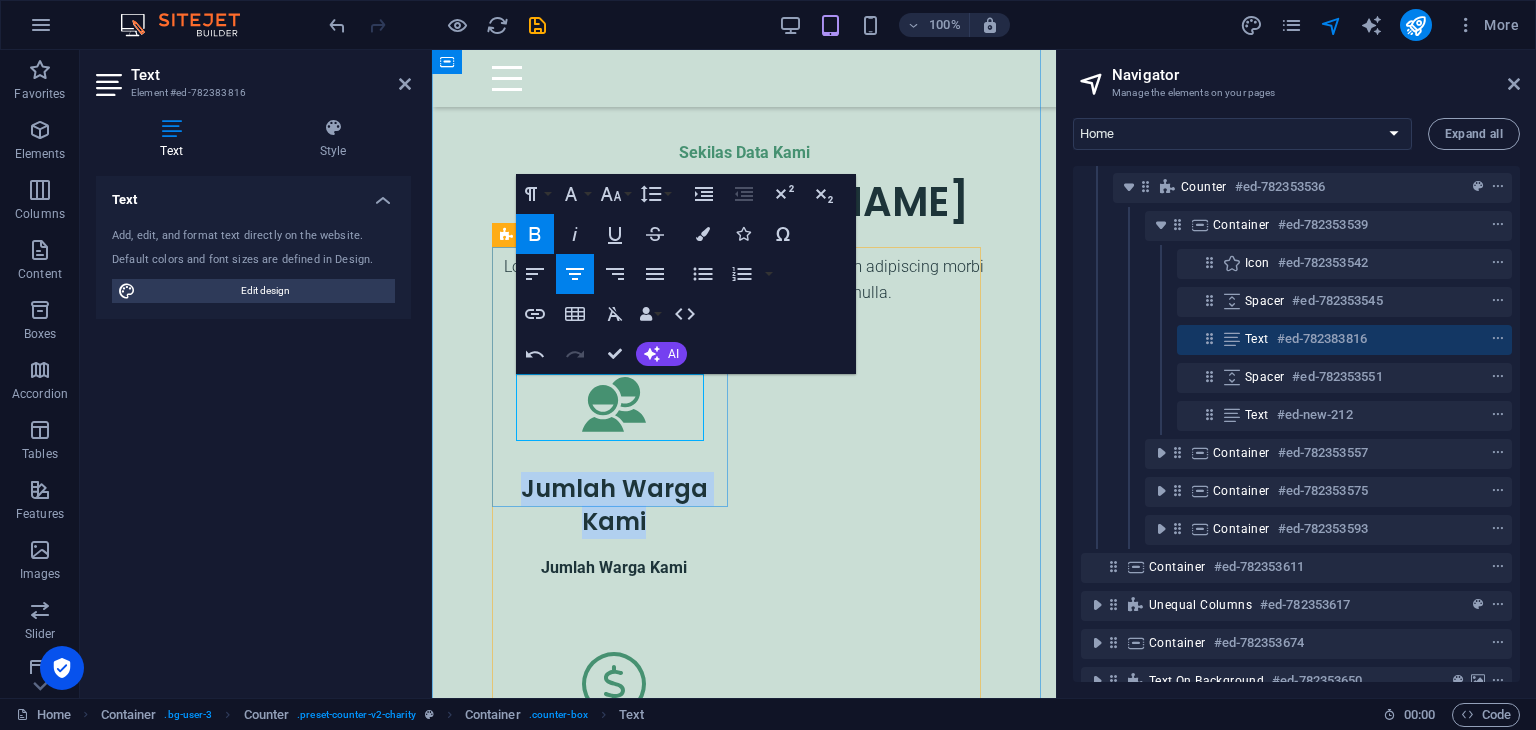 drag, startPoint x: 622, startPoint y: 420, endPoint x: 523, endPoint y: 392, distance: 102.88343 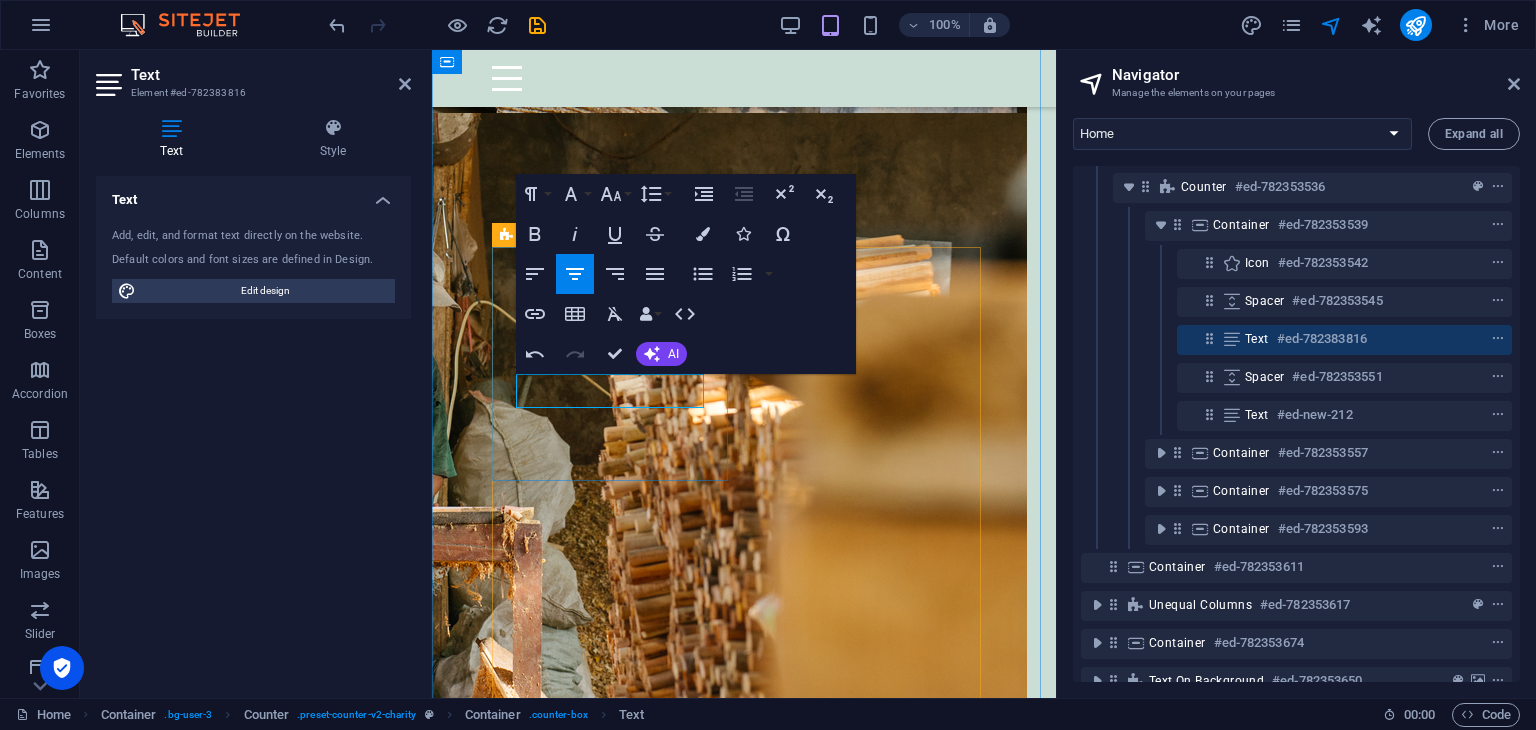 click on "6.855" at bounding box center (614, 489) 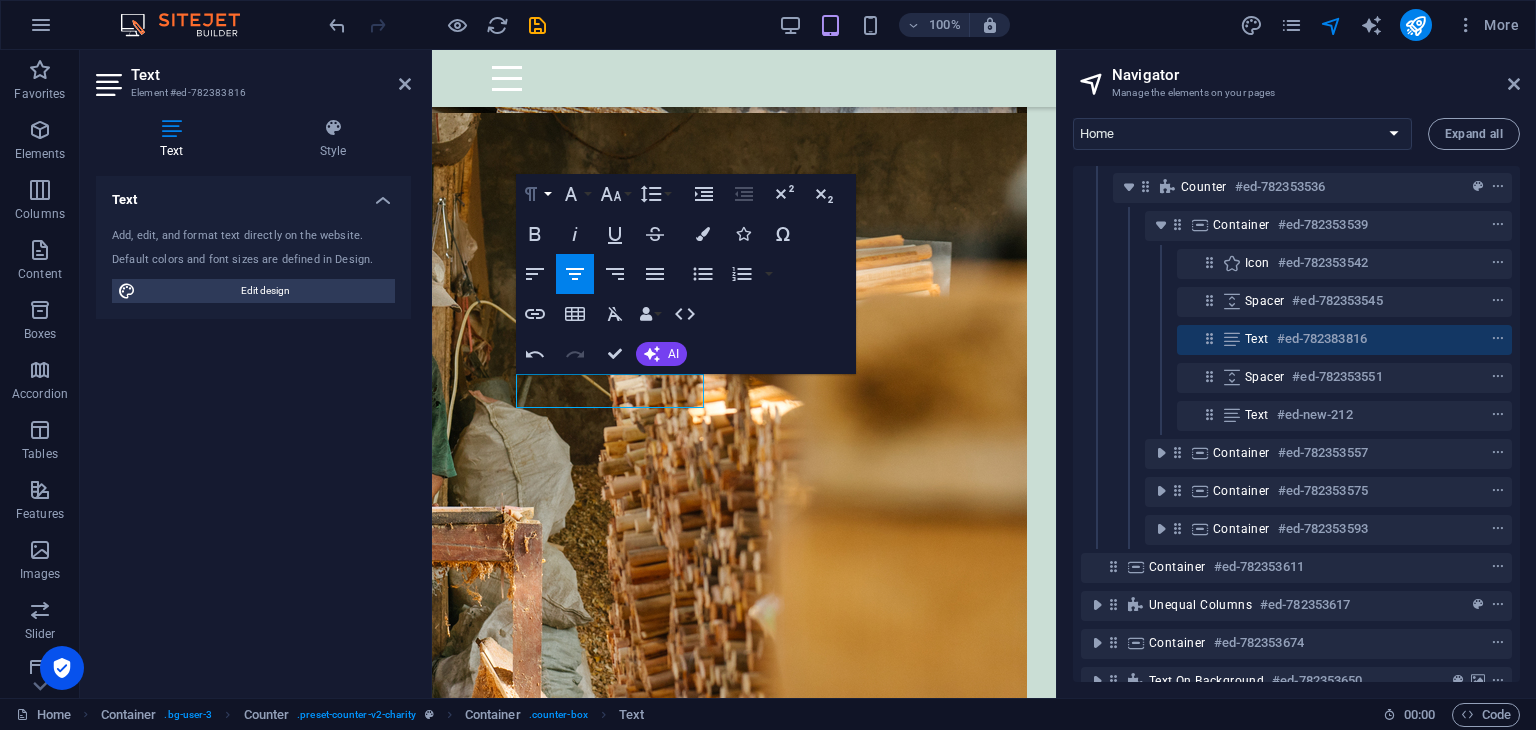 click 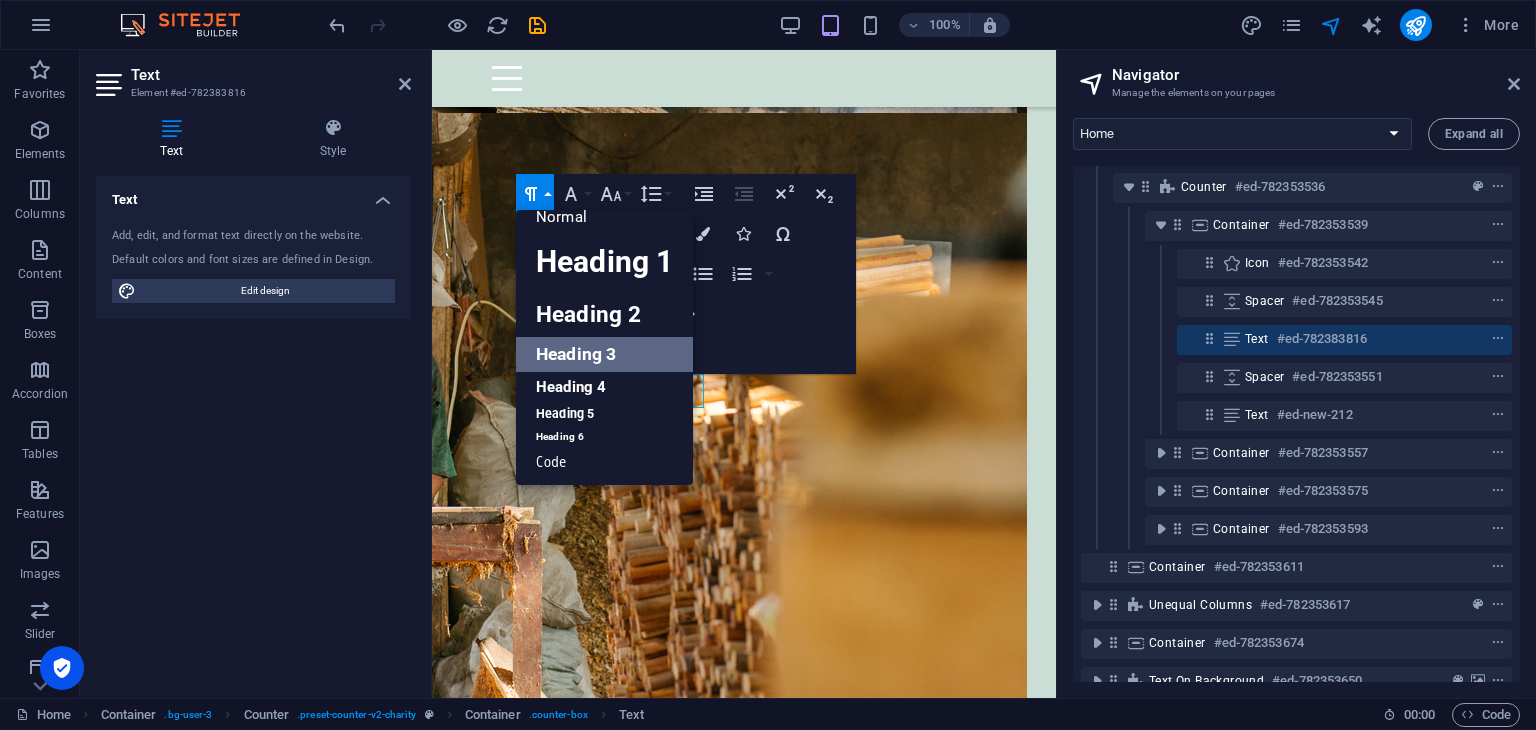 scroll, scrollTop: 16, scrollLeft: 0, axis: vertical 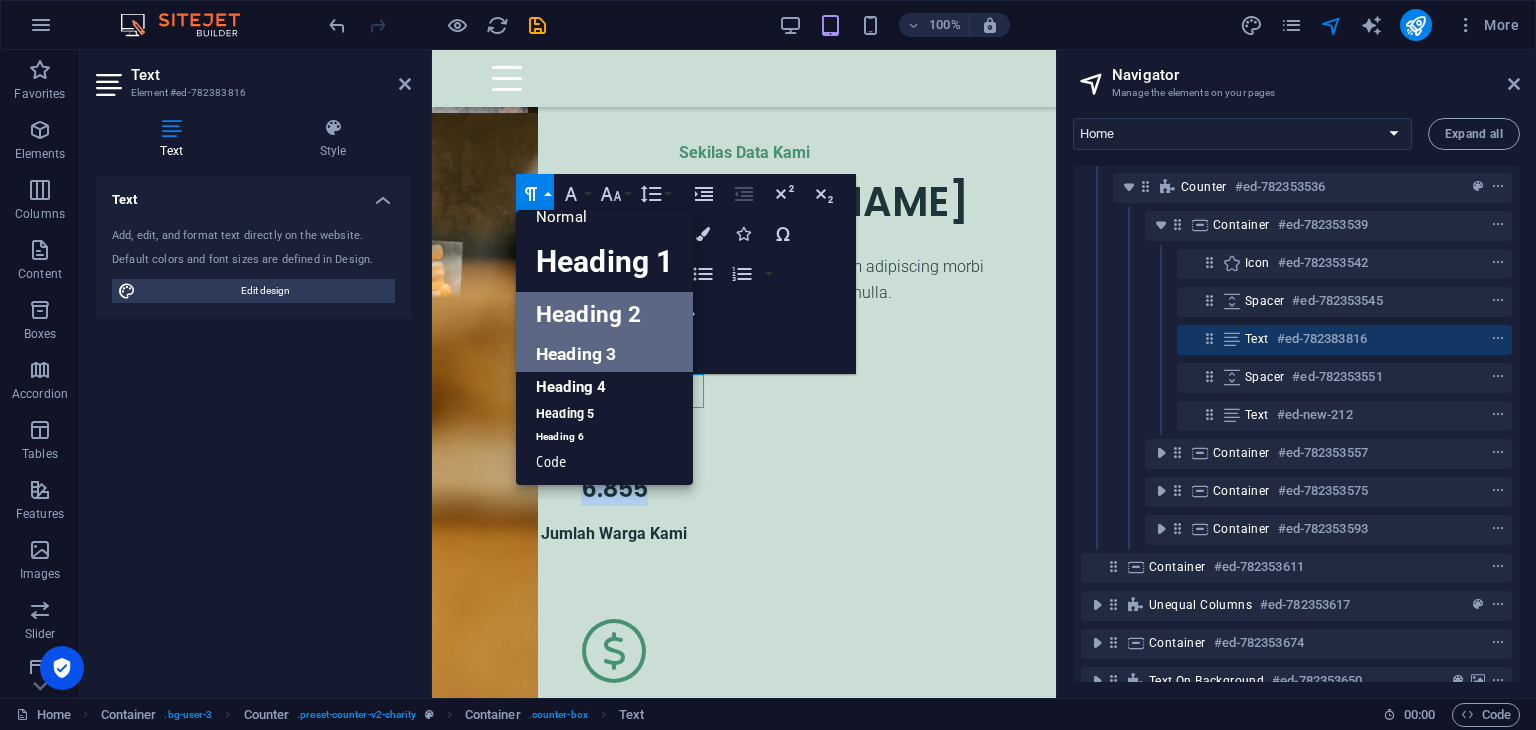 click on "Heading 2" at bounding box center (604, 314) 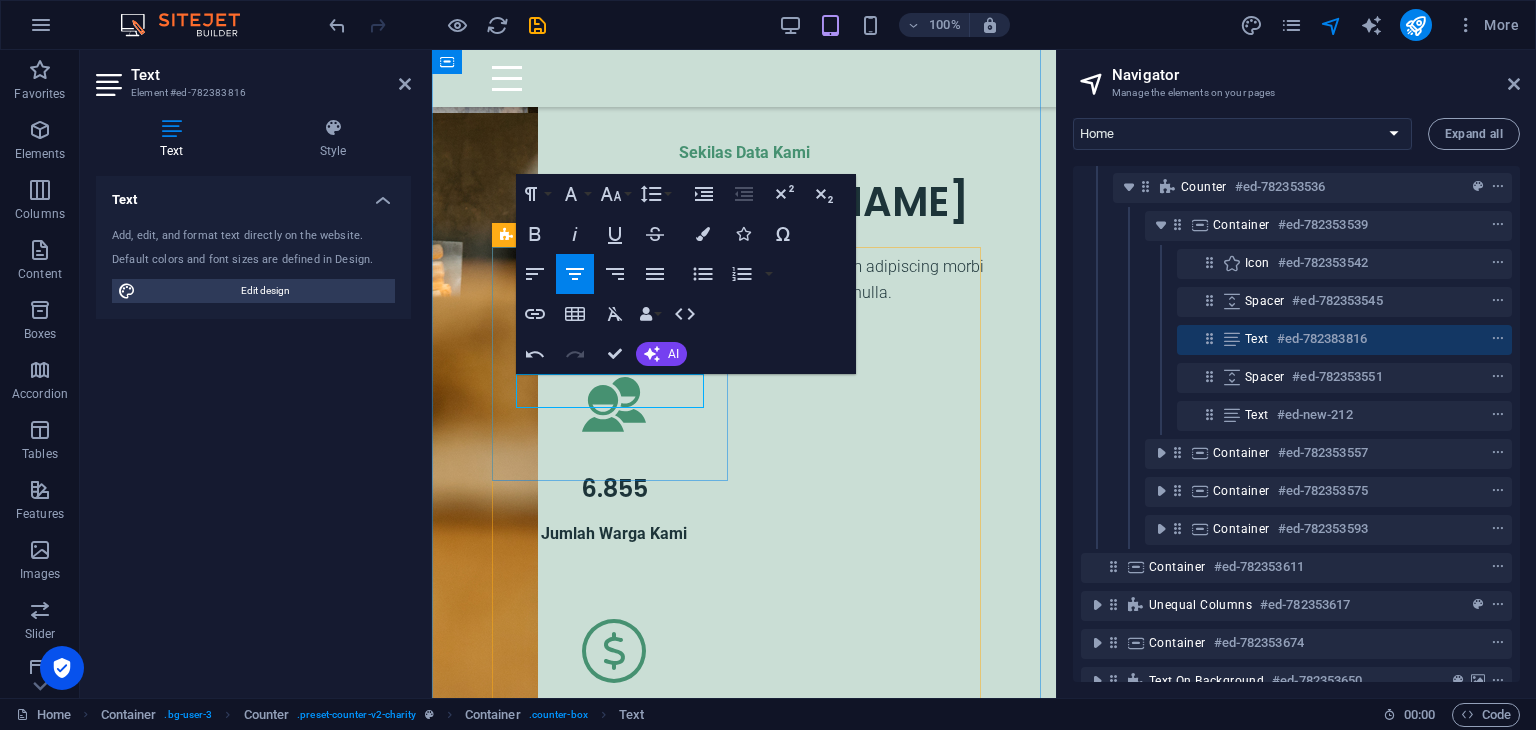 click on "6.855 Jumlah [PERSON_NAME]" at bounding box center [614, 454] 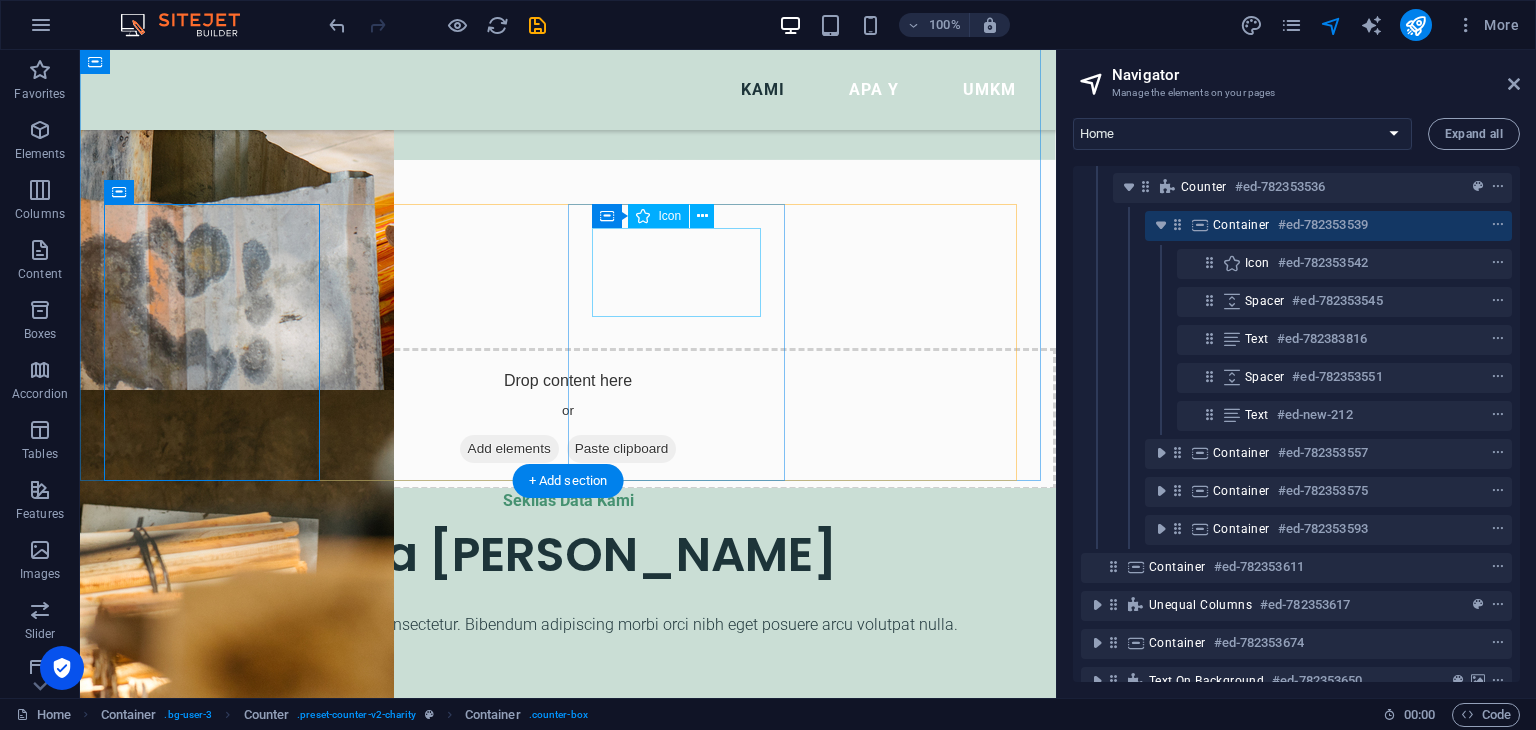 scroll, scrollTop: 1727, scrollLeft: 0, axis: vertical 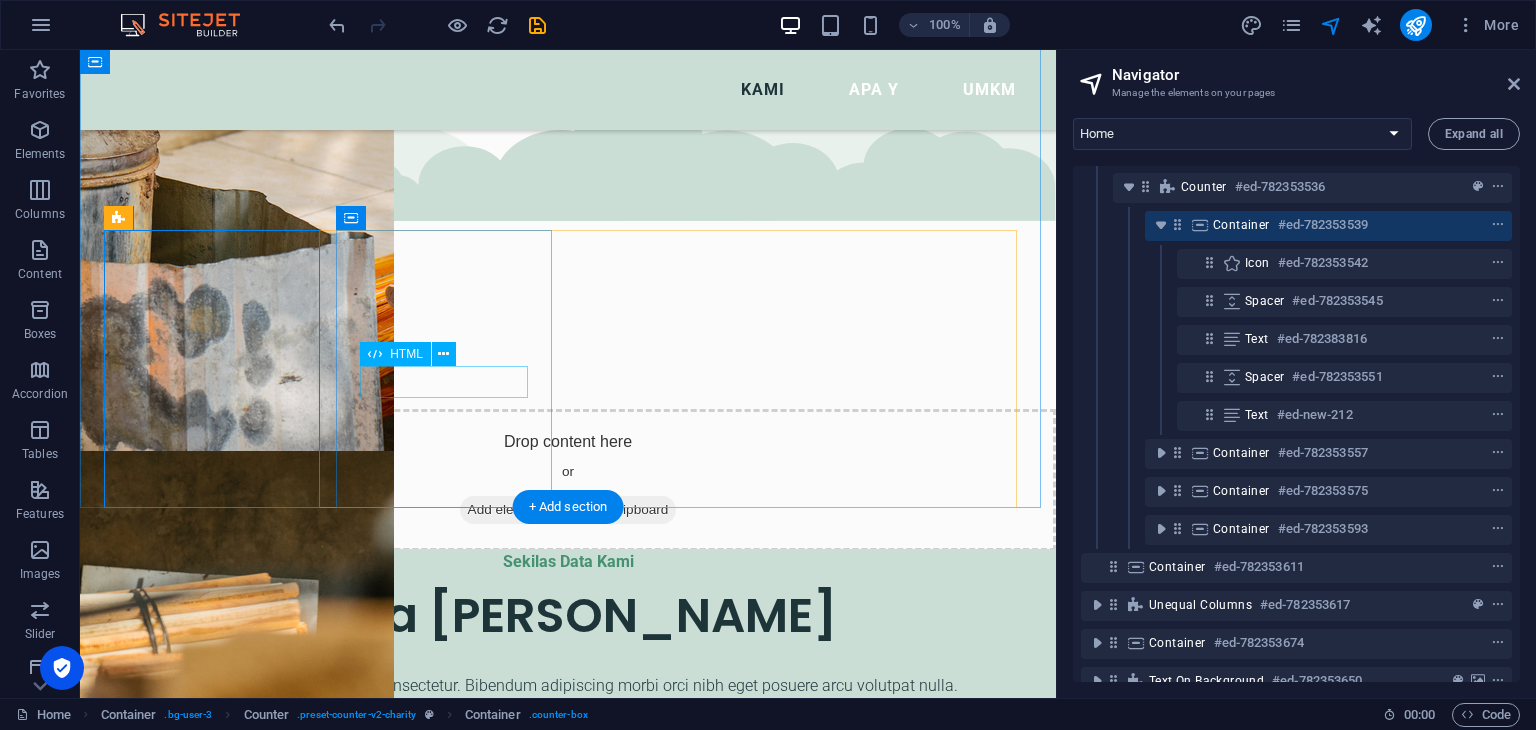 click on "$ 54.000" at bounding box center [214, 1132] 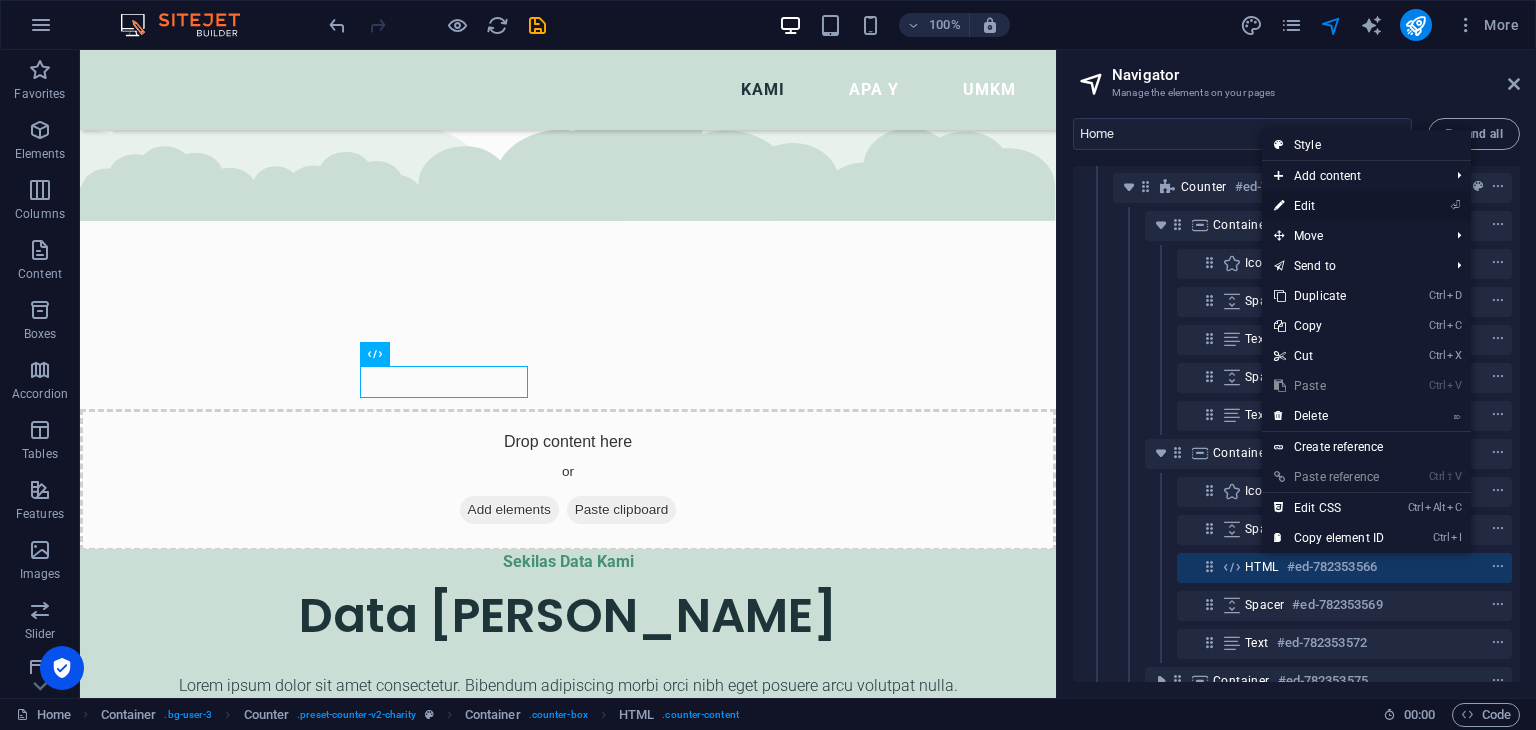 drag, startPoint x: 1305, startPoint y: 222, endPoint x: 1308, endPoint y: 211, distance: 11.401754 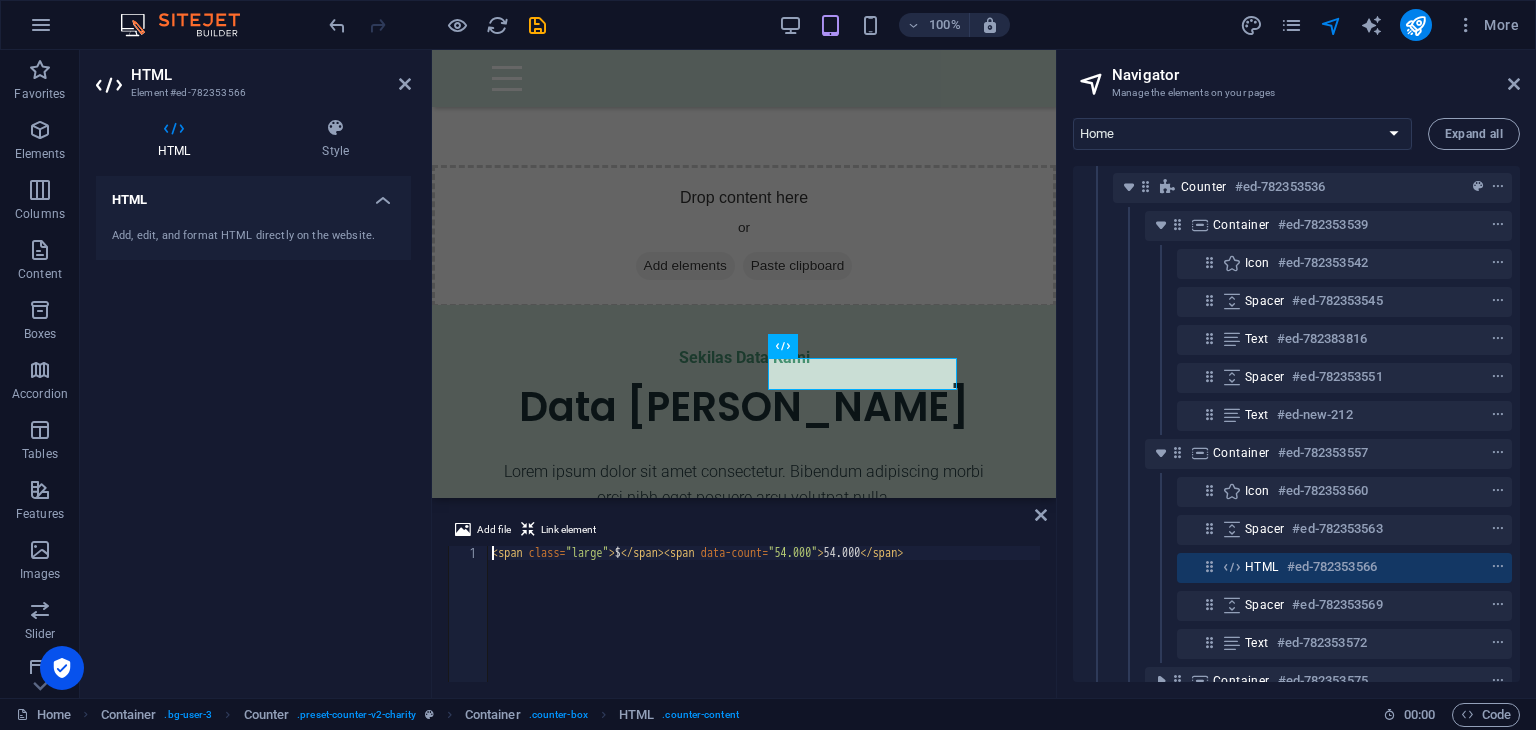 scroll, scrollTop: 1958, scrollLeft: 0, axis: vertical 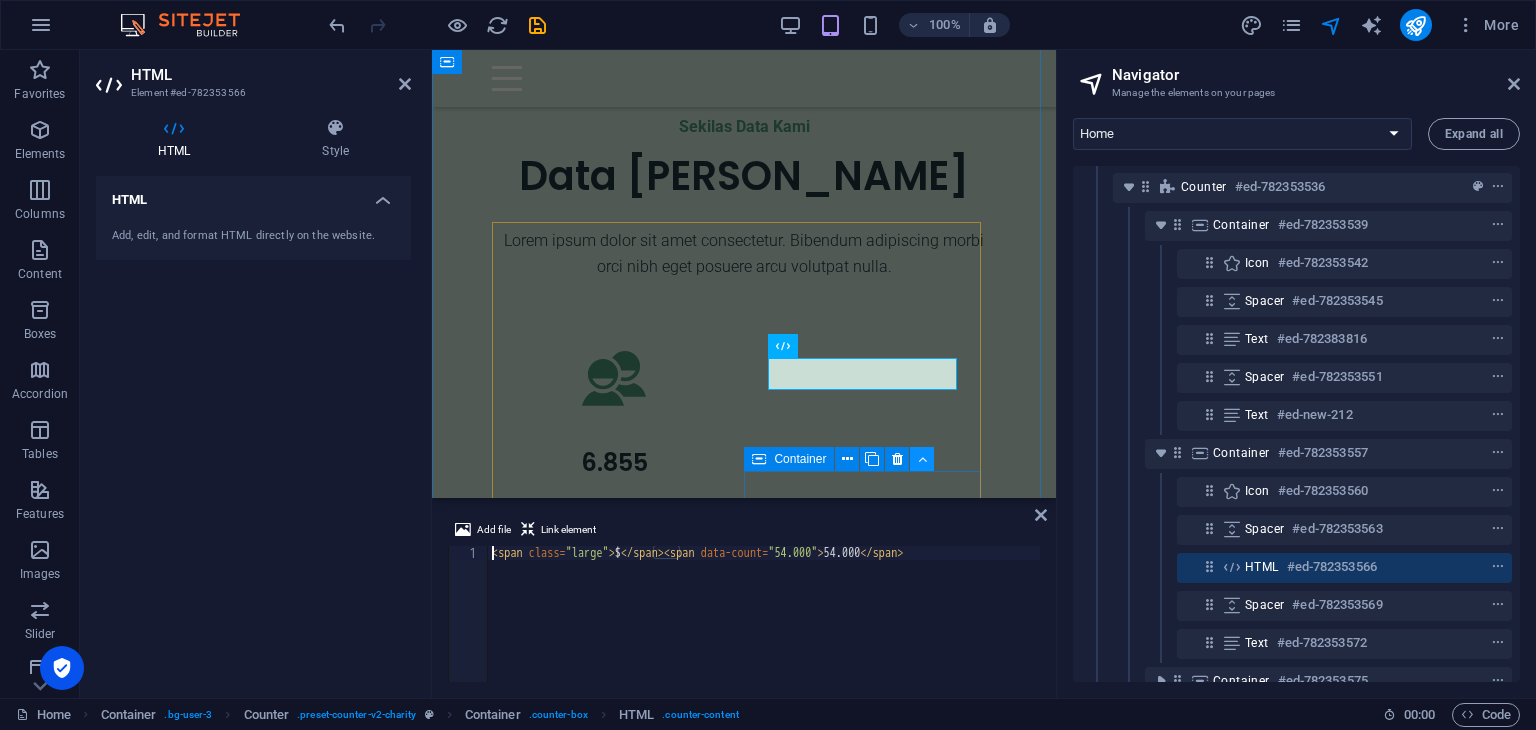 click at bounding box center [922, 459] 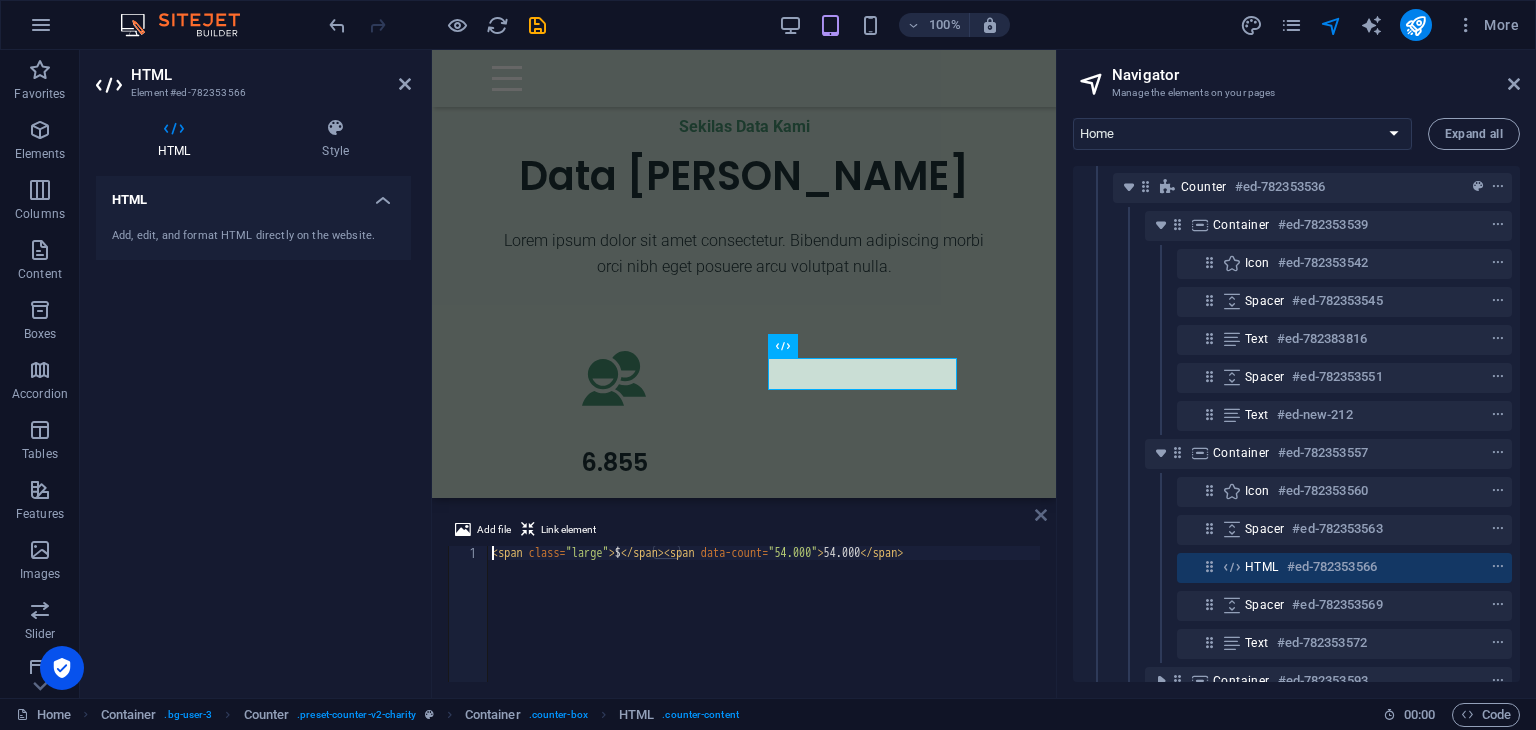 click at bounding box center [1041, 515] 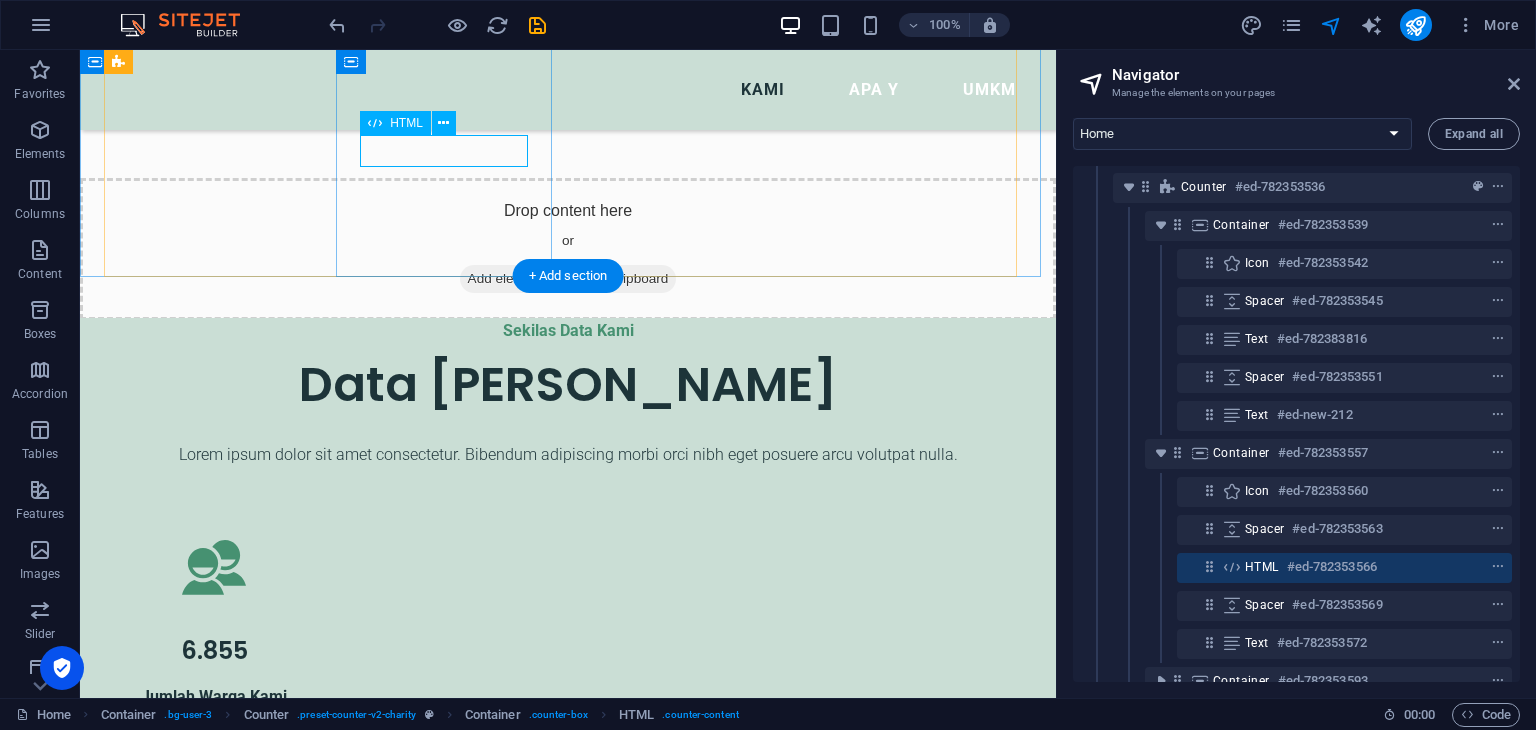click on "HTML" at bounding box center [1262, 567] 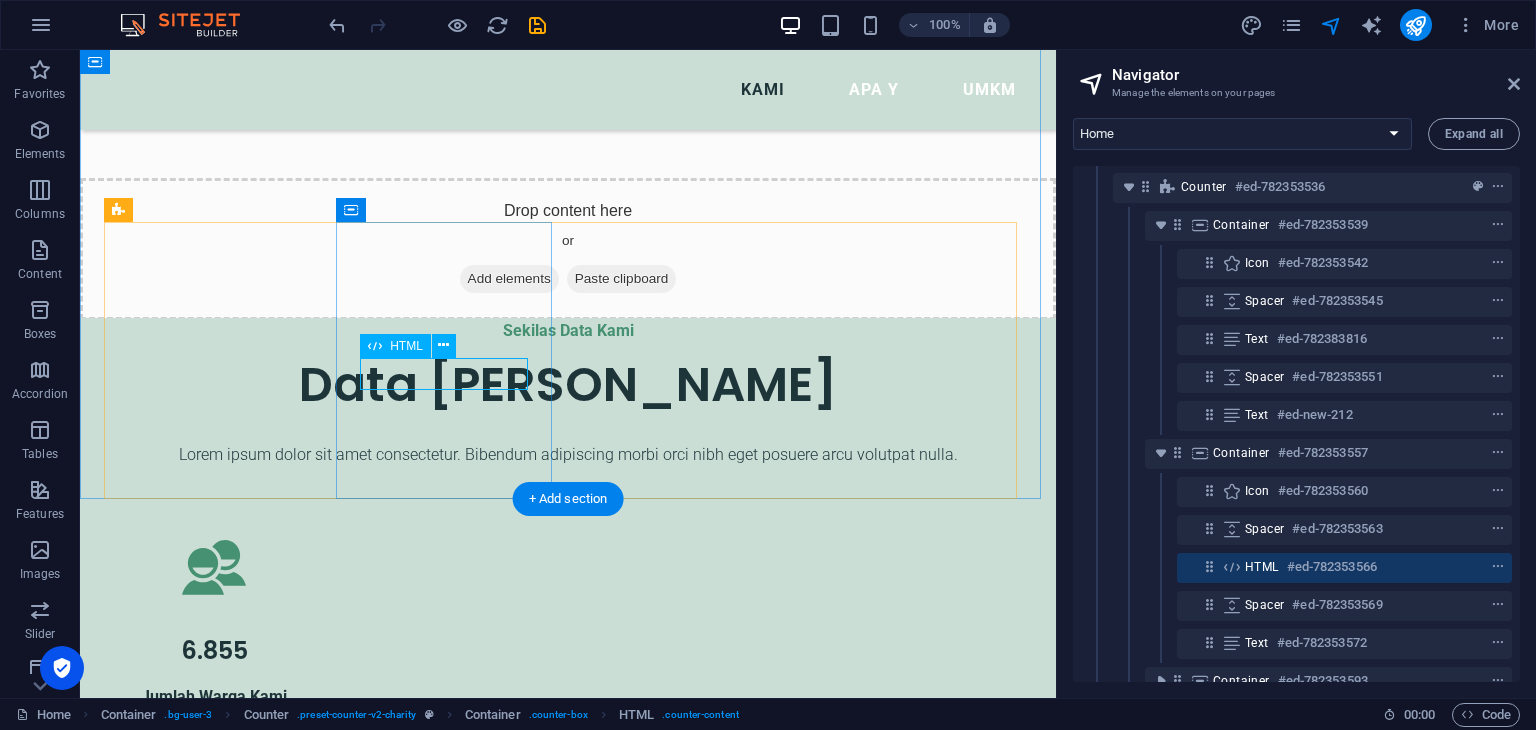 scroll, scrollTop: 1736, scrollLeft: 0, axis: vertical 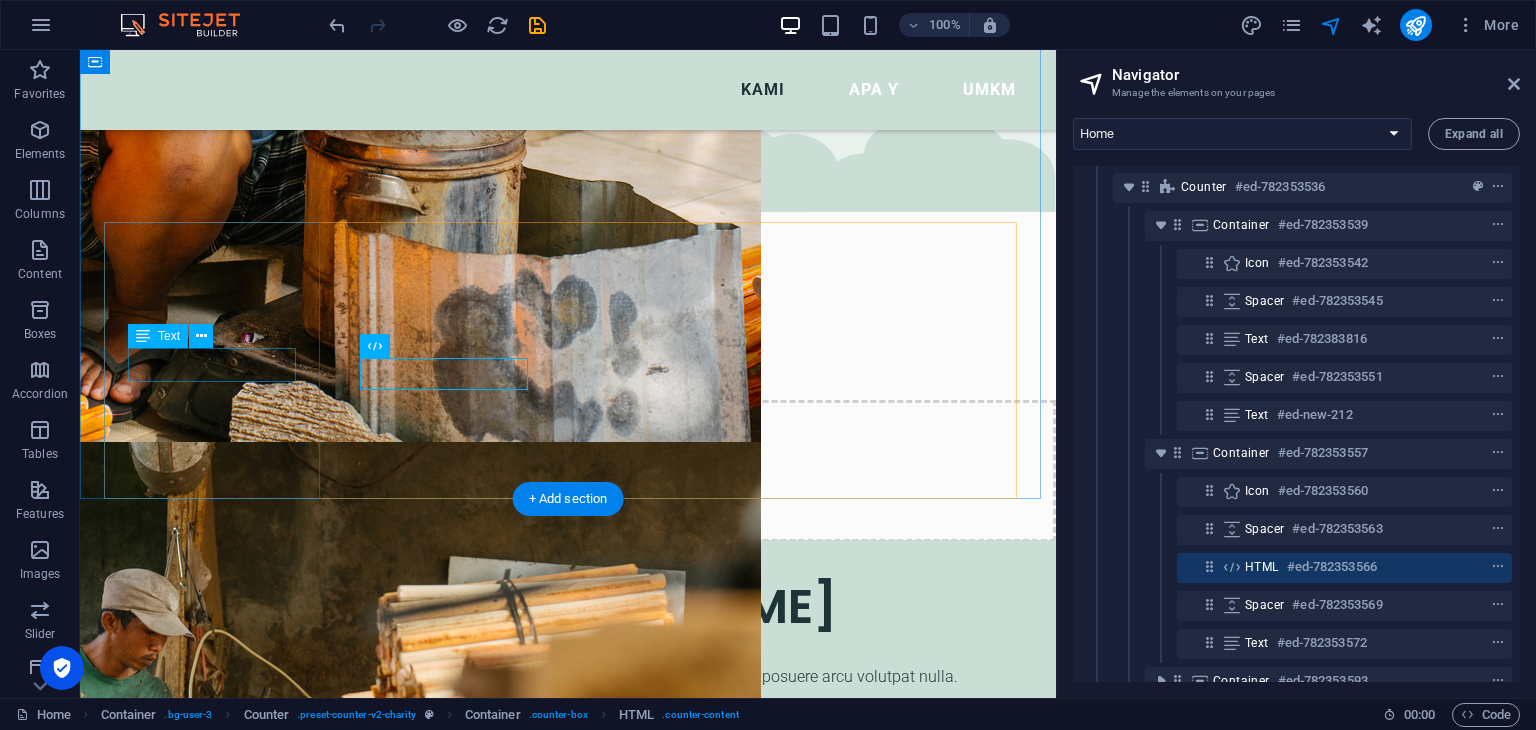 click on "Text #ed-782383816" at bounding box center [1296, 340] 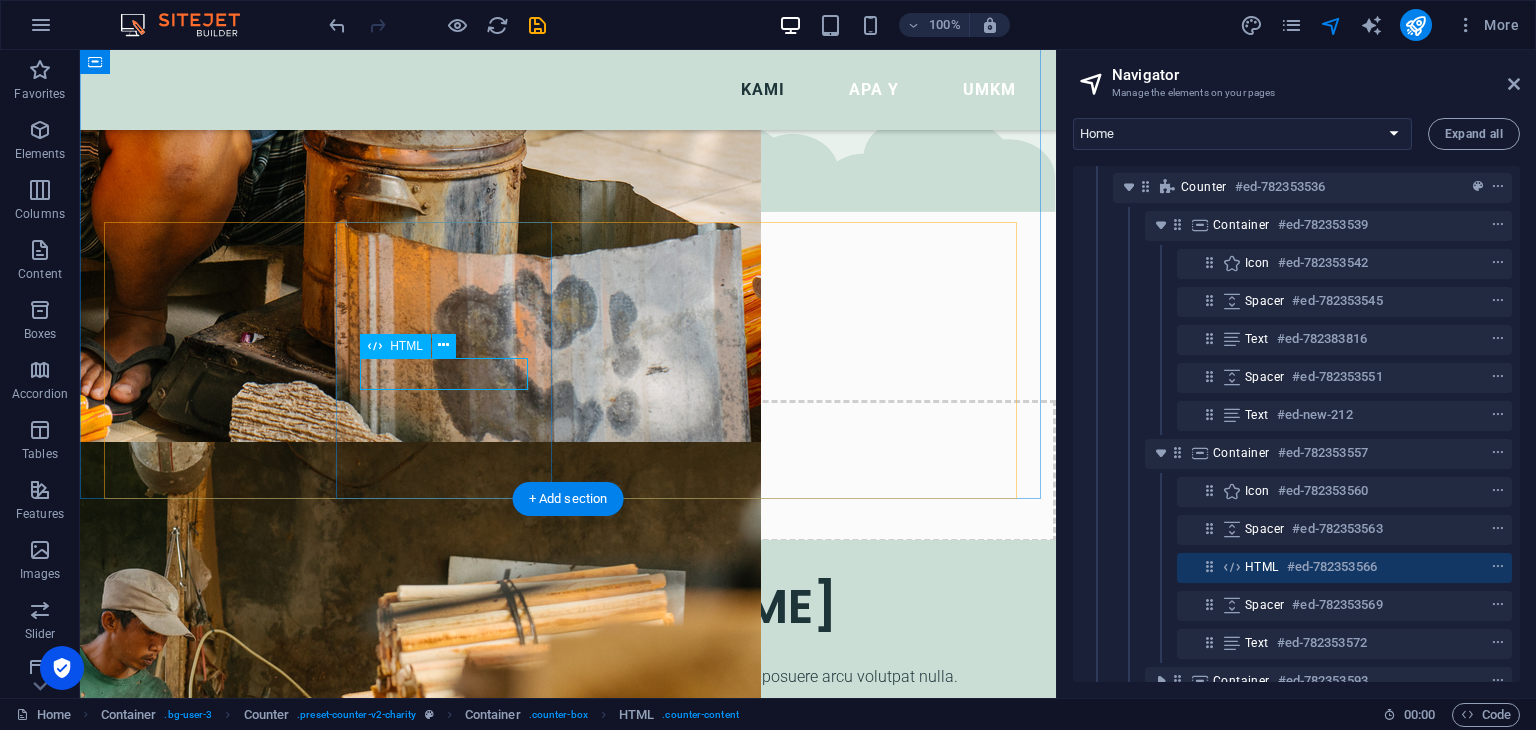 click on "HTML" at bounding box center [1262, 567] 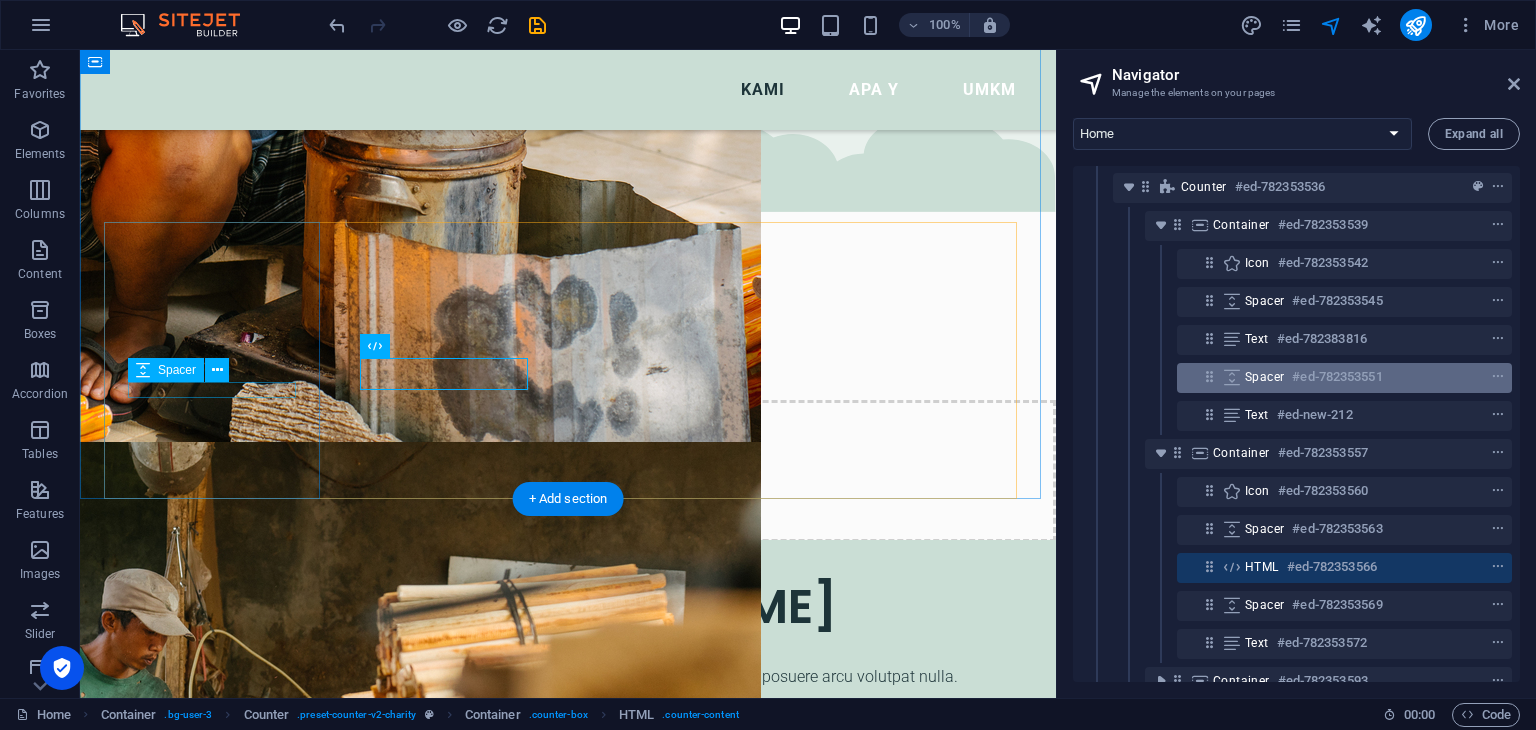 click on "Spacer" at bounding box center (1264, 377) 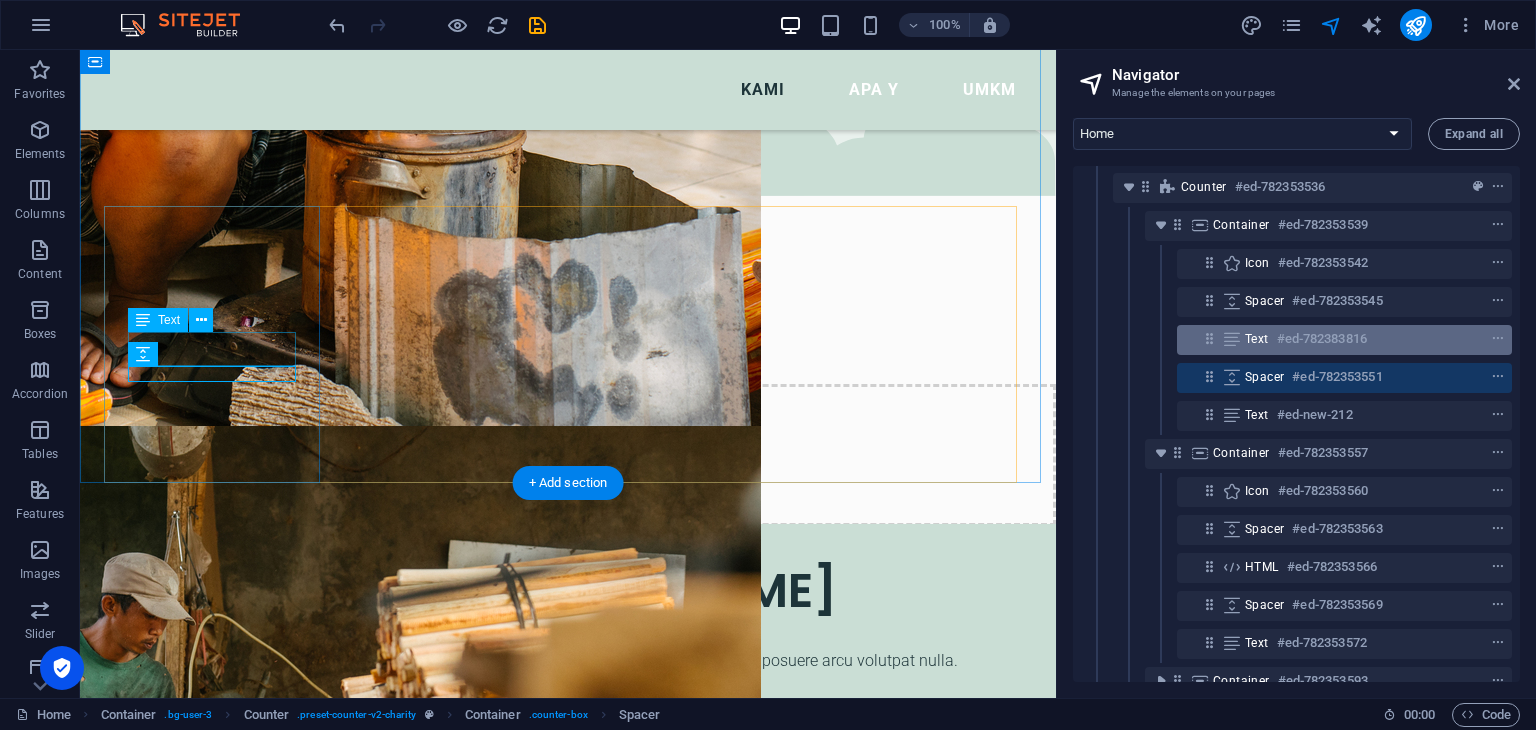 click on "Text #ed-782383816" at bounding box center [1344, 340] 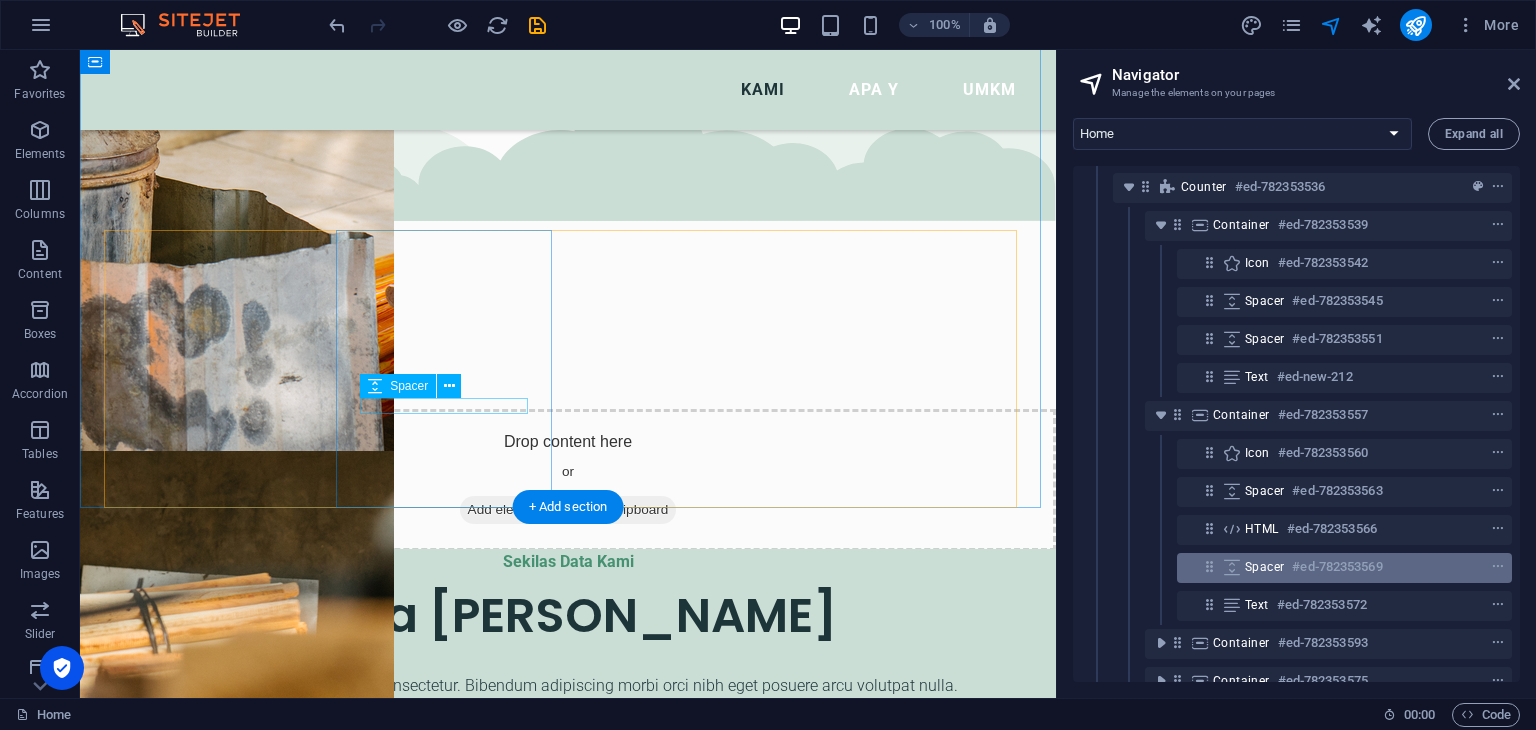 click on "Spacer #ed-782353569" at bounding box center [1328, 567] 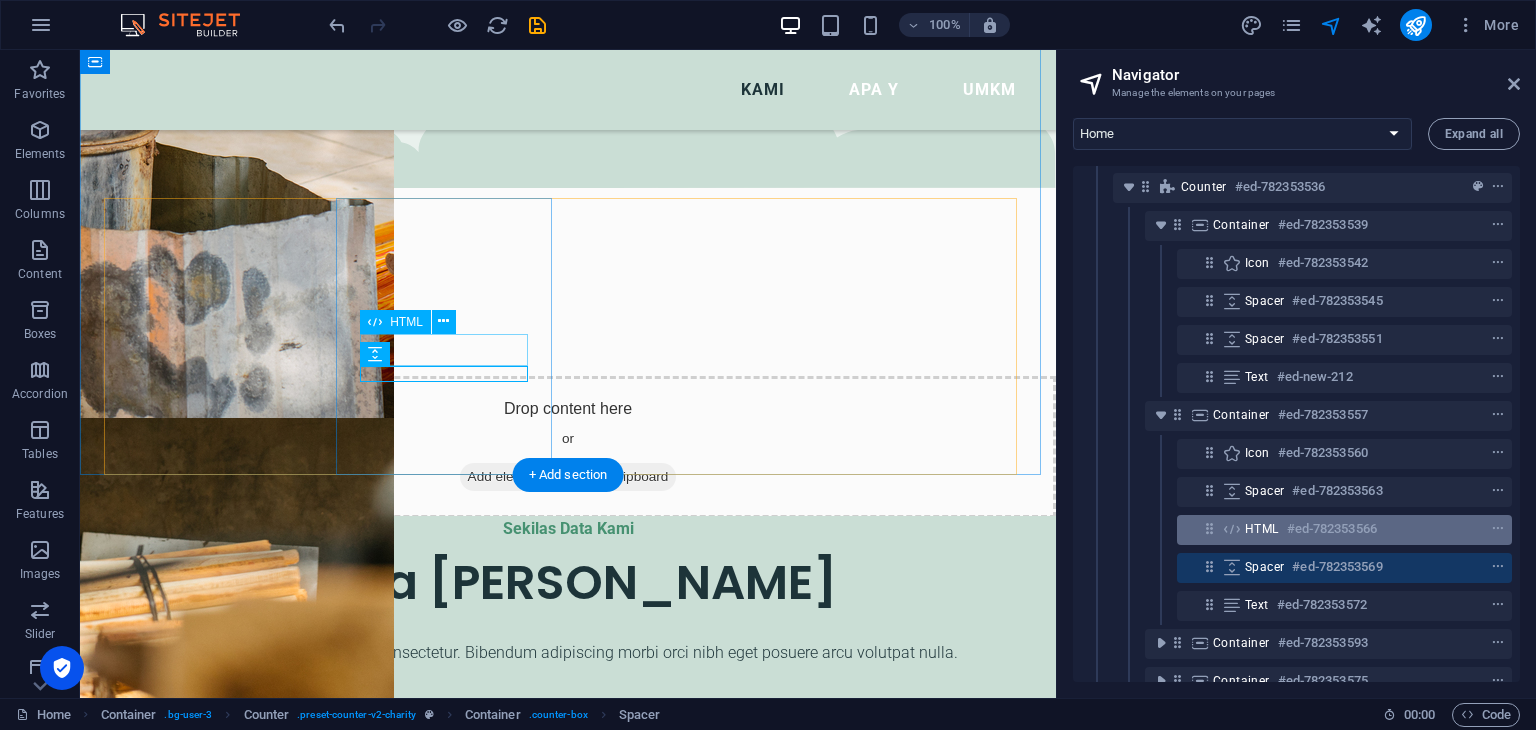click on "HTML" at bounding box center [1262, 529] 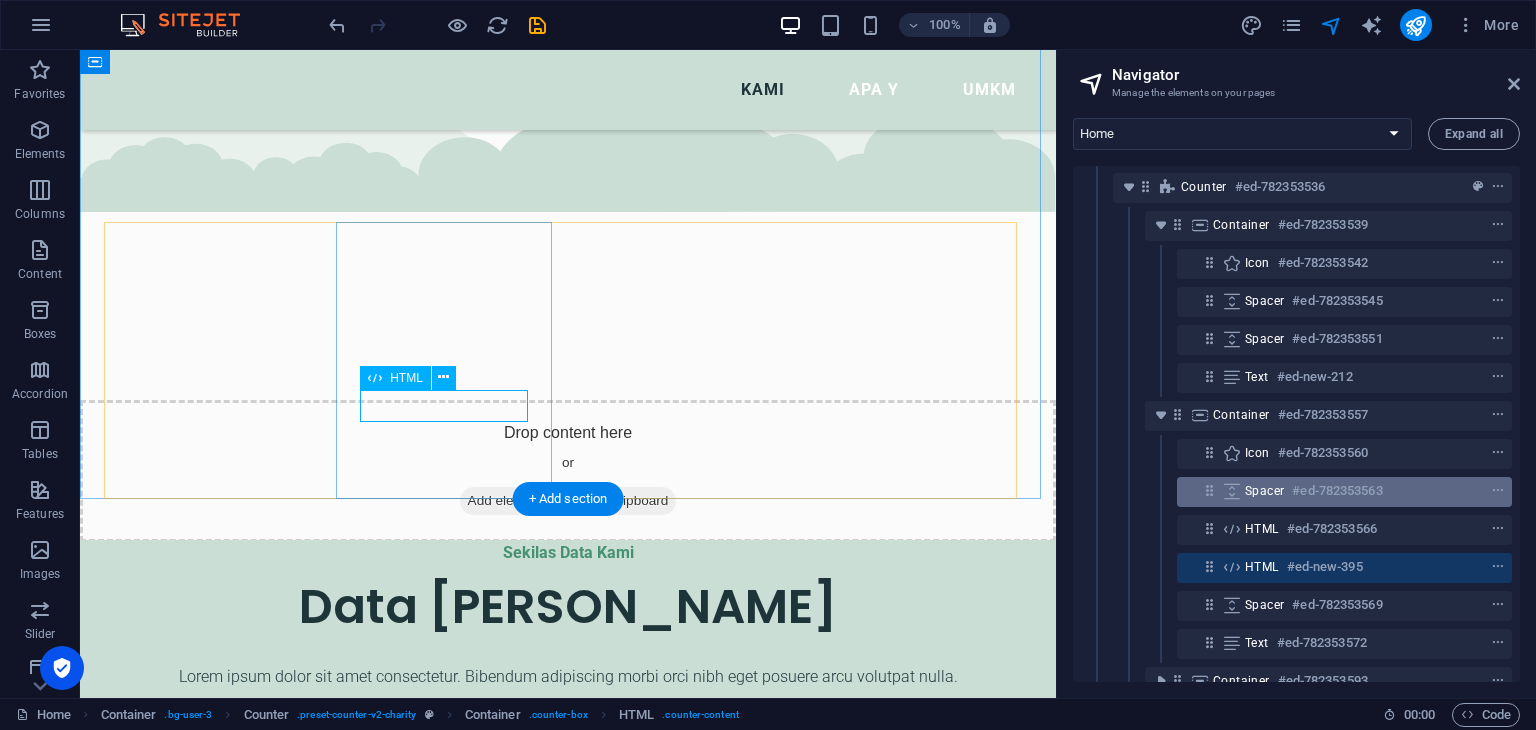 scroll, scrollTop: 421, scrollLeft: 0, axis: vertical 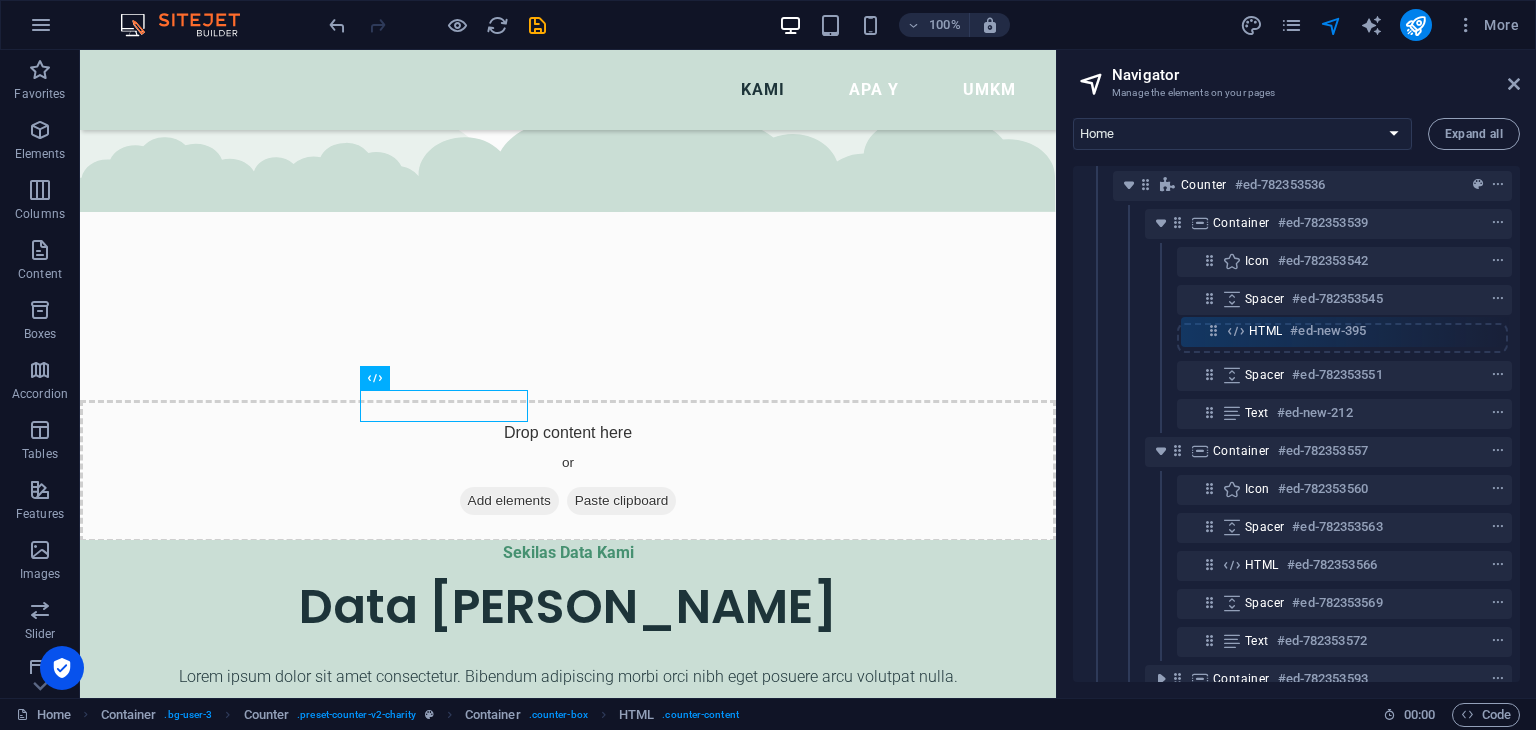 drag, startPoint x: 1210, startPoint y: 571, endPoint x: 1212, endPoint y: 329, distance: 242.00827 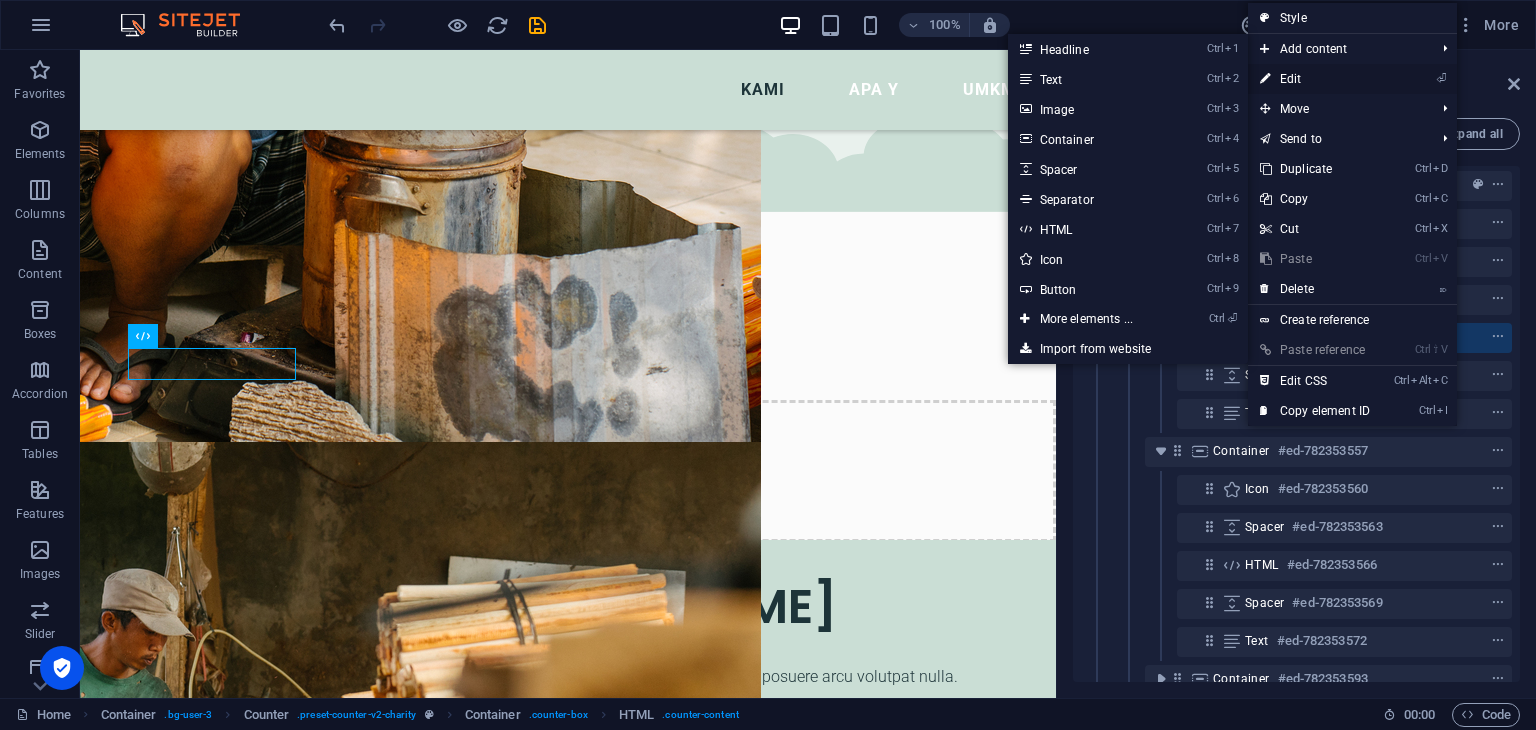 click on "⏎  Edit" at bounding box center (1315, 79) 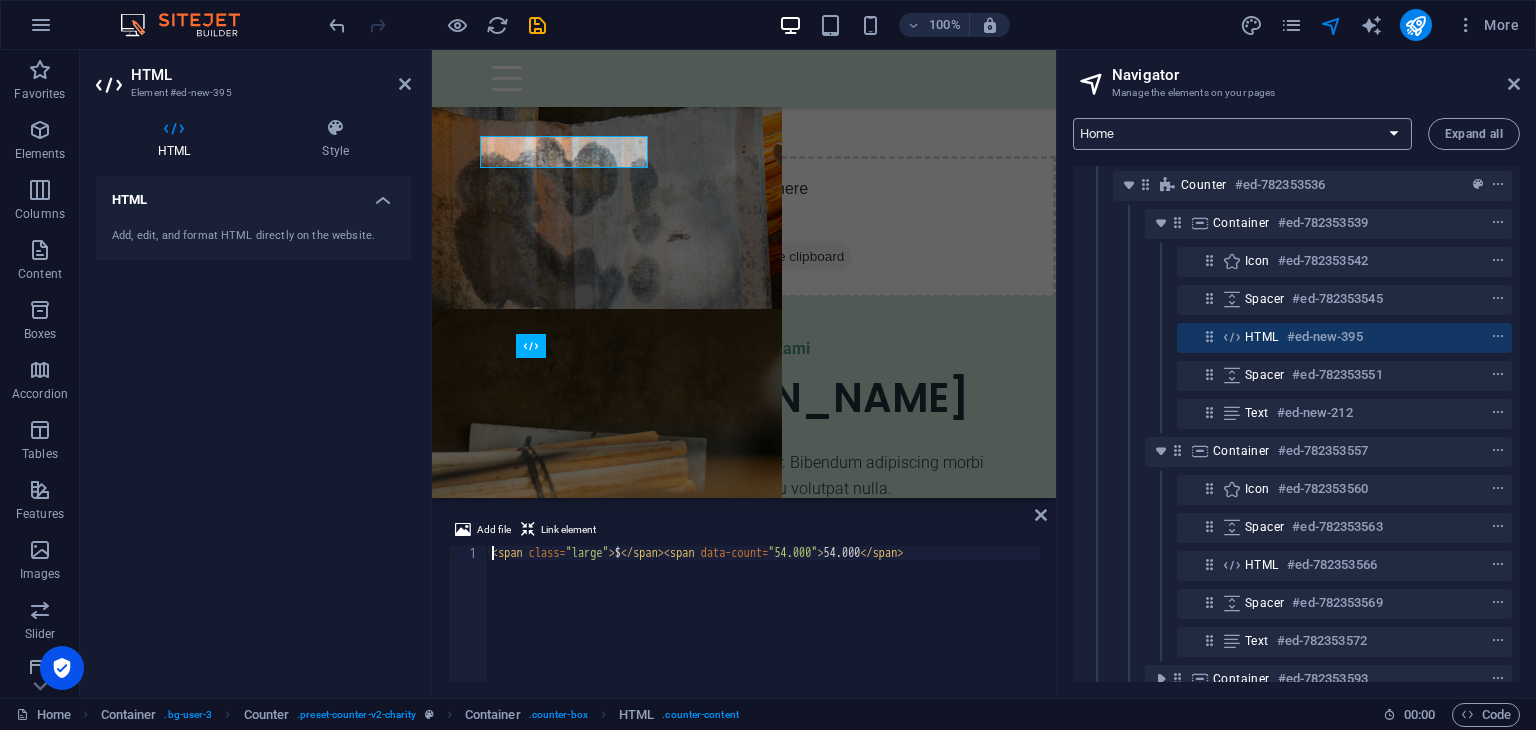 scroll, scrollTop: 1948, scrollLeft: 0, axis: vertical 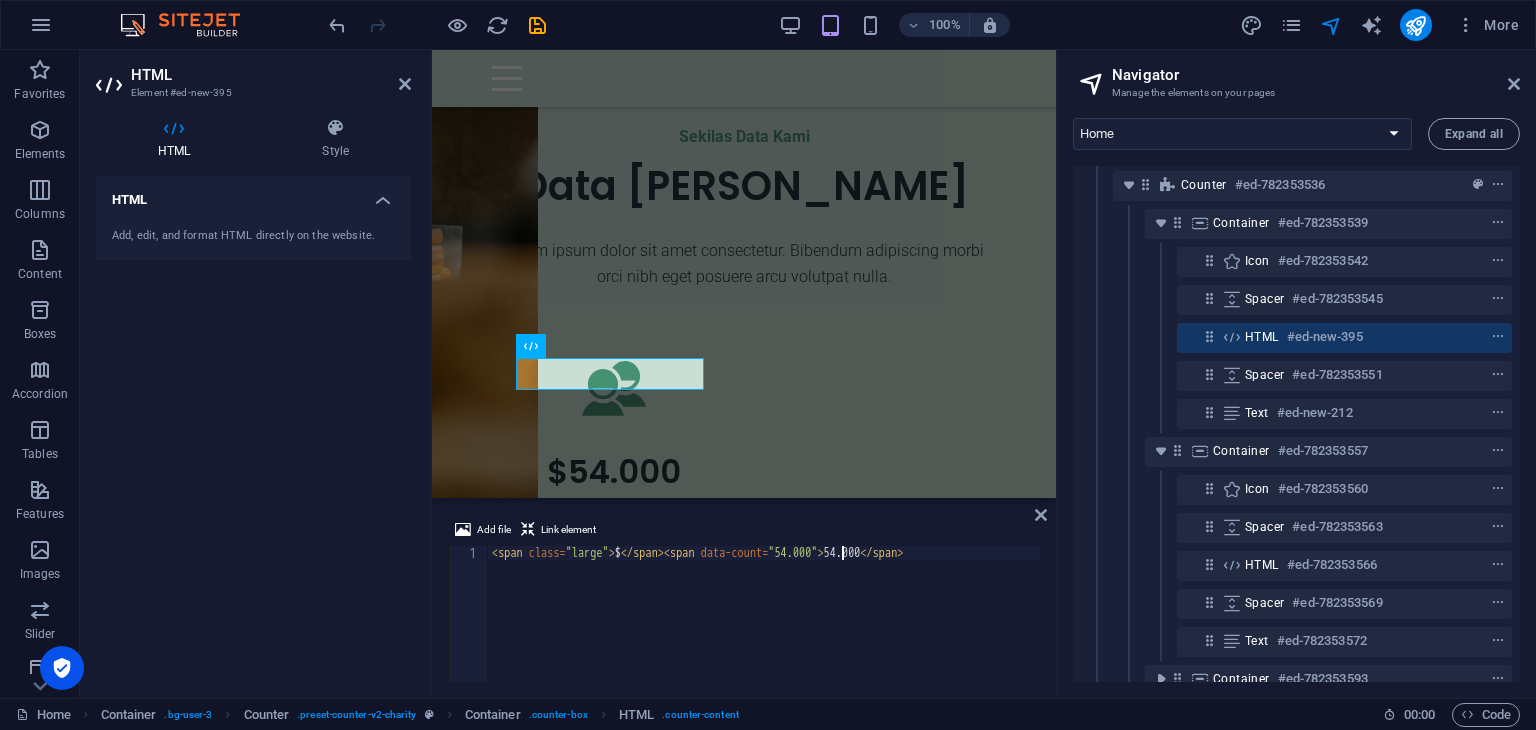 click on "< span   class = "large" >  $ </ span > < span   data-count = "54.000" > 54.000 </ span >" at bounding box center [764, 628] 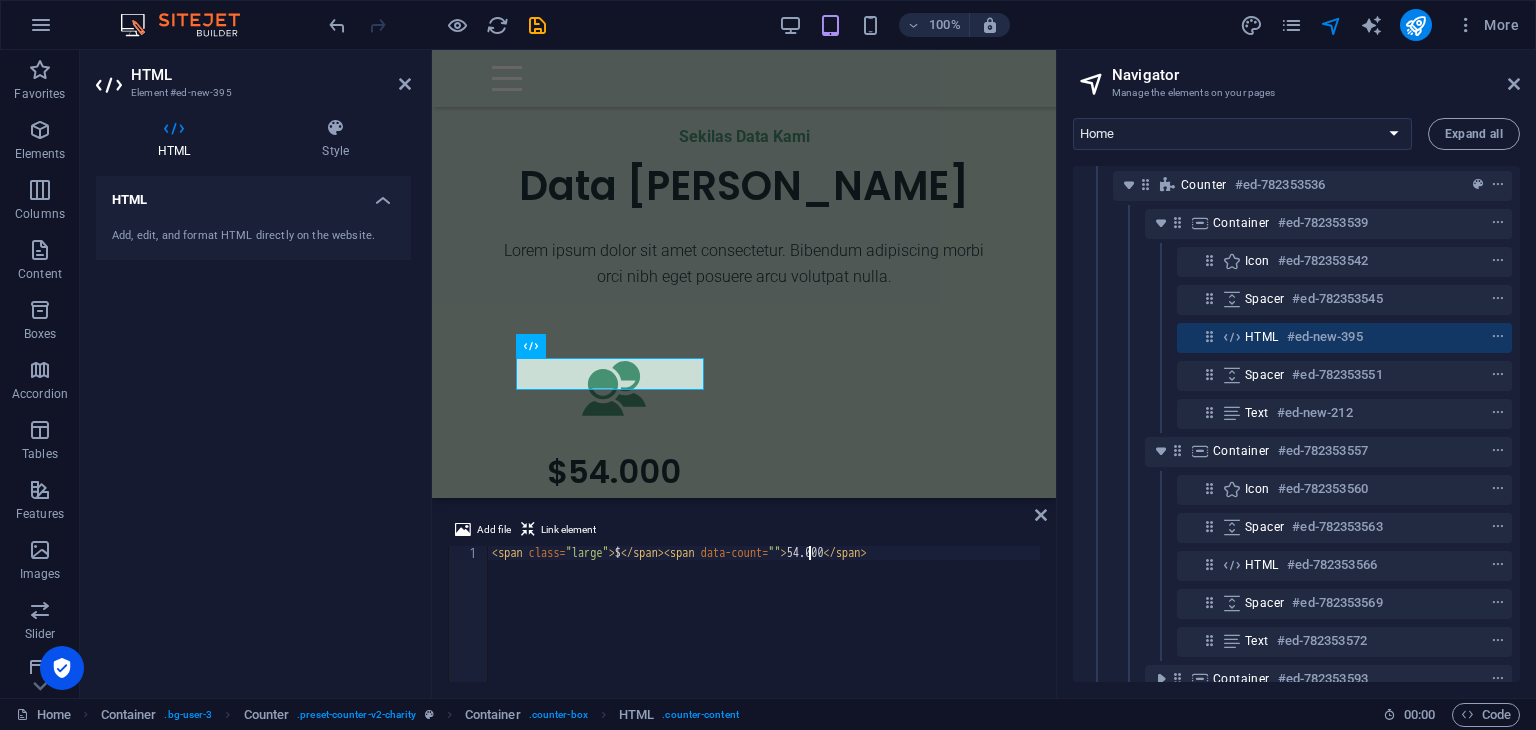 paste on "6.855" 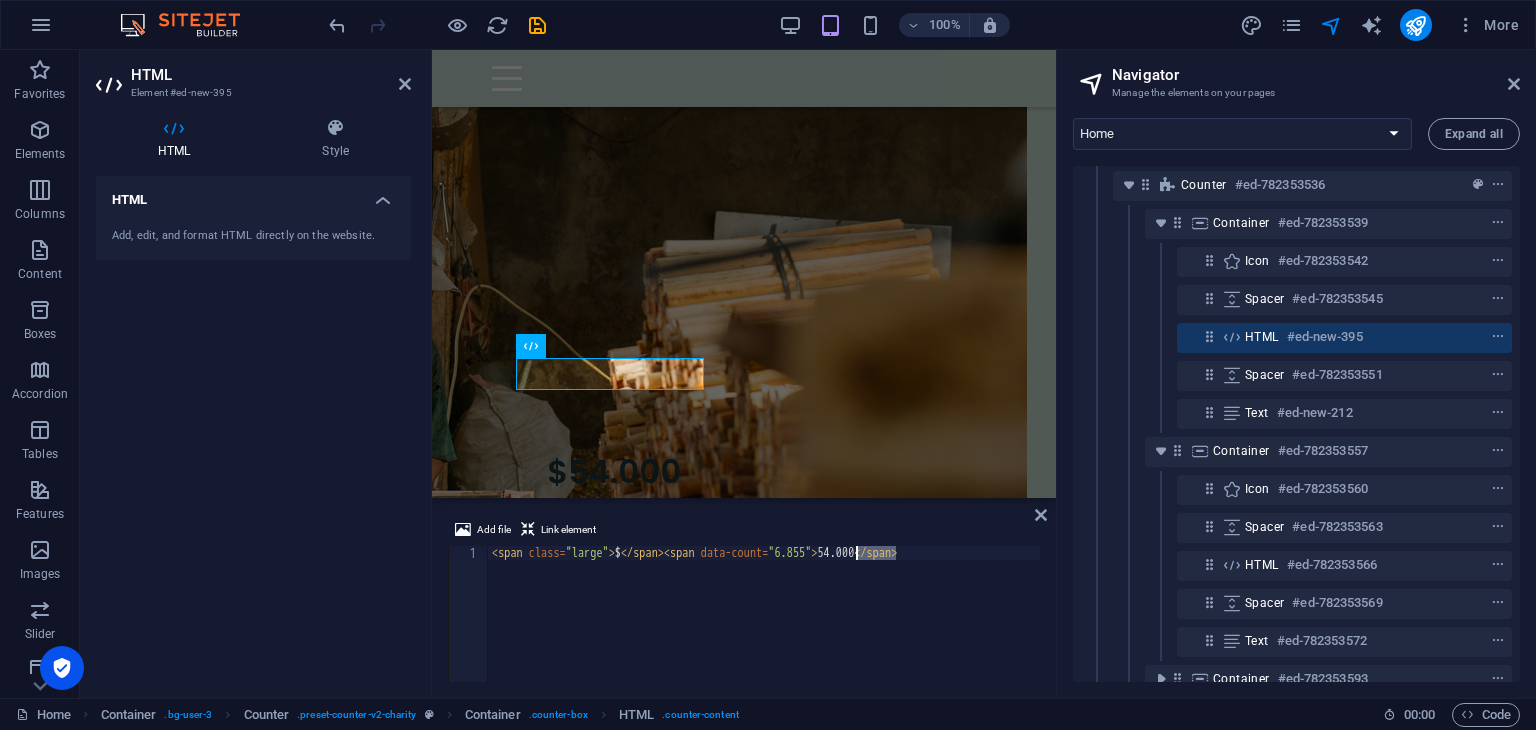 drag, startPoint x: 896, startPoint y: 553, endPoint x: 858, endPoint y: 556, distance: 38.118237 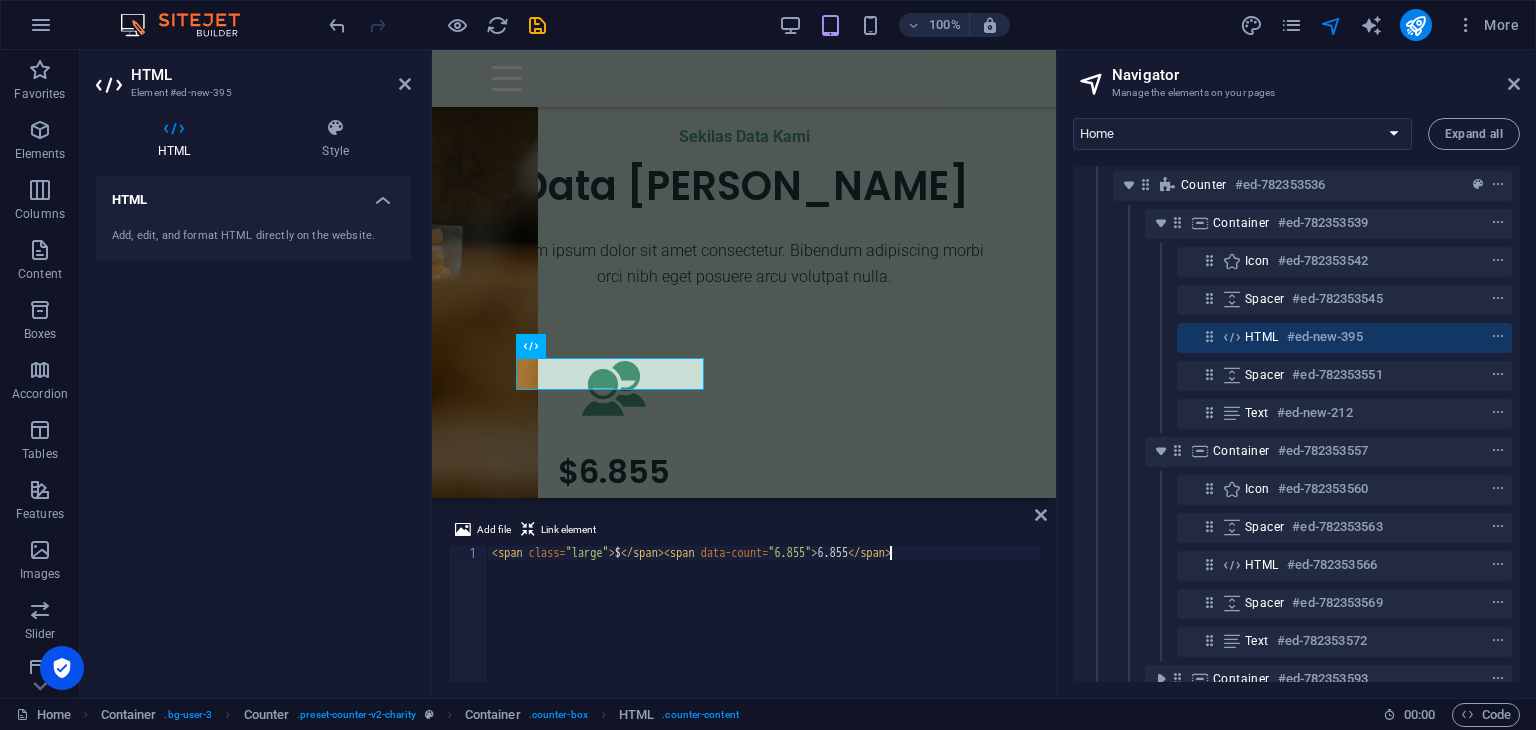 click on "< span   class = "large" >  $ </ span > < span   data-count = "6.855" > 6.855 </ span >" at bounding box center (764, 628) 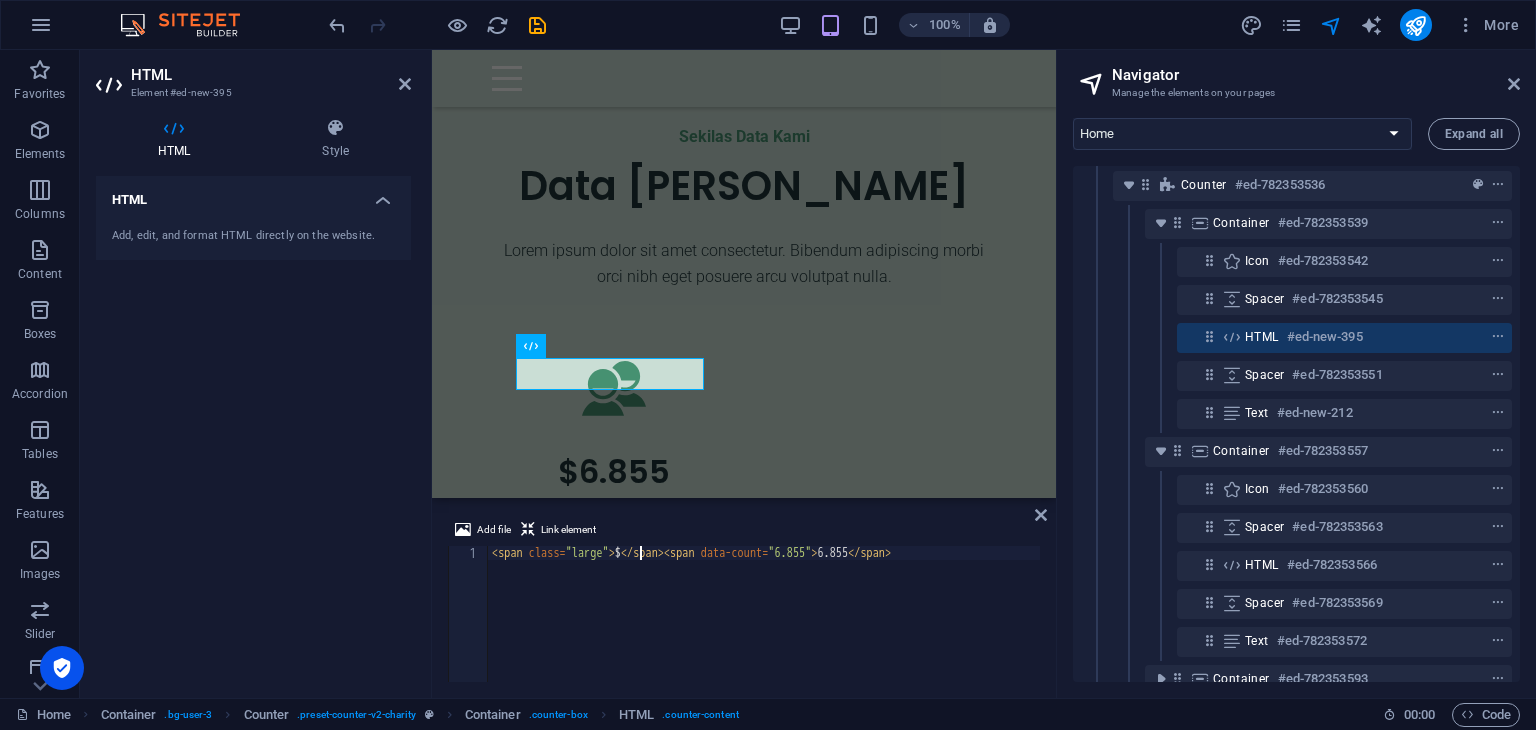 type on "<span class="large"> </span><span data-count="6.855">6.855</span>" 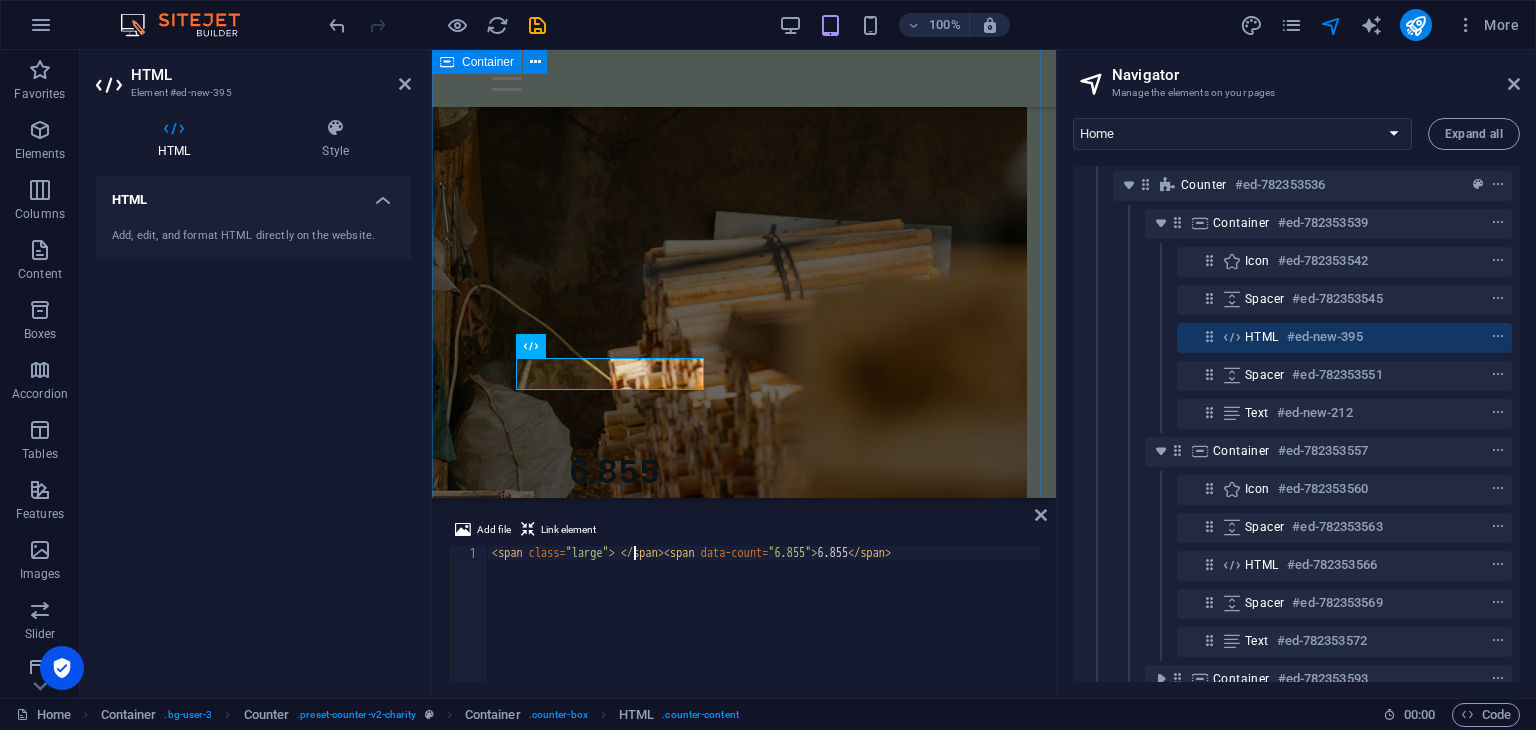 click on "Sekilas Data Kami Data Dari Kami Lorem ipsum dolor sit amet consectetur. Bibendum adipiscing morbi orci nibh eget posuere arcu volutpat nulla.   6.855 Jumlah [PERSON_NAME]  $ 54.000 Industri UMKM 0  + Lorem ipsum dolor sit amet consectetur bibendum 0 Lorem ipsum dolor sit amet consectetur bibendum" at bounding box center (744, 727) 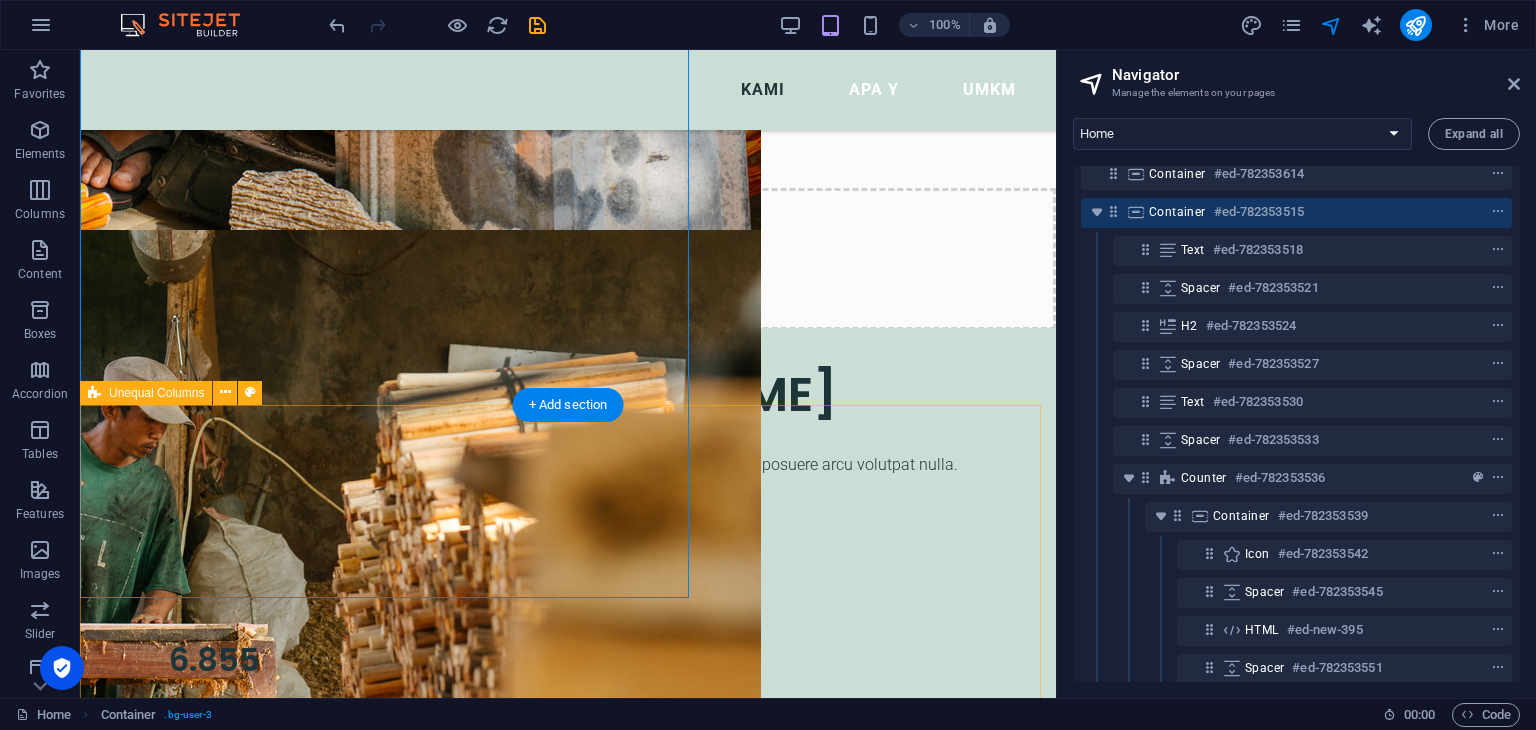 scroll, scrollTop: 10, scrollLeft: 0, axis: vertical 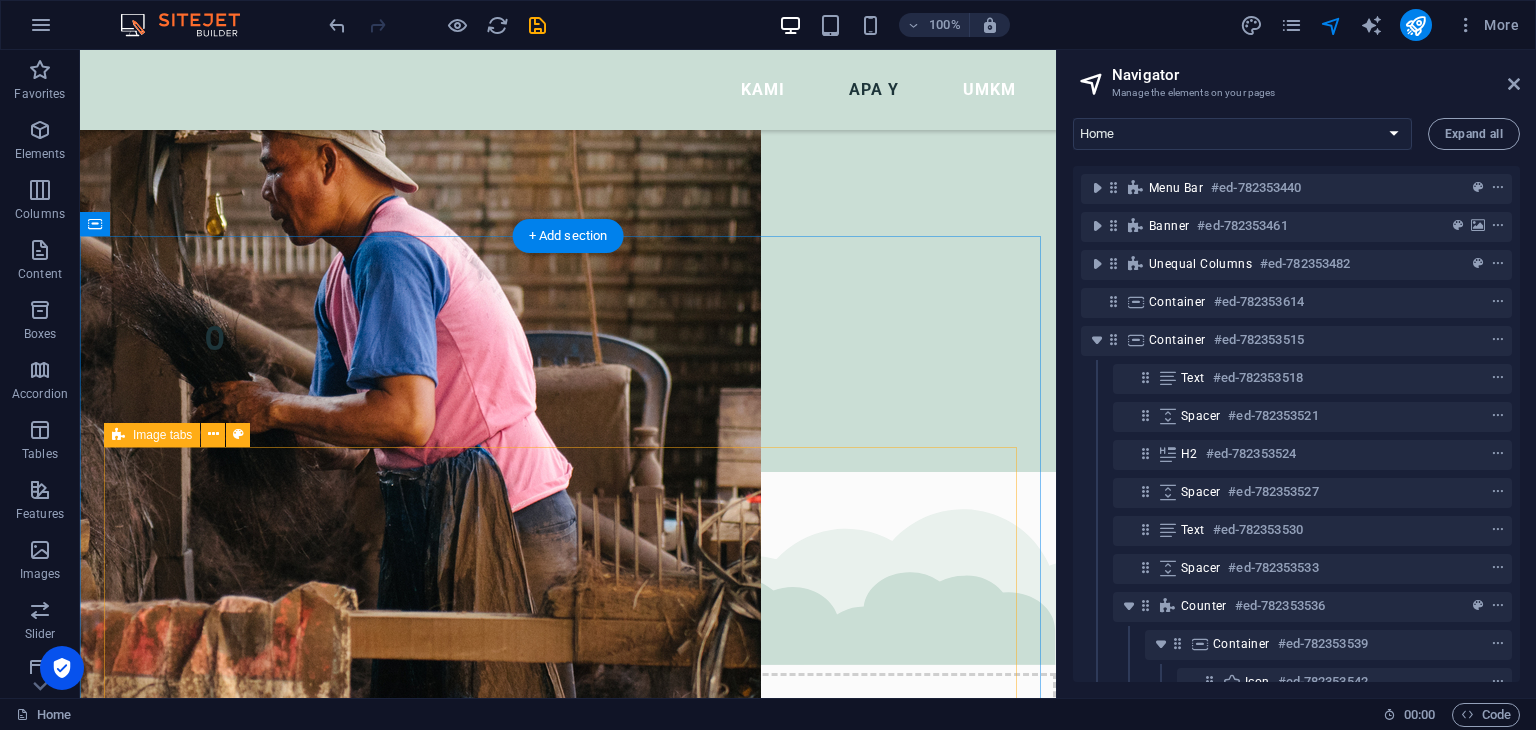 click on "[PERSON_NAME] LLC Lorem ipsum dolor sit amet consectetur. Bibendum adipiscing morbi orci nibh eget posuere arcu volutpat nulla. Tortor cras suscipit augue sodales risus auctor. Fusce nunc vitae non dui ornare tellus nibh purus lectus. Volutpat nulla. Tortor cras suscipit augue sodales risus auctor. Fusce nunc vitae non dui ornare tellus nibh purus lectus. [PERSON_NAME] Lorem ipsum dolor sit amet consectetur. Bibendum adipiscing morbi orci nibh eget posuere arcu volutpat nulla. Tortor cras suscipit augue sodales risus auctor. Fusce nunc vitae non dui ornare tellus nibh purus lectus. Volutpat nulla. Tortor cras suscipit augue sodales risus auctor. Fusce nunc vitae non dui ornare tellus nibh purus lectus. [PERSON_NAME] Group Lorem ipsum dolor sit amet consectetur. Bibendum adipiscing morbi orci nibh eget posuere arcu volutpat nulla. Tortor cras suscipit augue sodales risus auctor. Fusce nunc vitae non dui ornare tellus nibh purus lectus. Placeholder Partner [PERSON_NAME] PLC" at bounding box center (568, 5812) 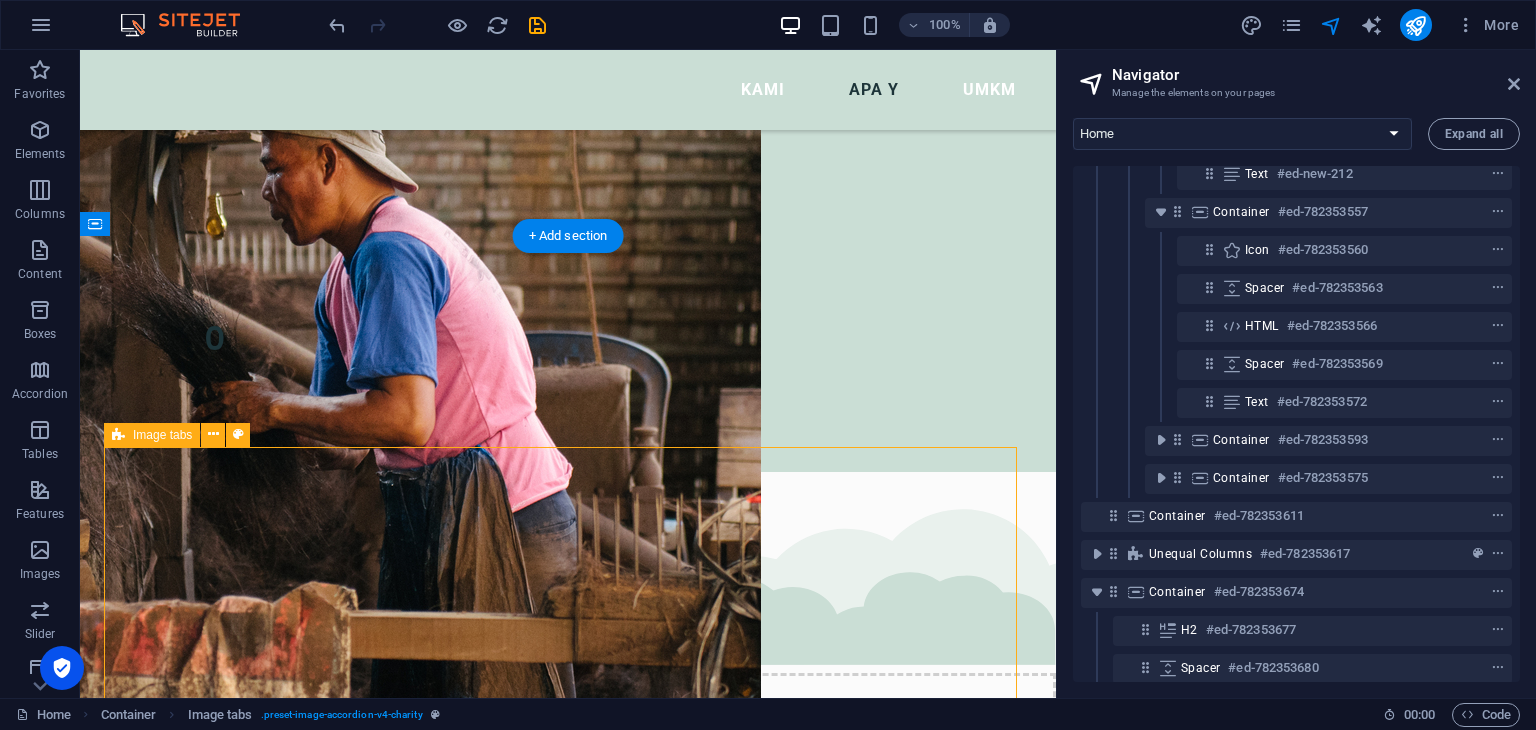 scroll, scrollTop: 799, scrollLeft: 0, axis: vertical 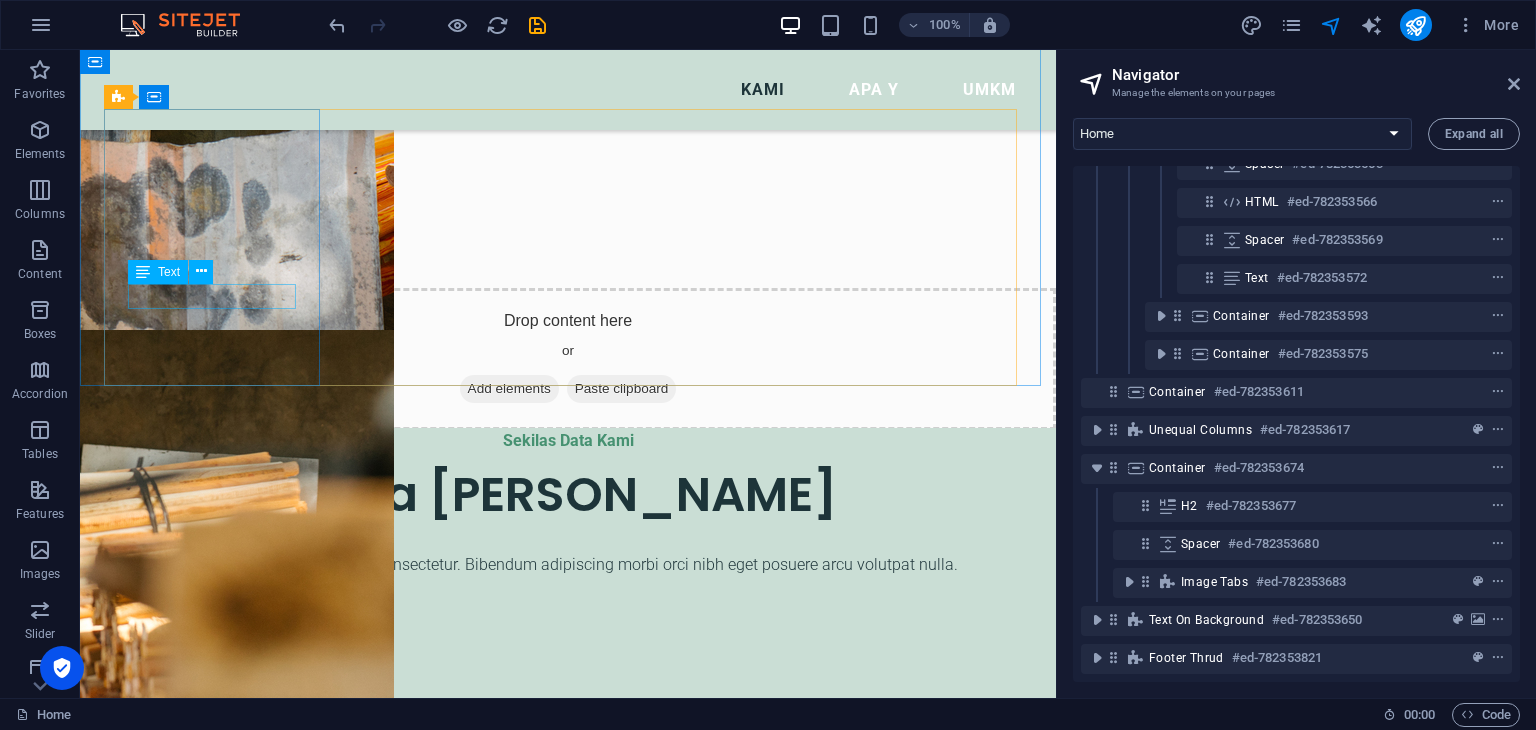 click on "Text" at bounding box center [177, 272] 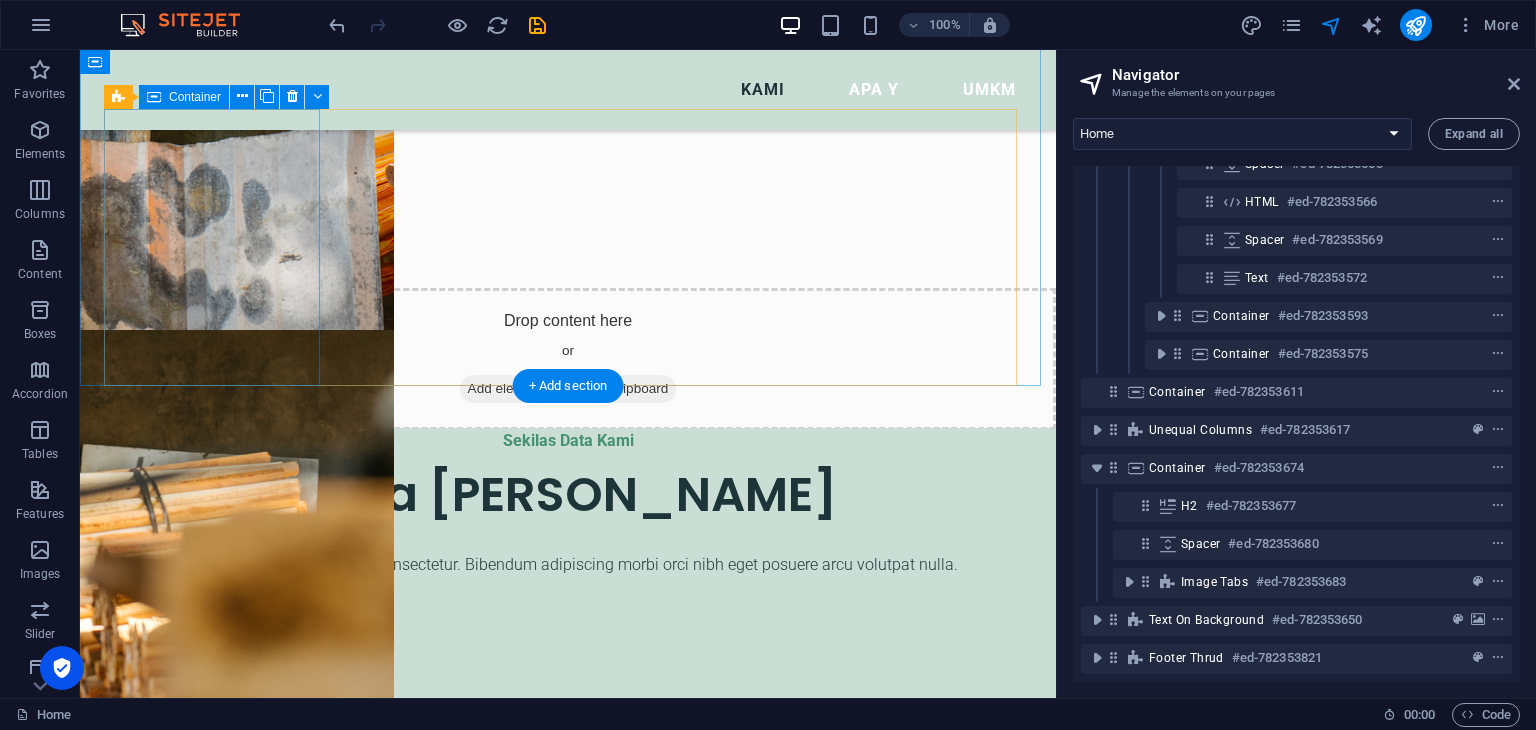 click on "Drop content here or  Add elements  Paste clipboard" at bounding box center [568, 1944] 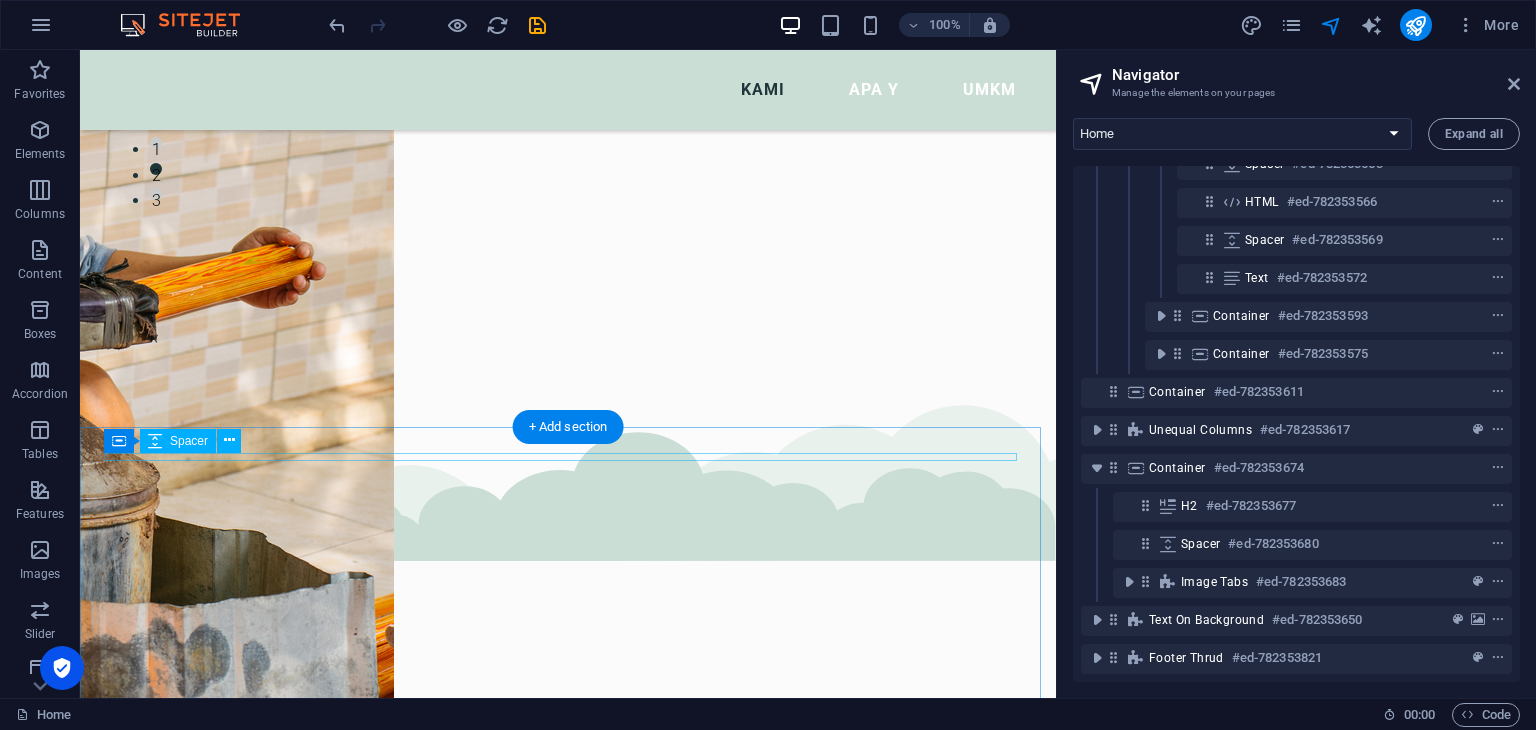 scroll, scrollTop: 1700, scrollLeft: 0, axis: vertical 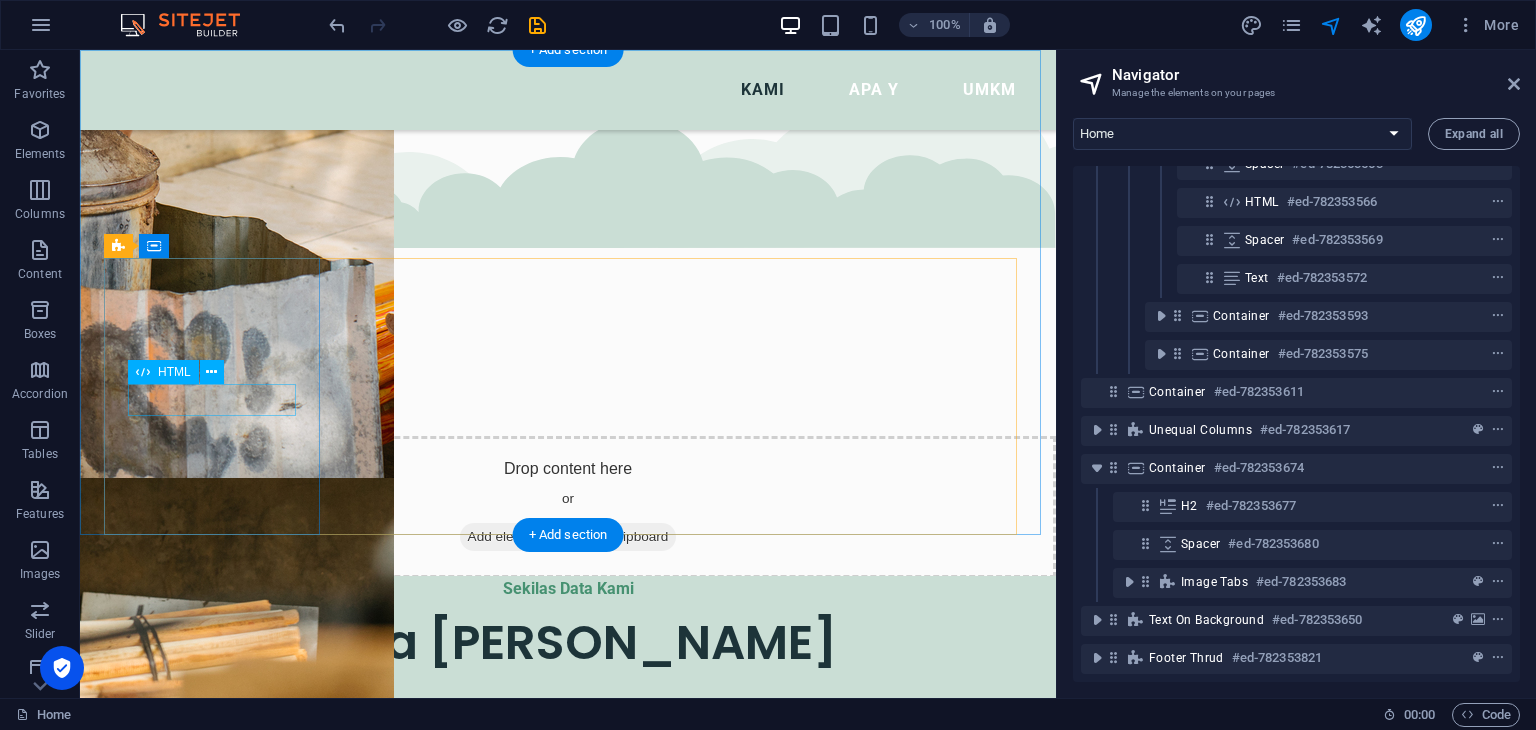click on "6.855" at bounding box center (214, 908) 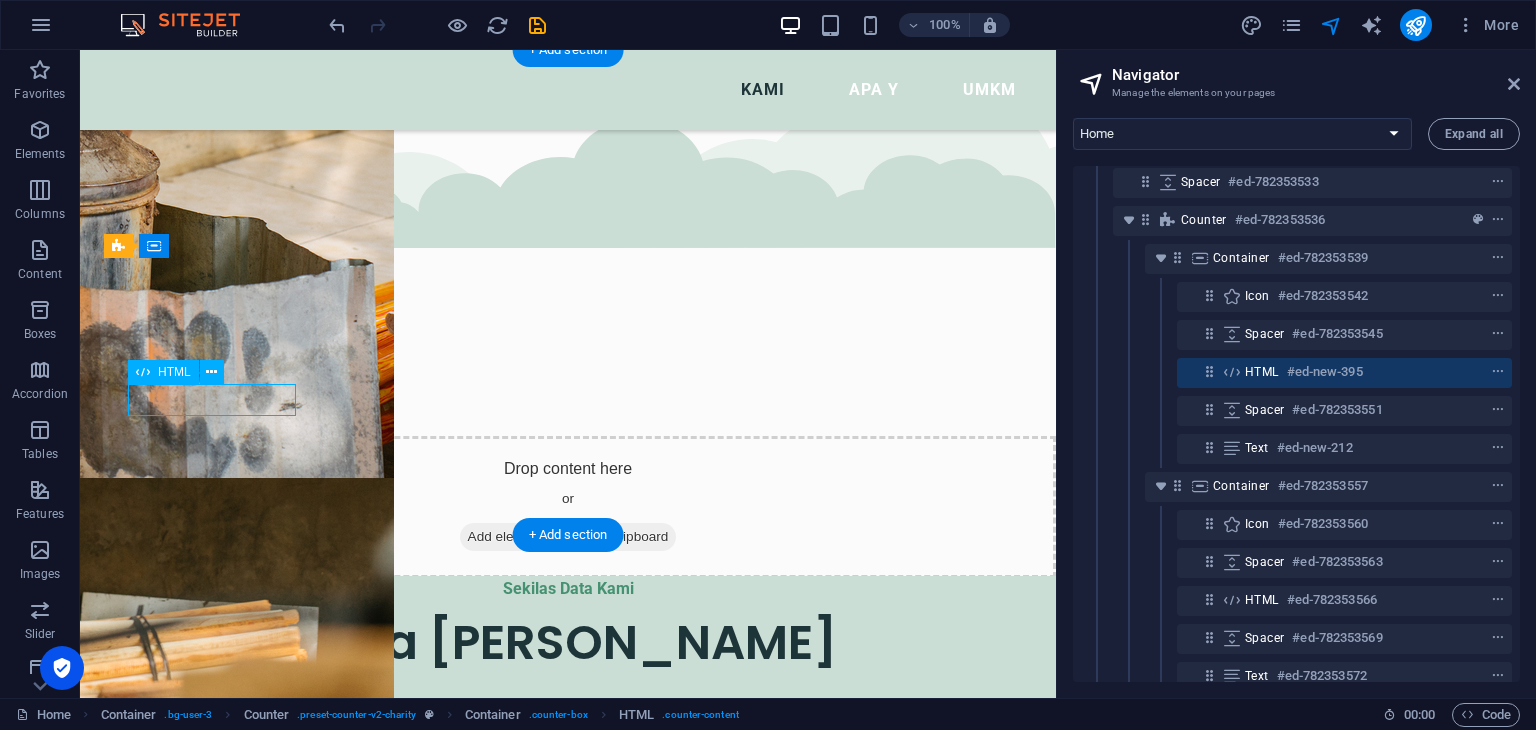 scroll, scrollTop: 343, scrollLeft: 0, axis: vertical 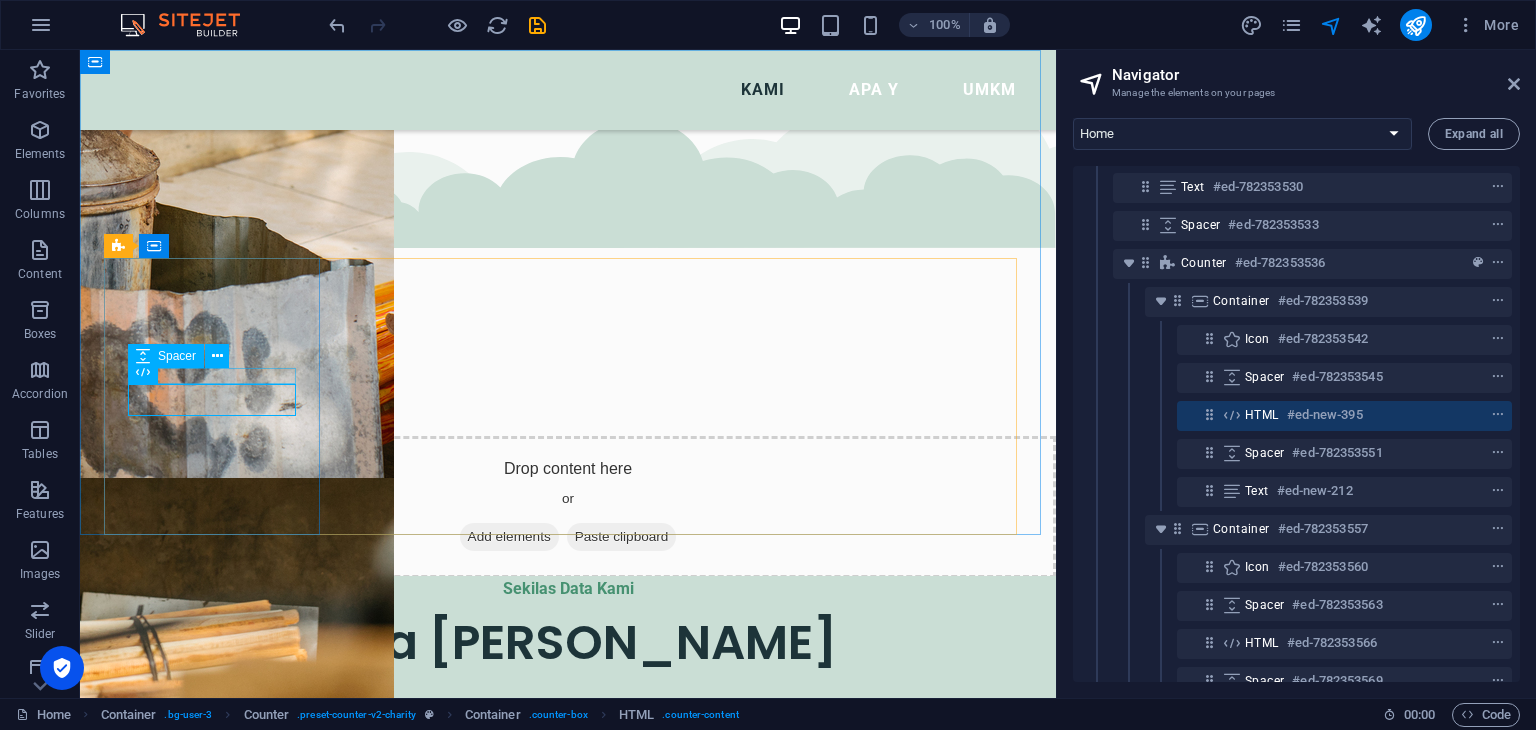 click on "Spacer" at bounding box center [185, 356] 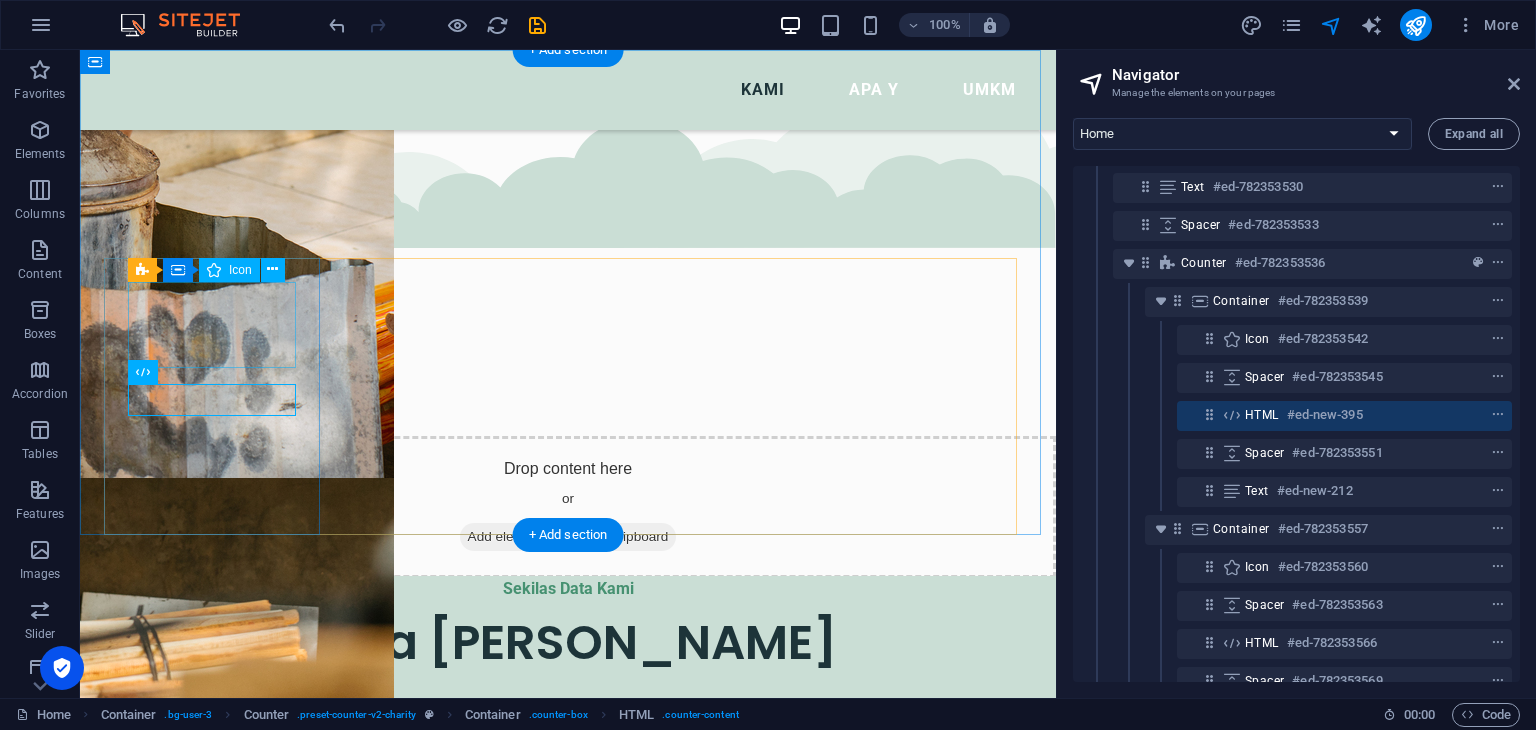 click at bounding box center (214, 829) 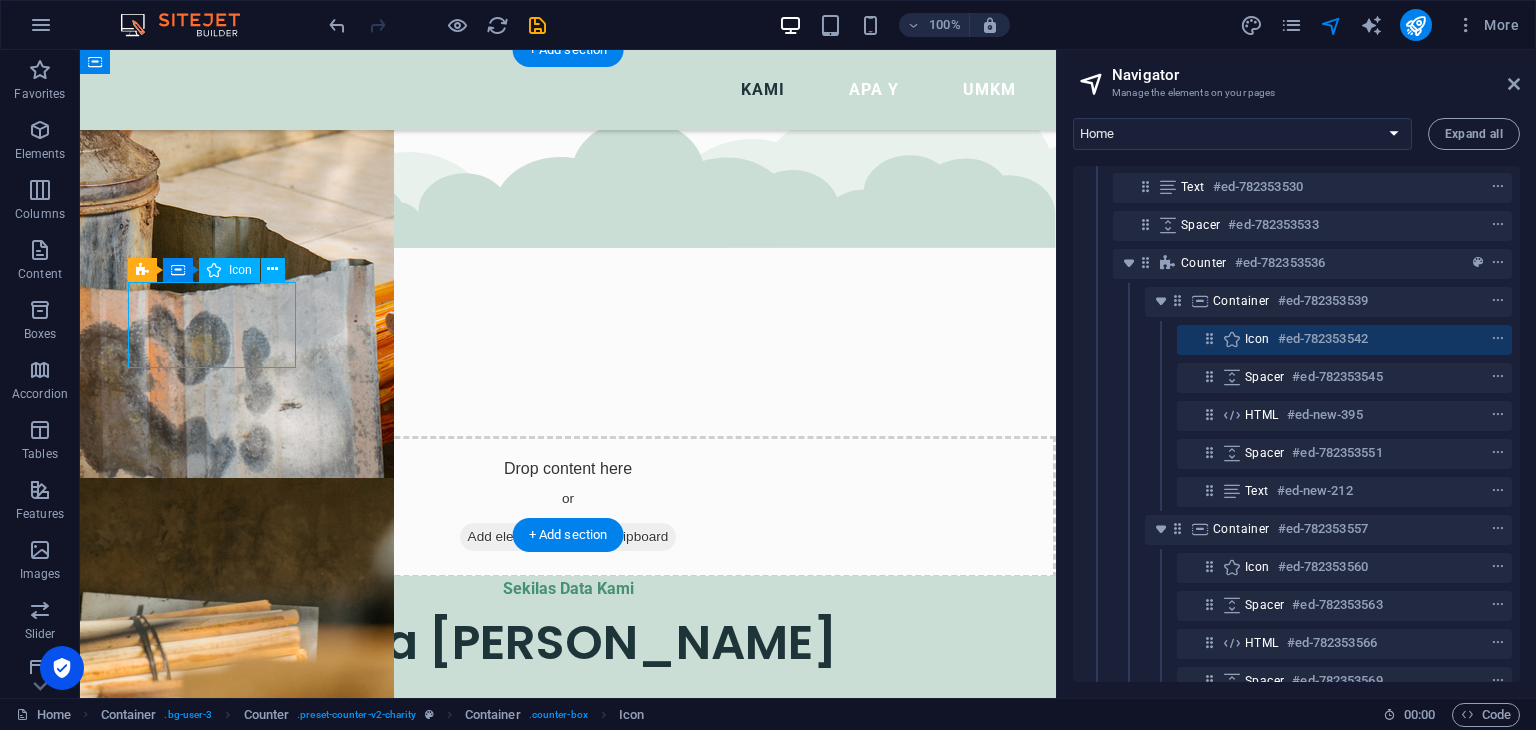 click at bounding box center [214, 829] 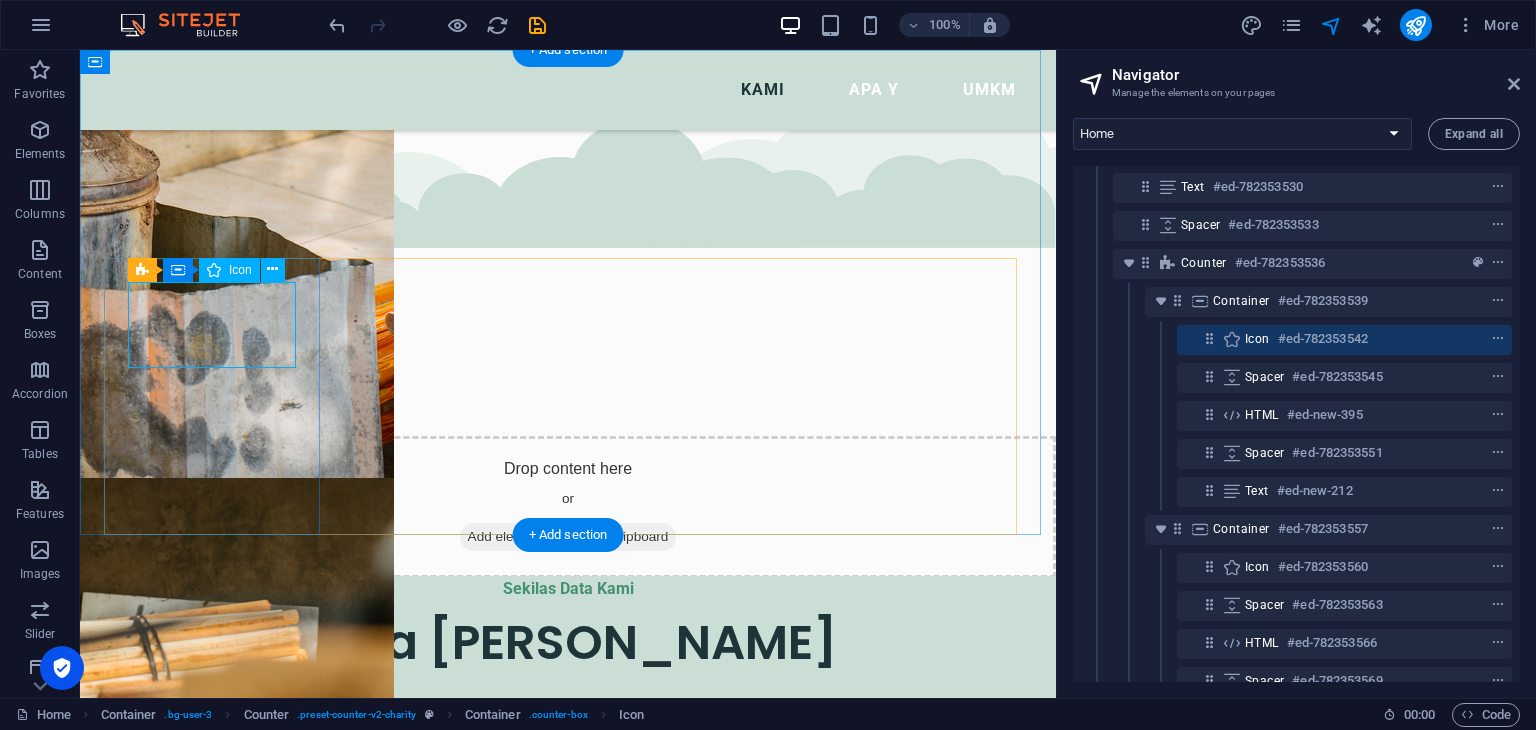 click on "#ed-782353542" at bounding box center [1323, 339] 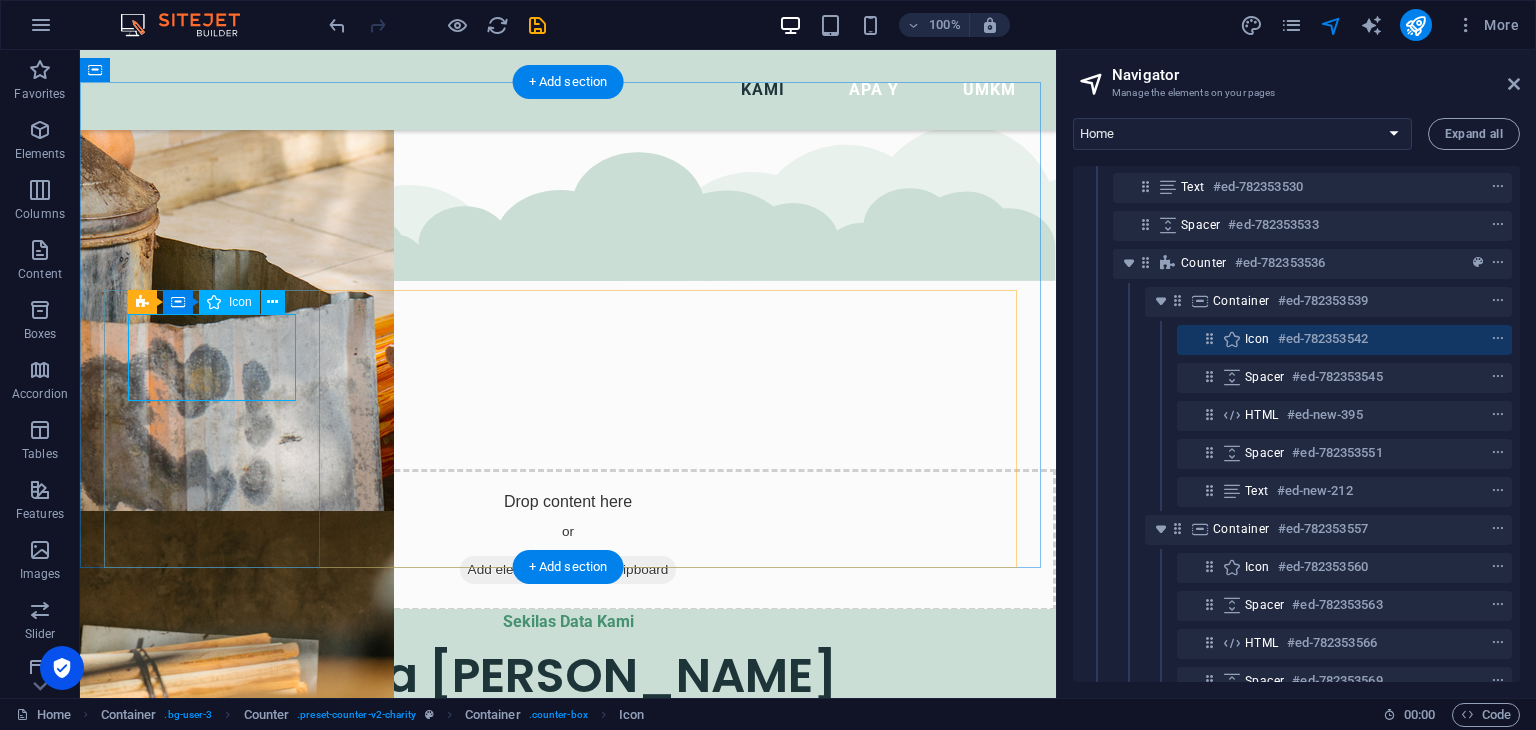 click on "#ed-782353542" at bounding box center [1323, 339] 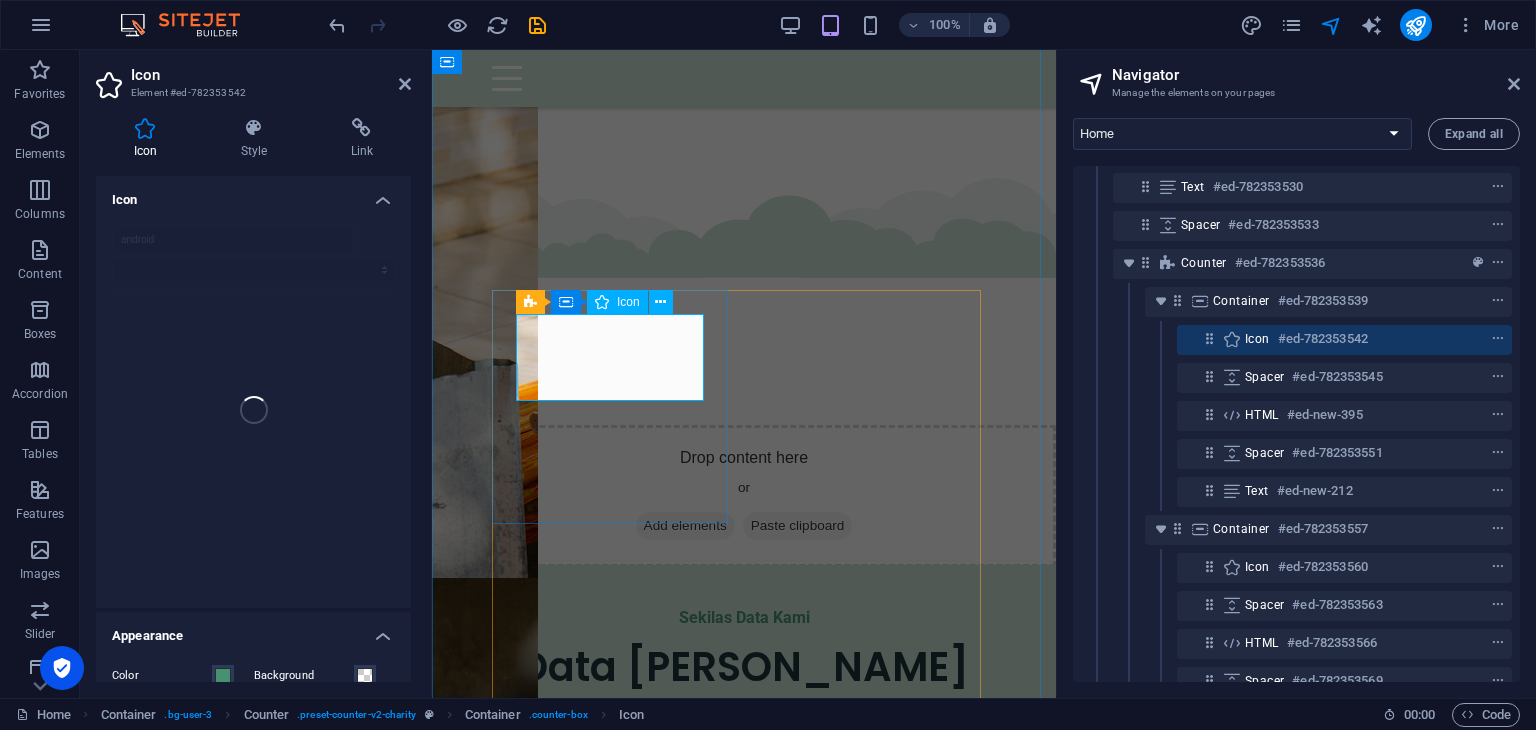 scroll, scrollTop: 2089, scrollLeft: 0, axis: vertical 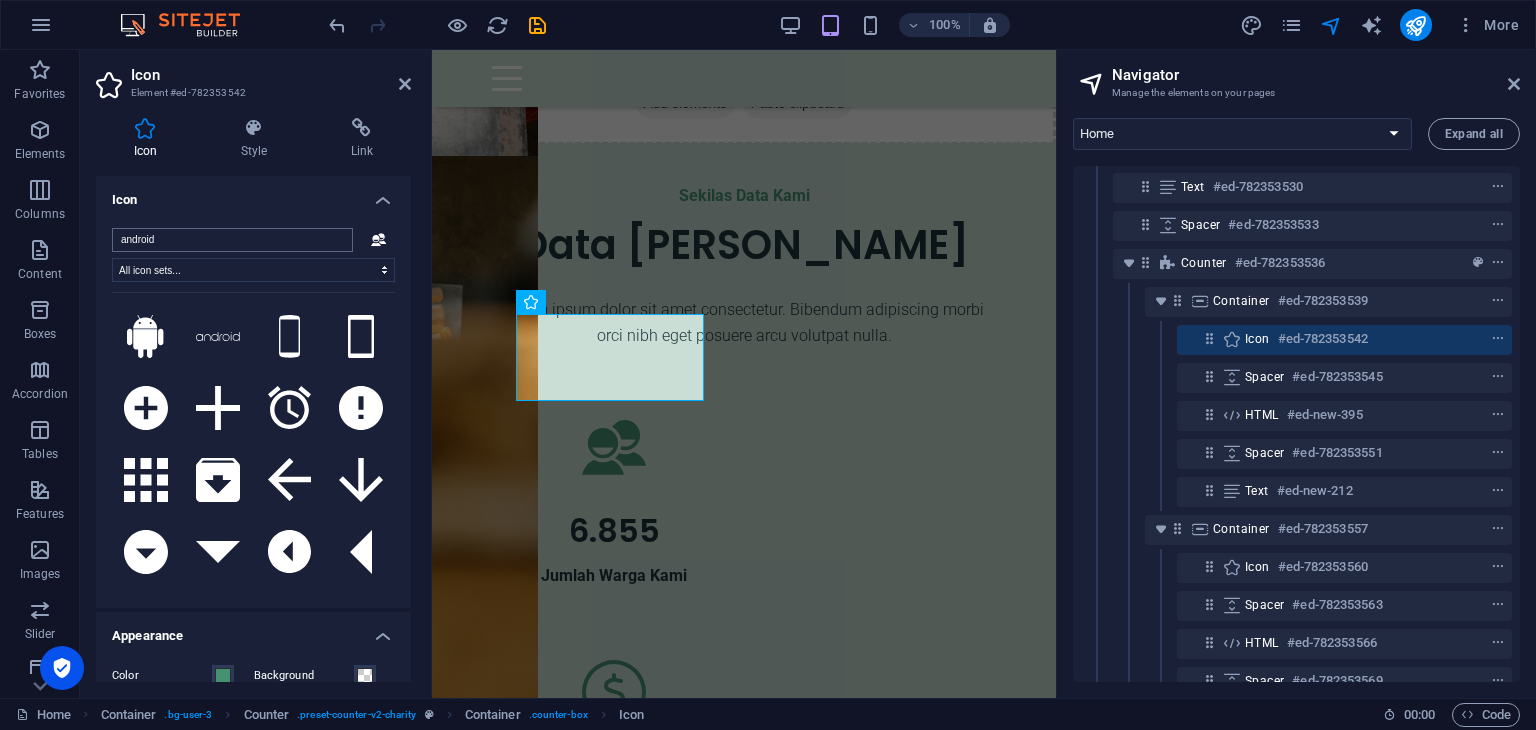 click on "android" at bounding box center [232, 240] 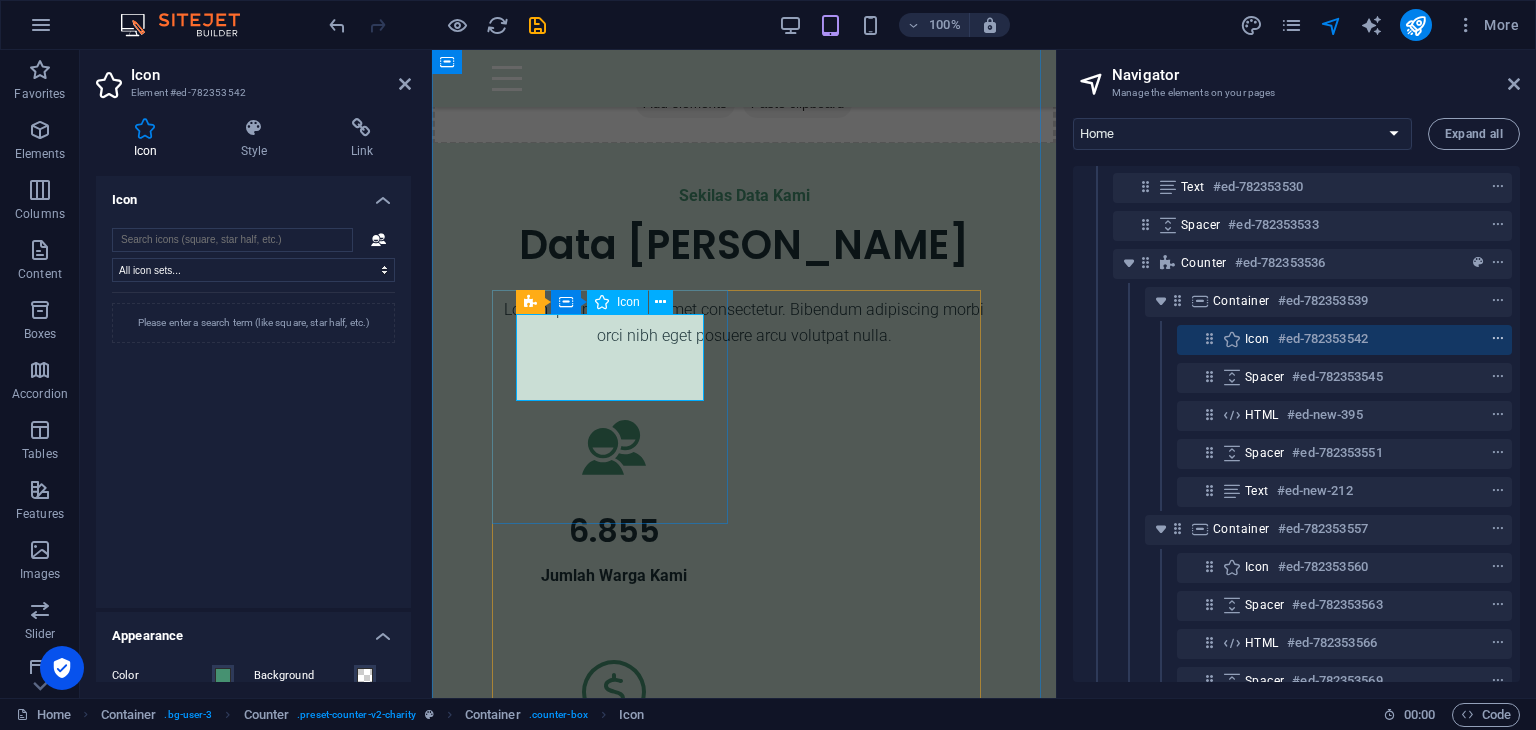 type 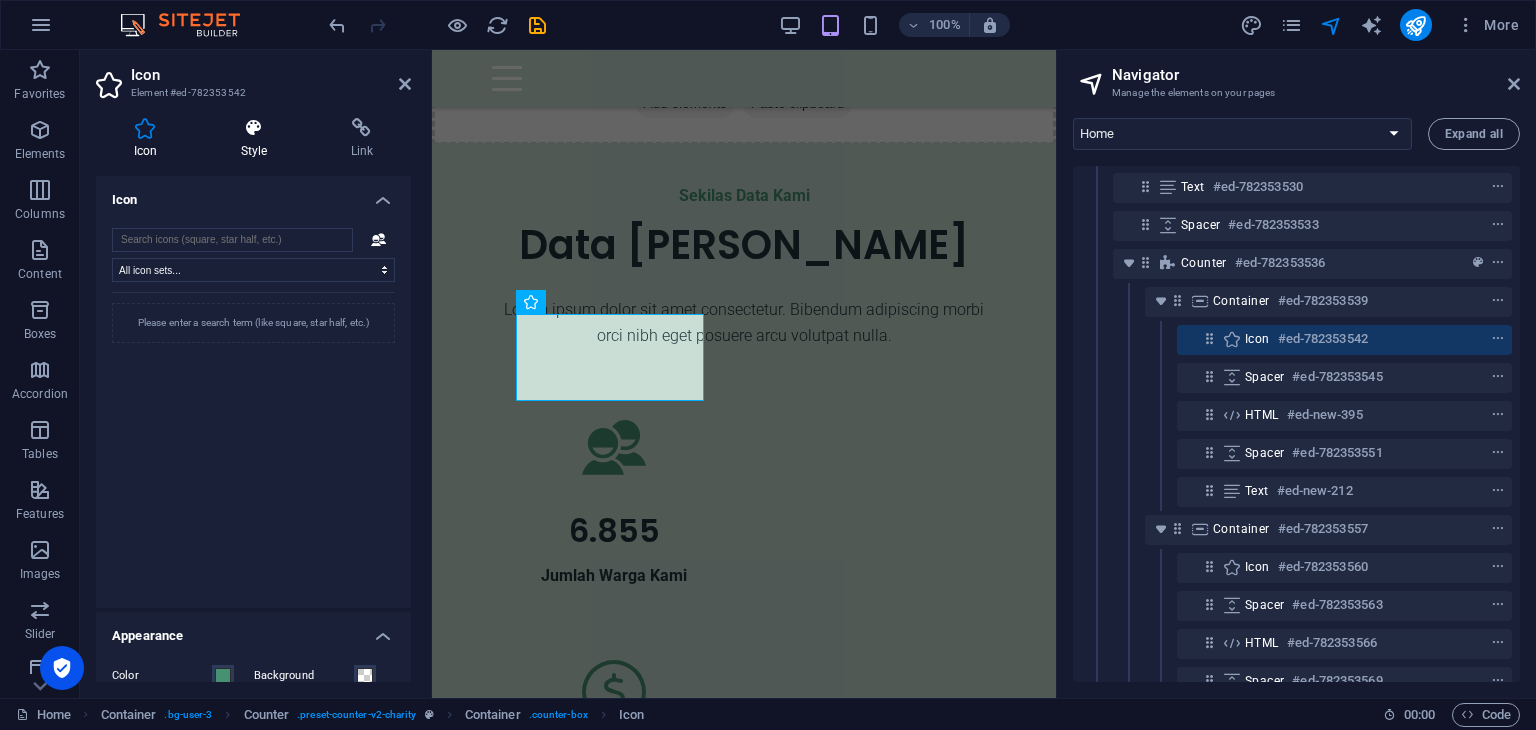 click on "Style" at bounding box center (258, 139) 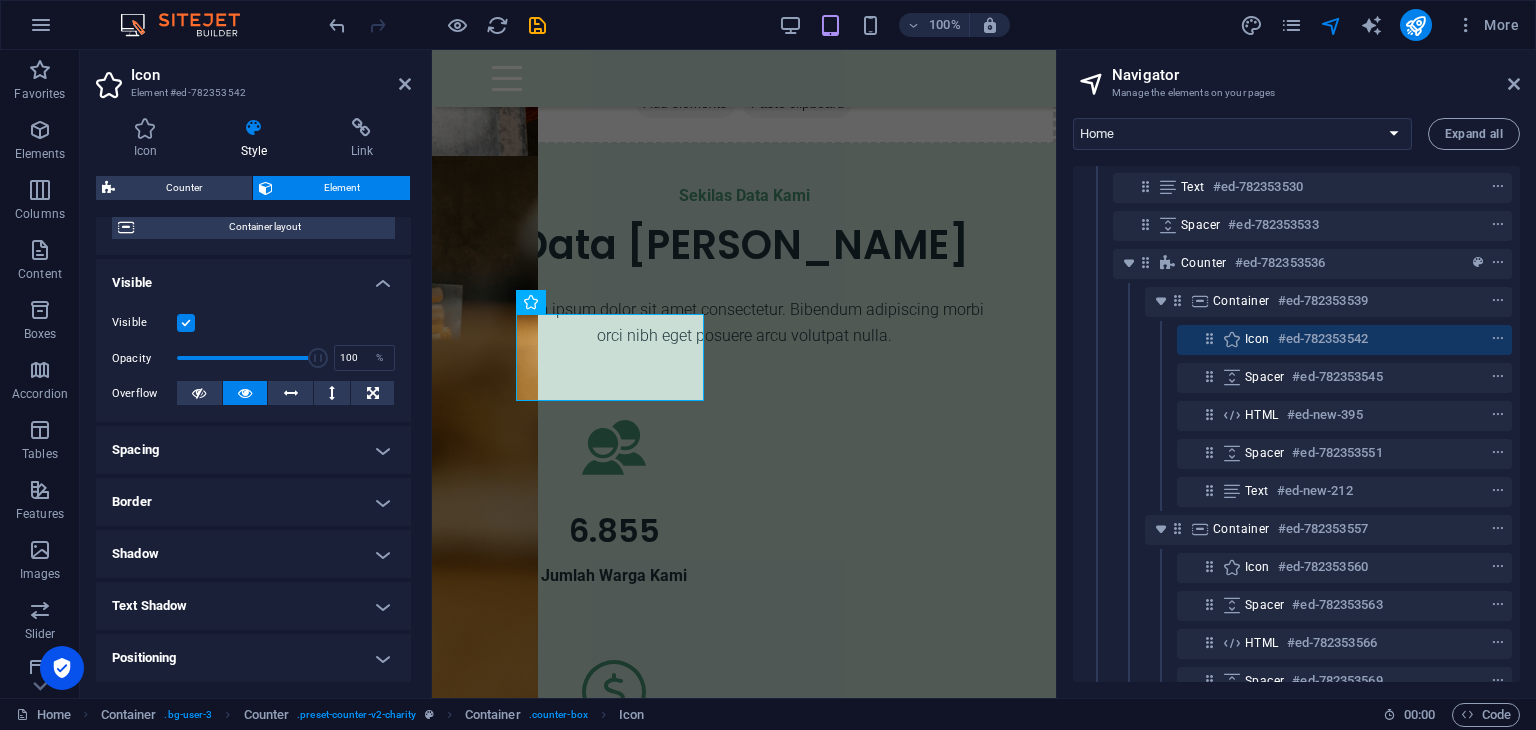 scroll, scrollTop: 200, scrollLeft: 0, axis: vertical 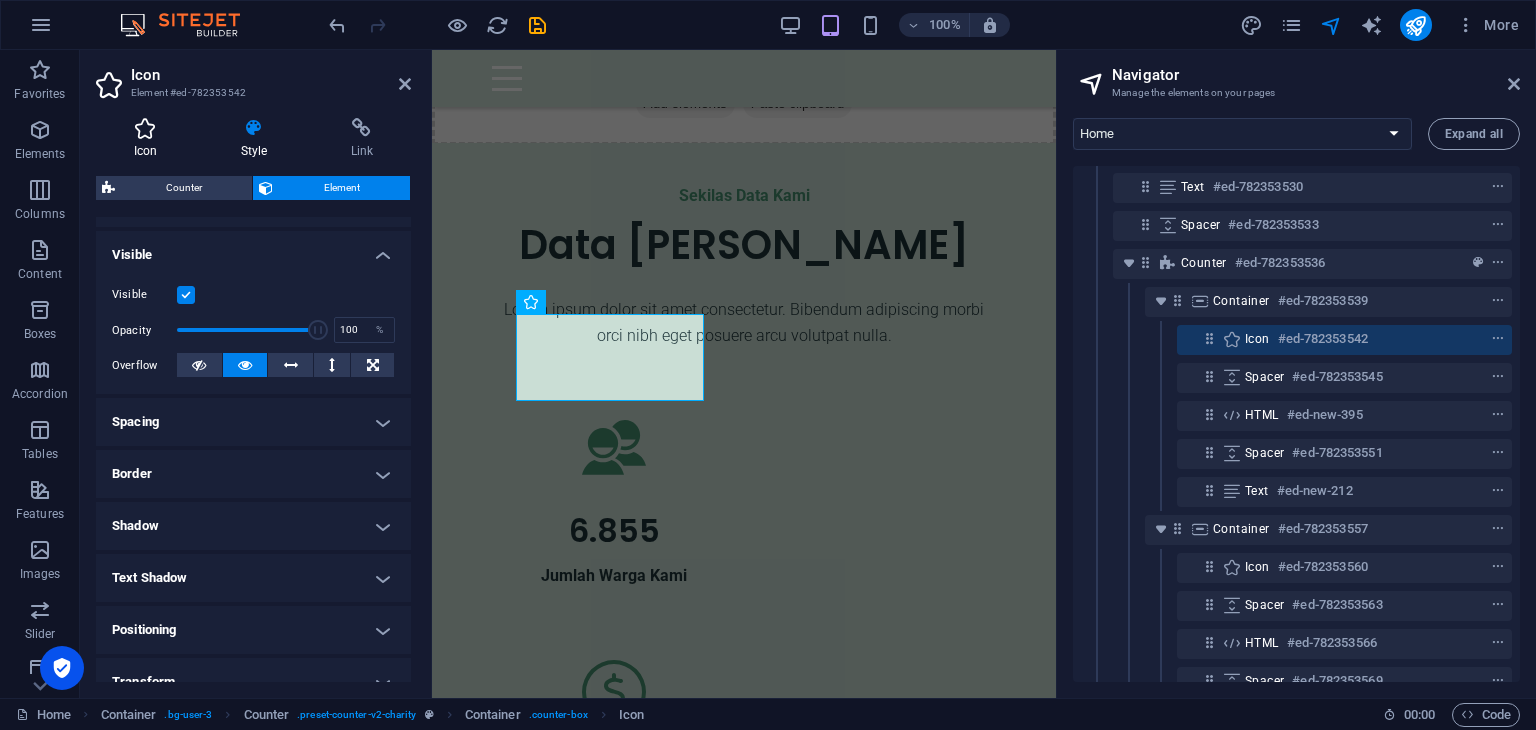 click on "Icon" at bounding box center (149, 139) 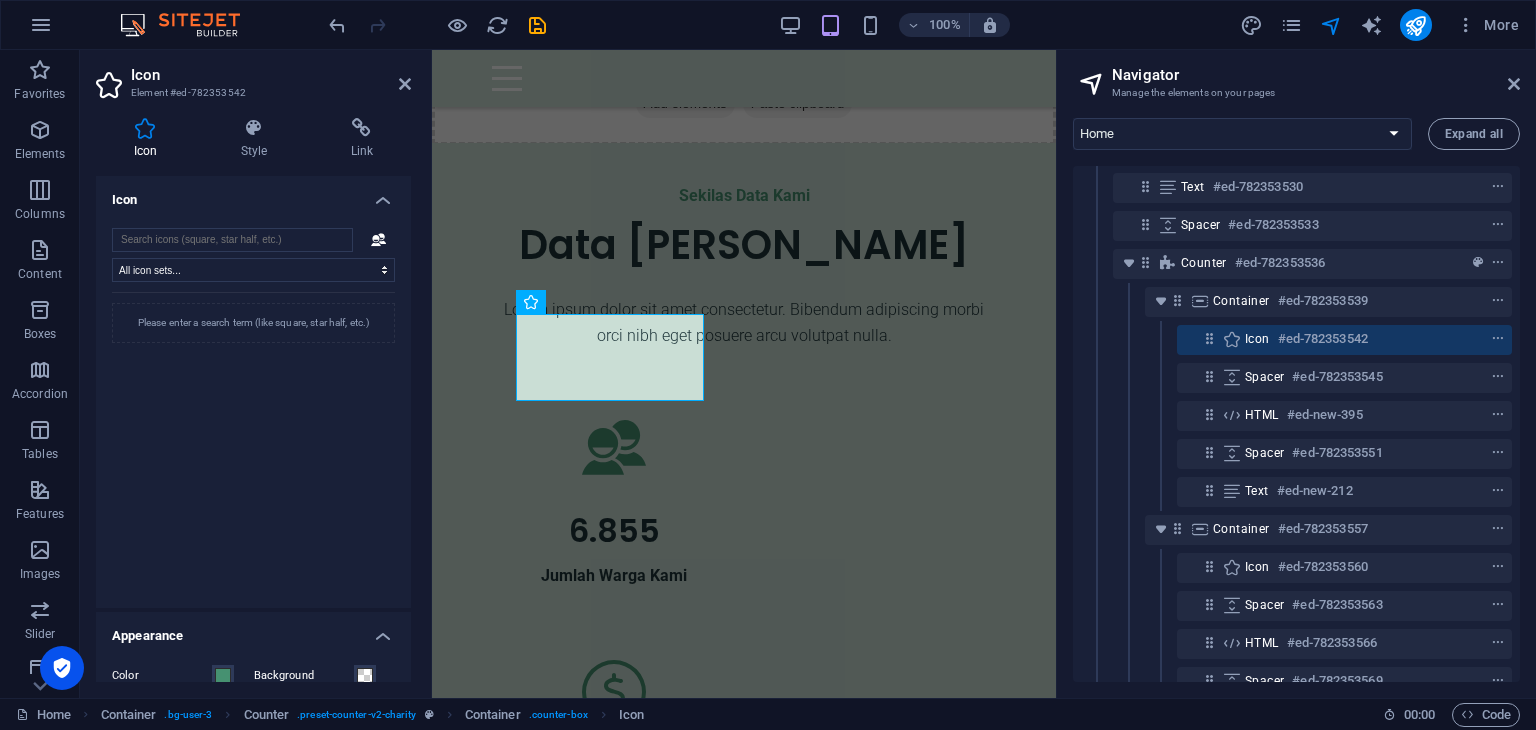 click on "Icon" at bounding box center (253, 194) 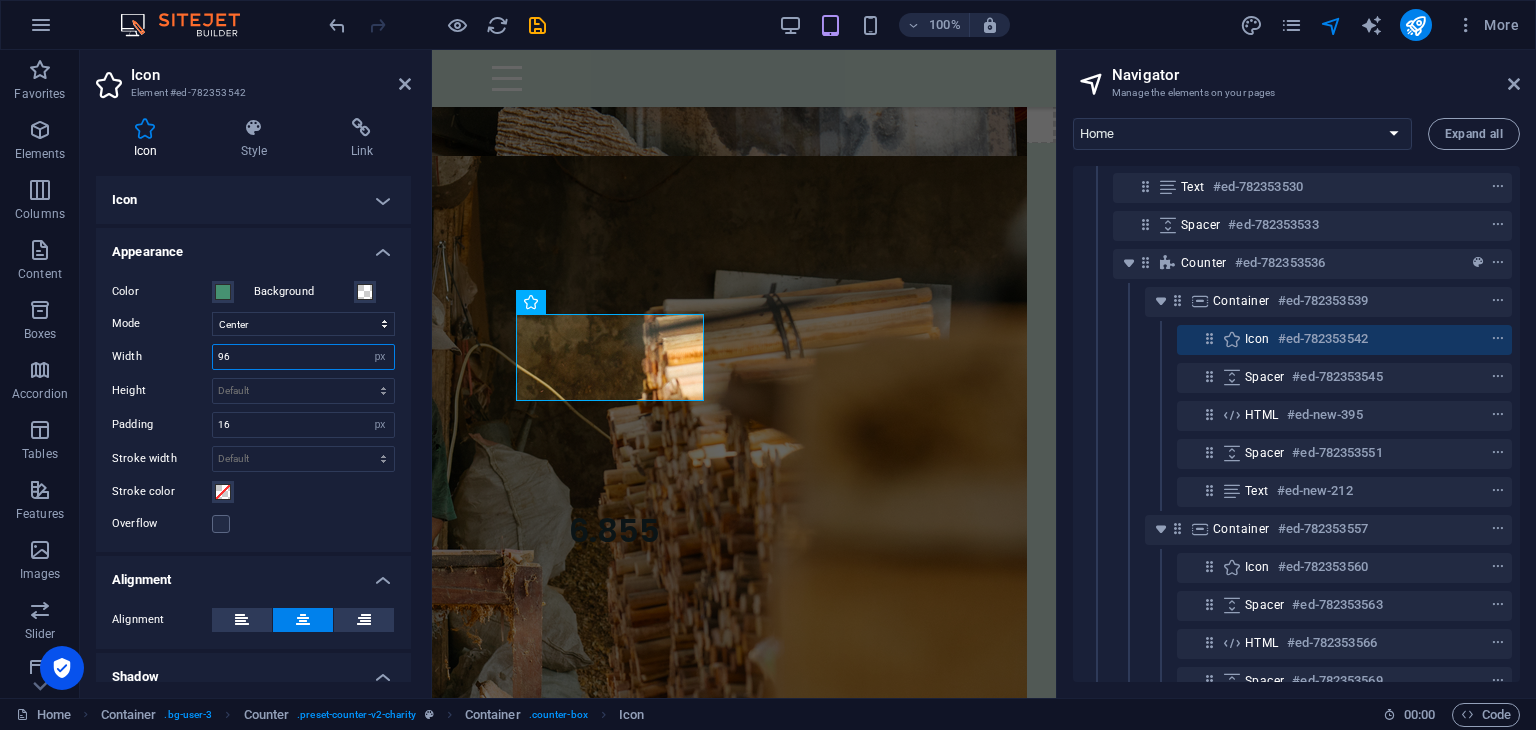 click on "96" at bounding box center (303, 357) 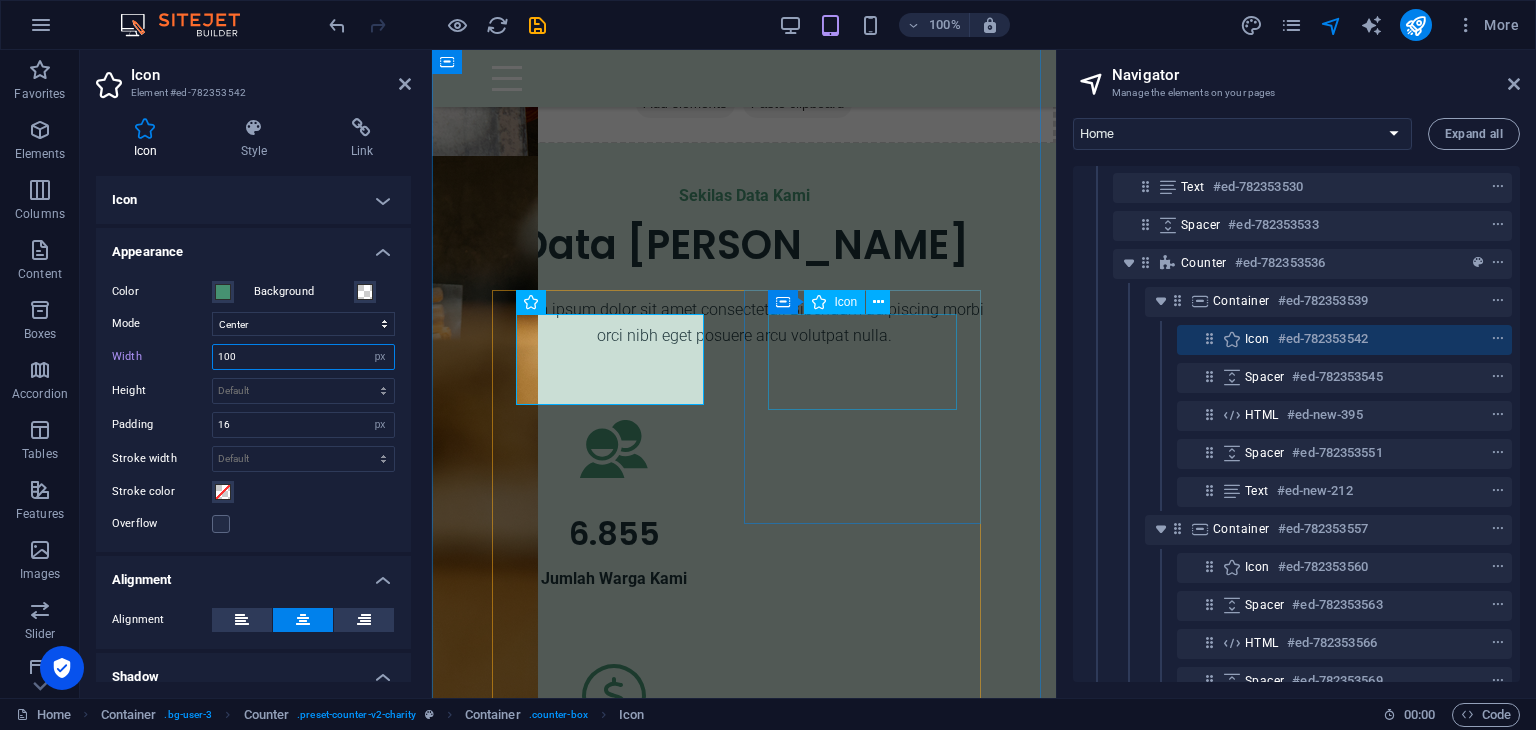 type on "100" 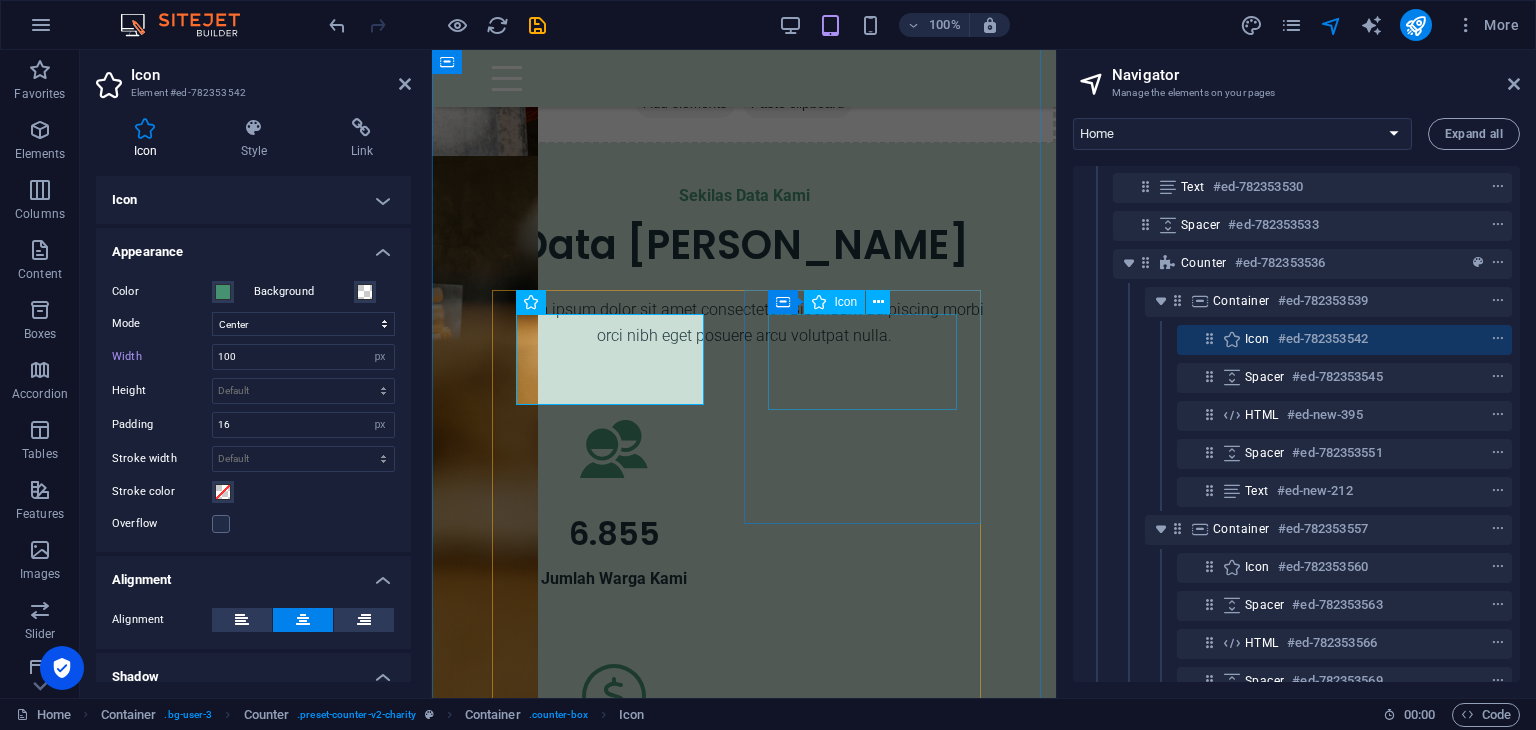 click at bounding box center [614, 700] 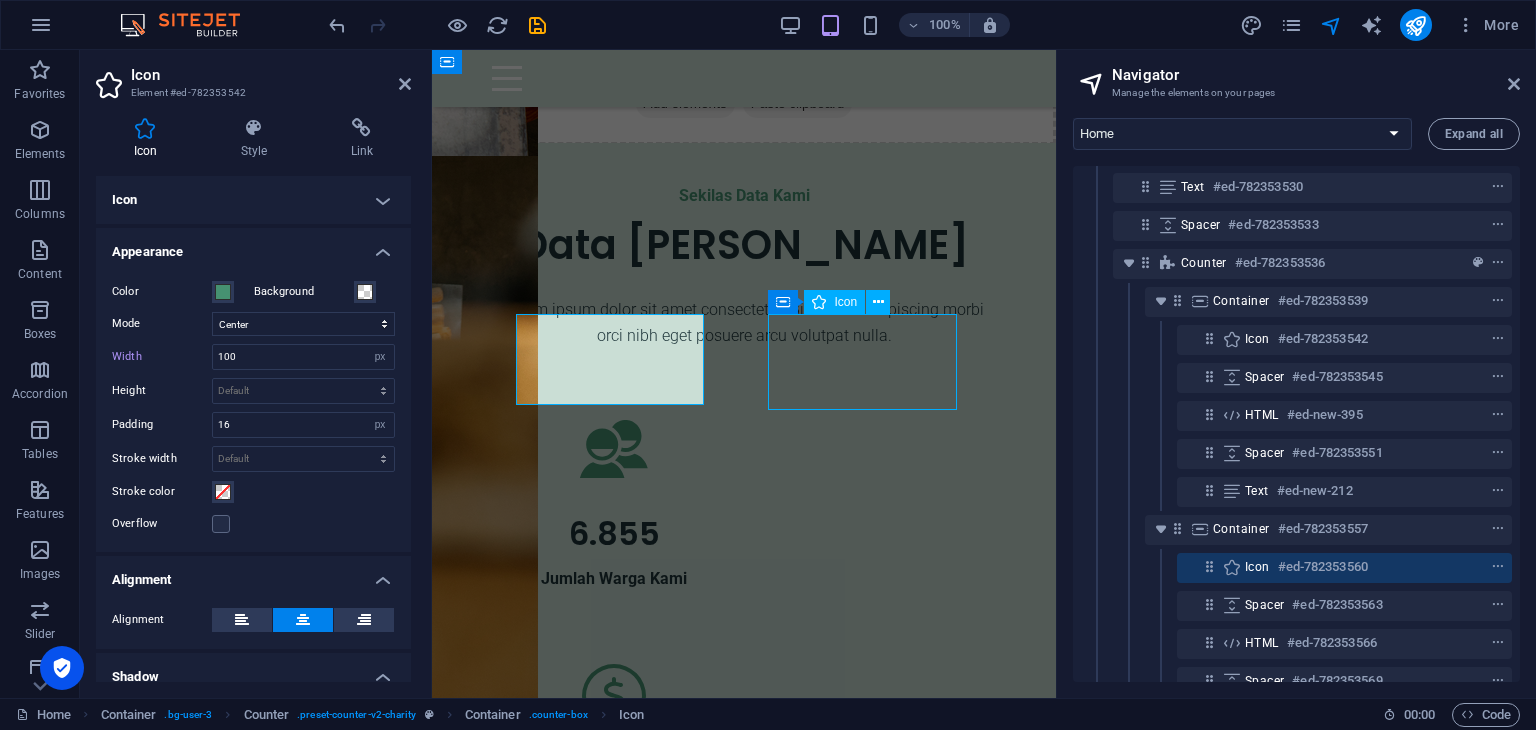 click at bounding box center [614, 700] 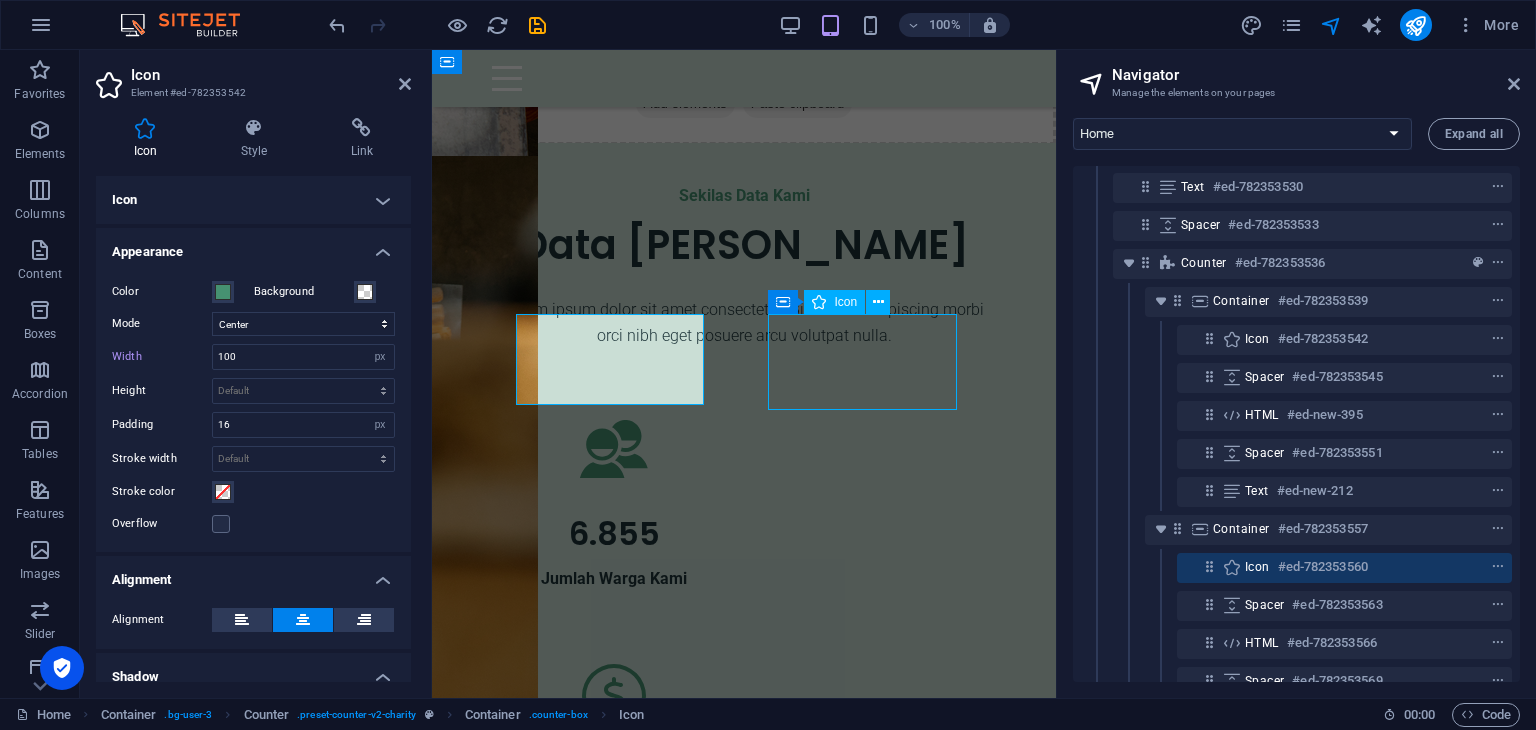 select on "xMidYMid" 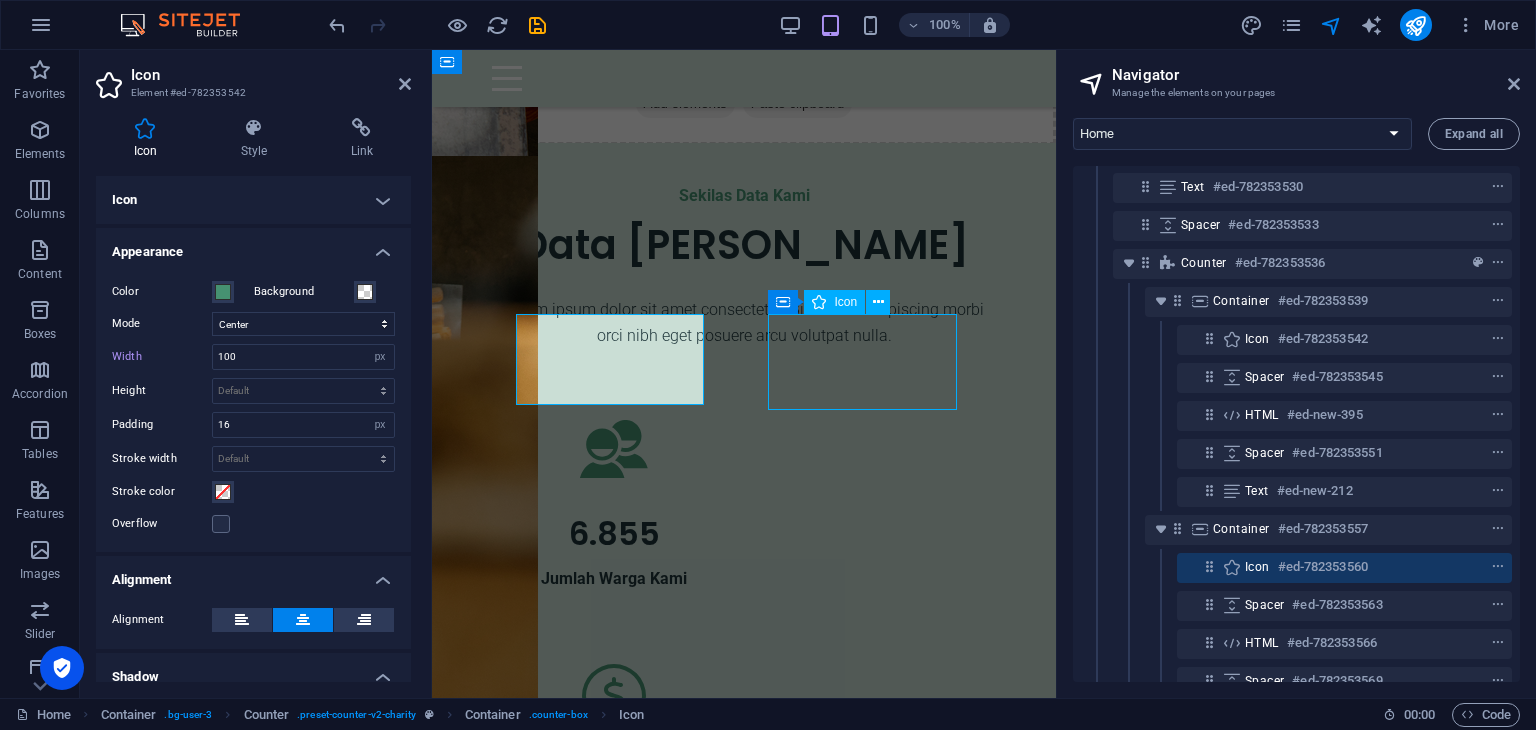 select on "px" 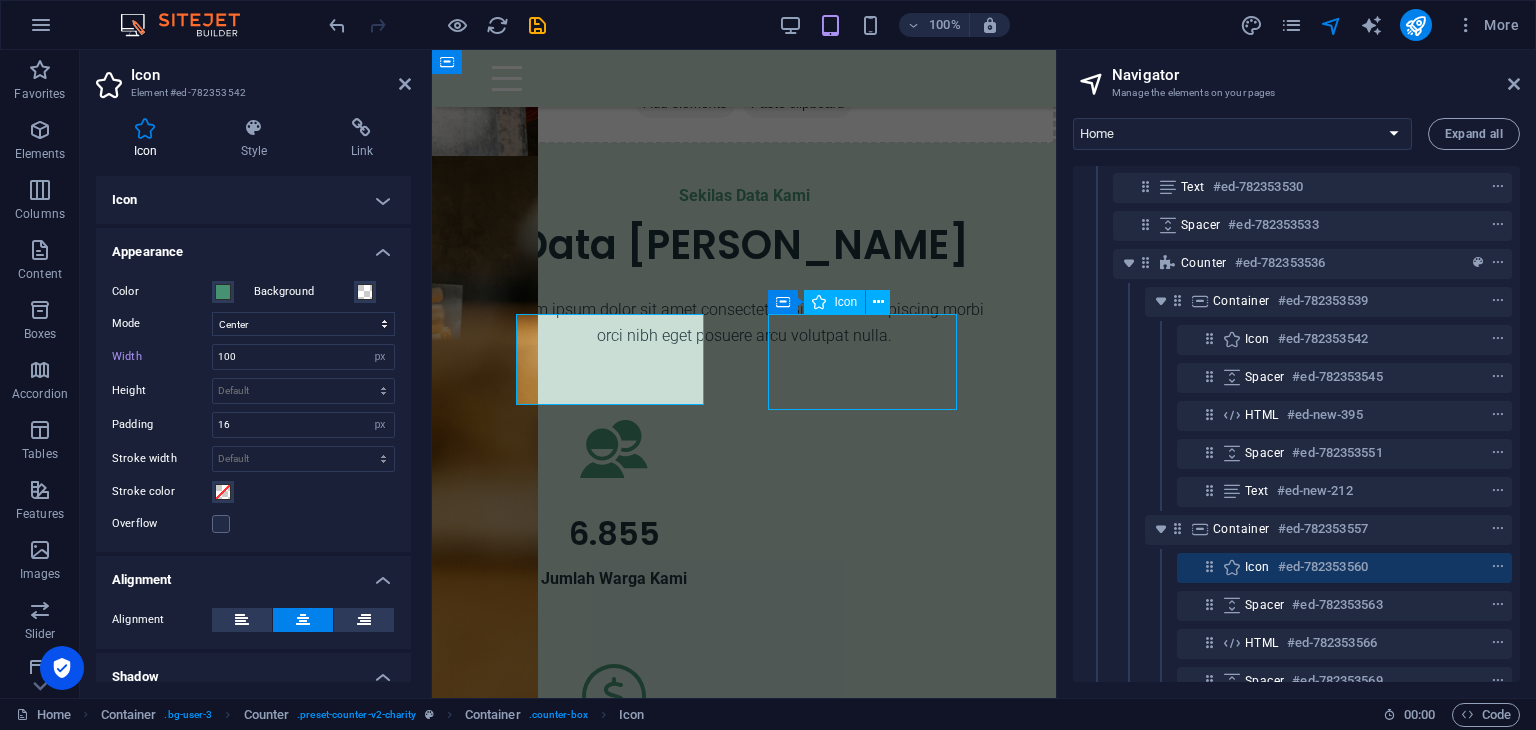 select on "px" 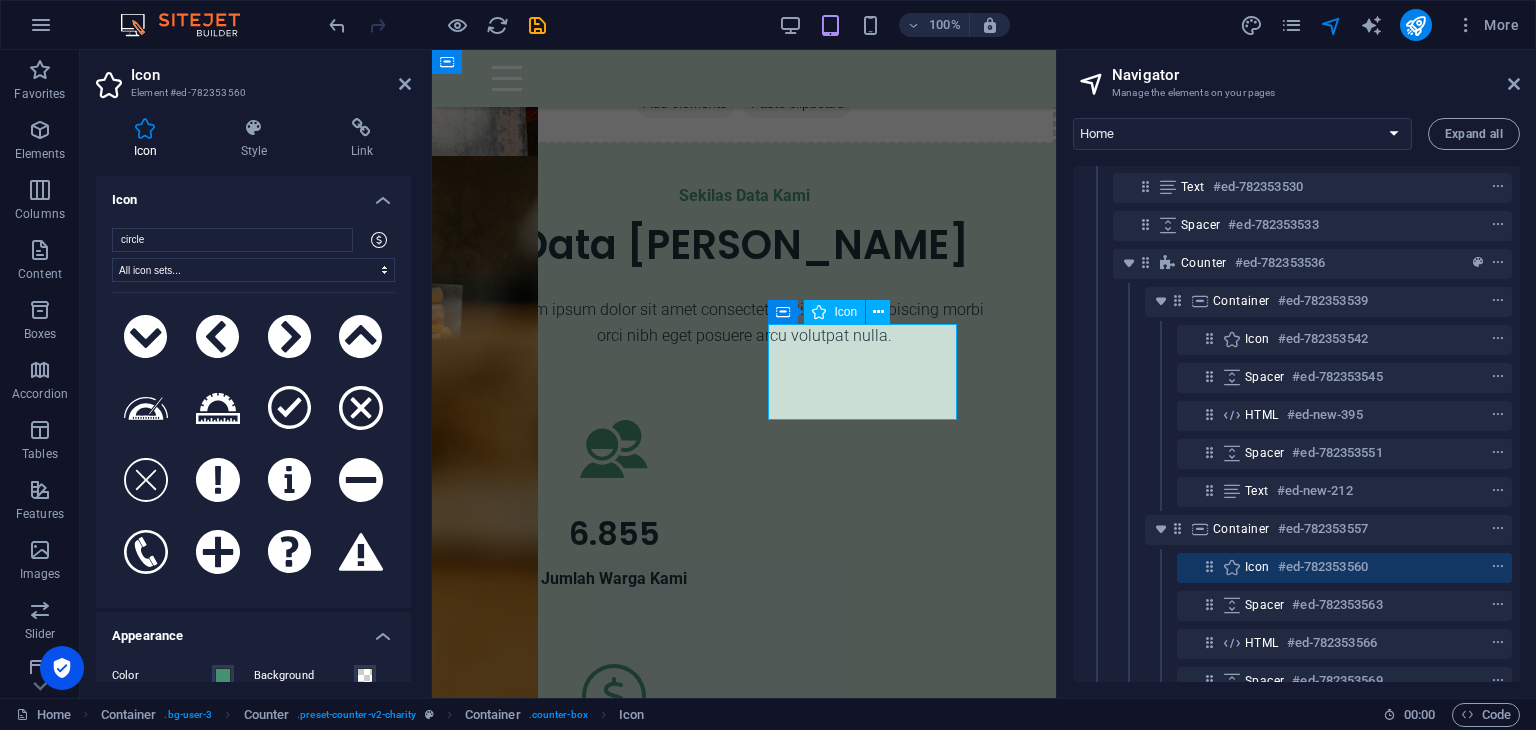 scroll, scrollTop: 2080, scrollLeft: 0, axis: vertical 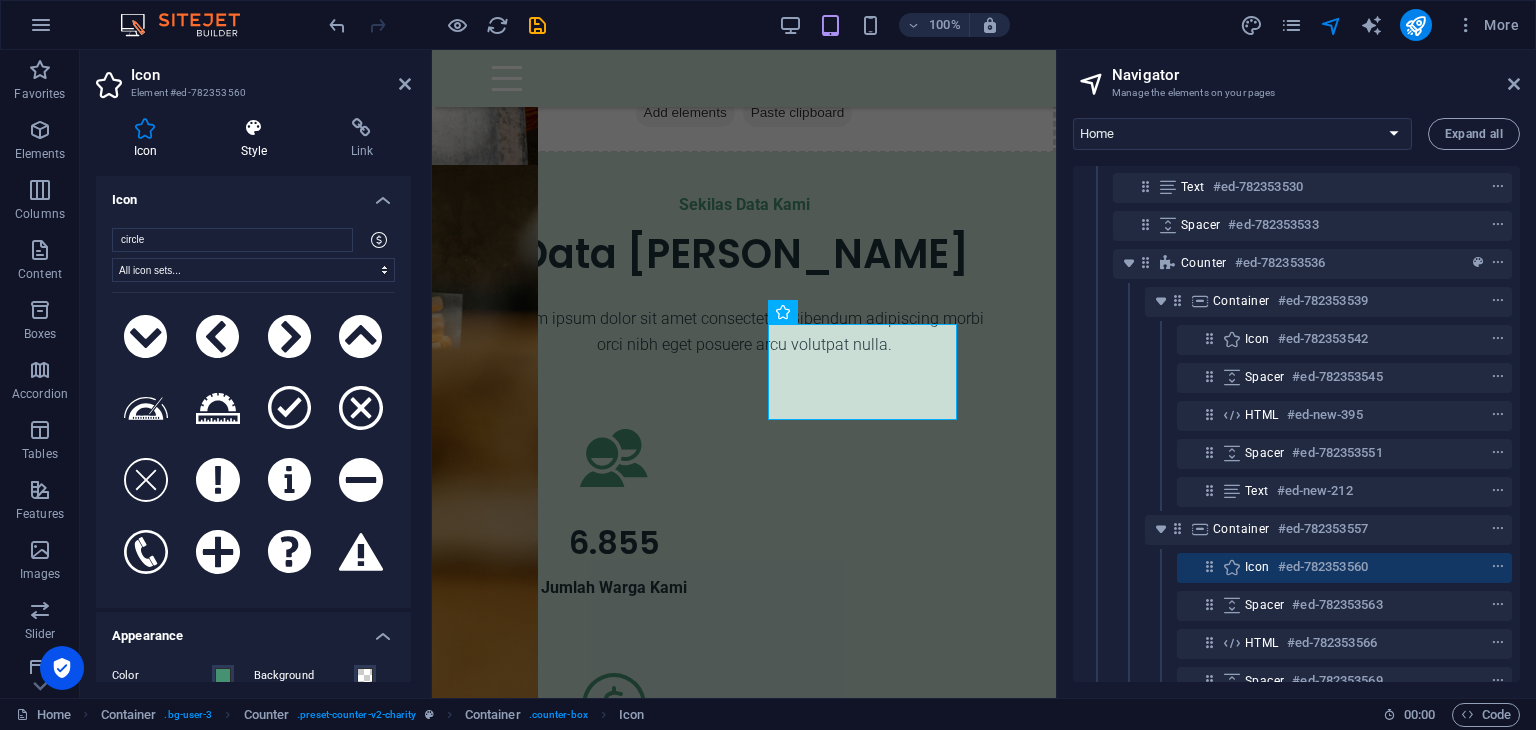 click at bounding box center (254, 128) 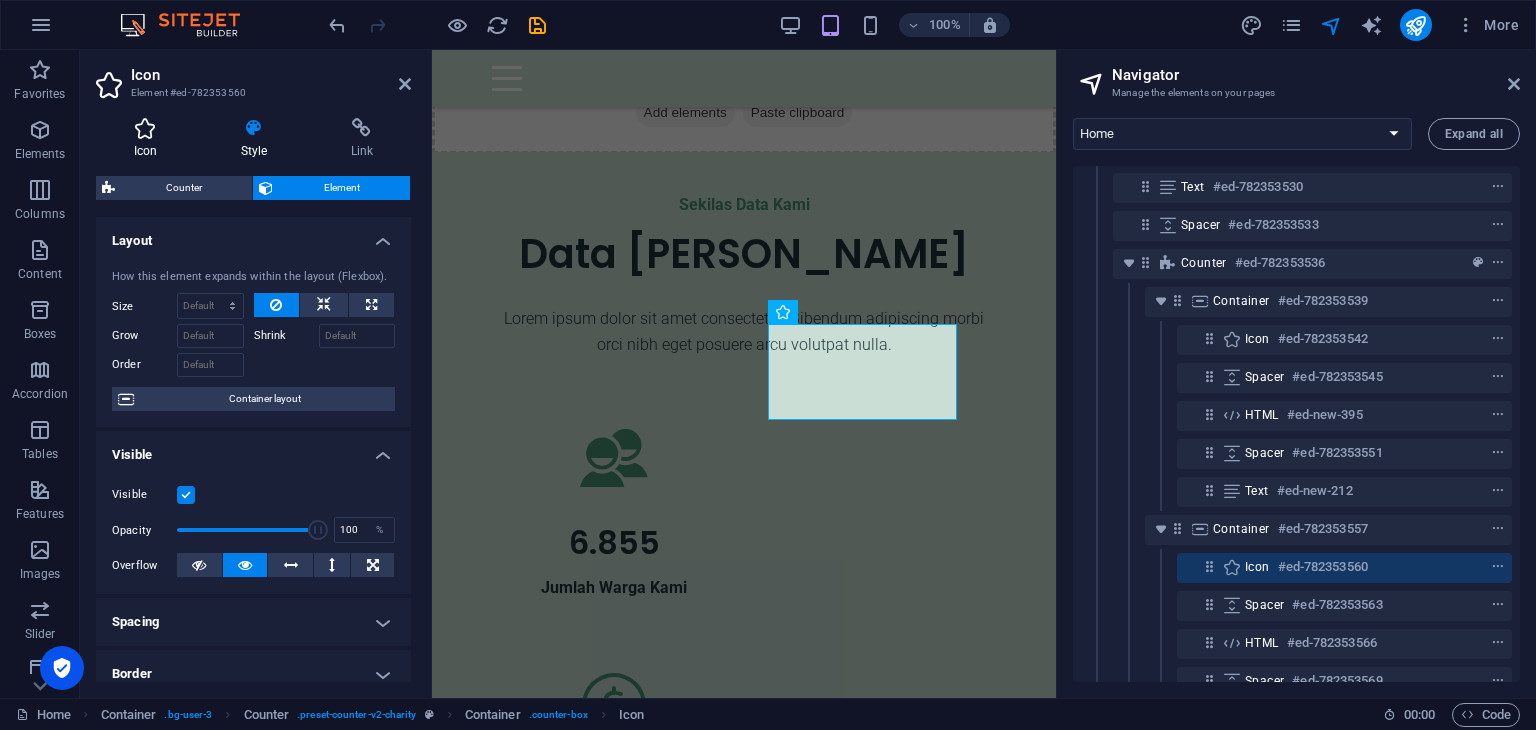 click at bounding box center (145, 128) 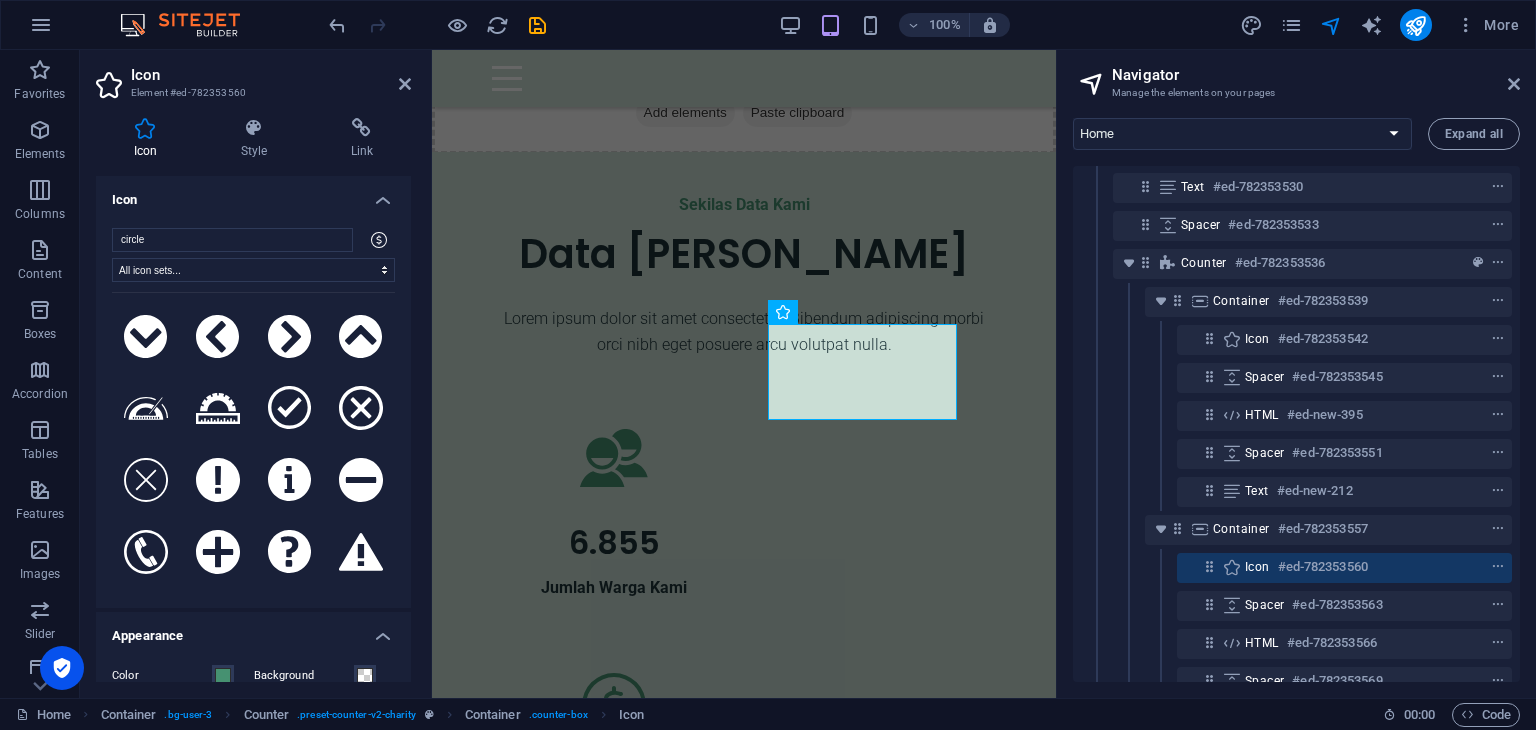 click on "Icon" at bounding box center (253, 194) 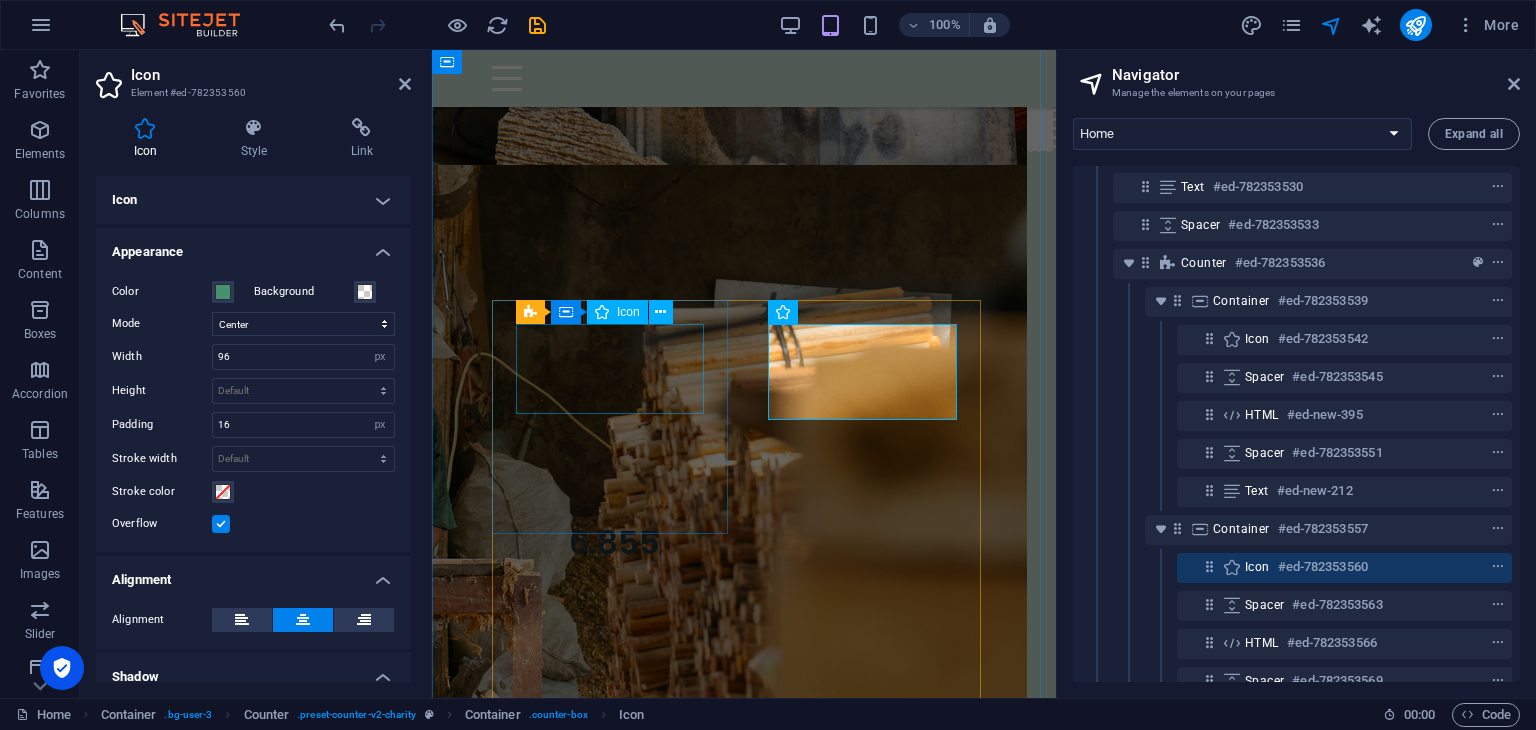 click at bounding box center (614, 462) 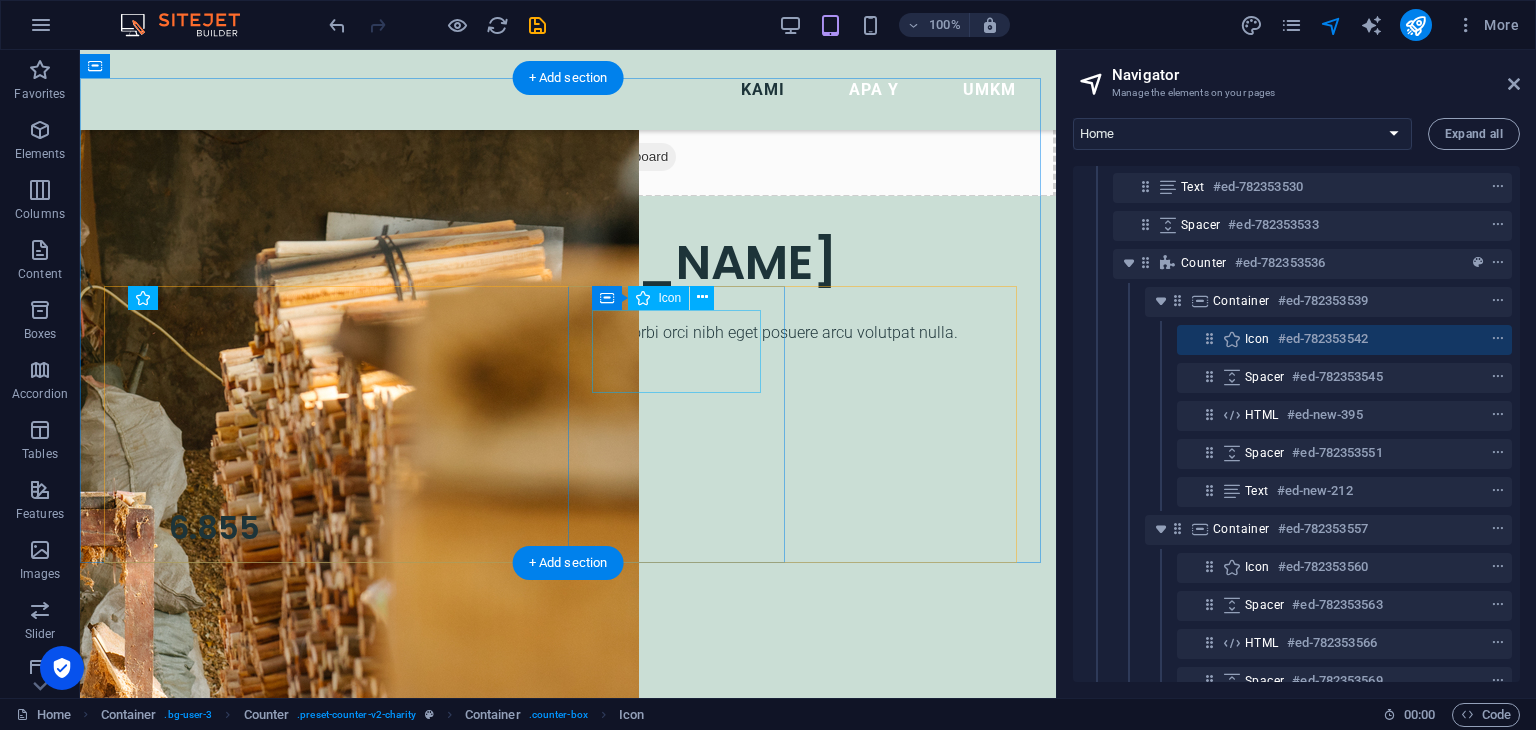 scroll, scrollTop: 1672, scrollLeft: 0, axis: vertical 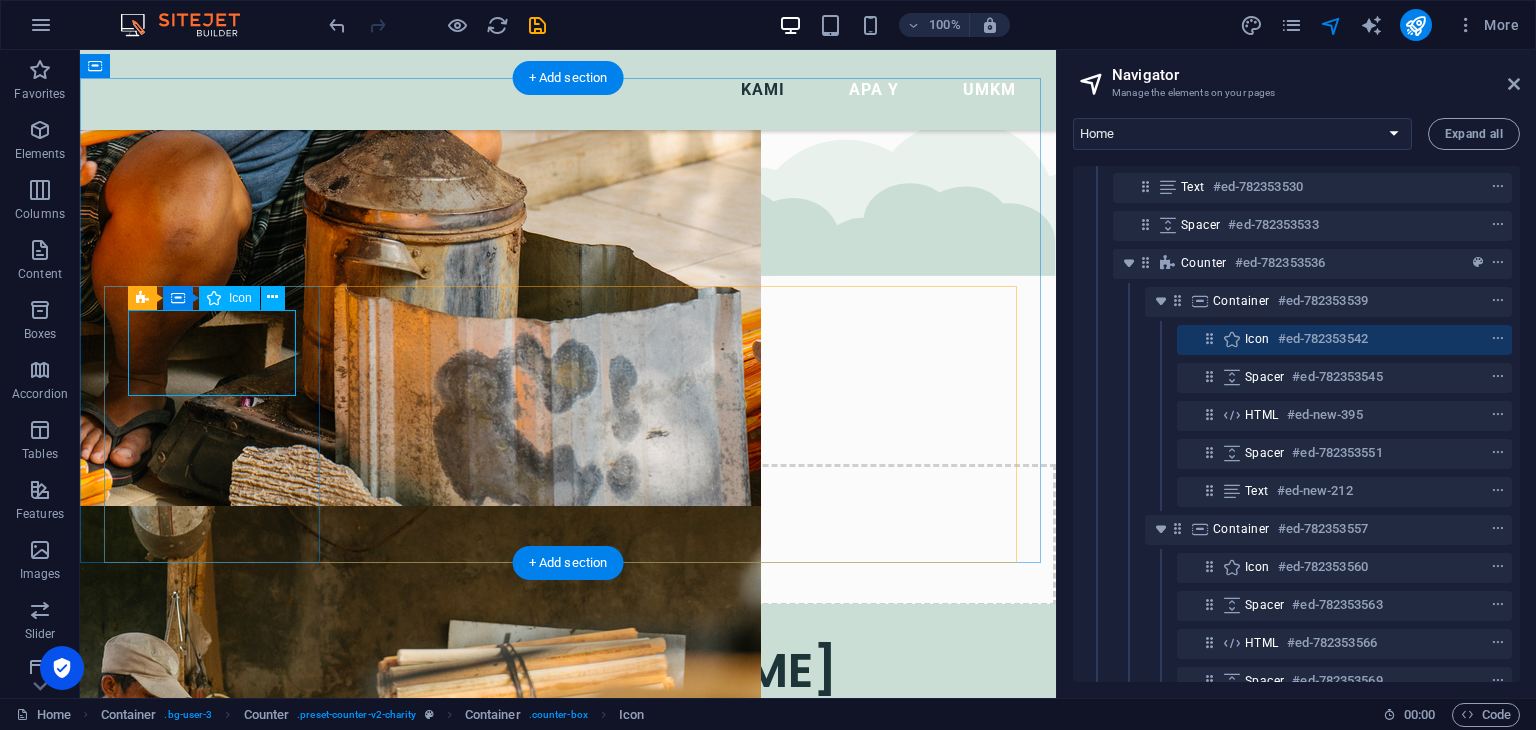 click at bounding box center (214, 857) 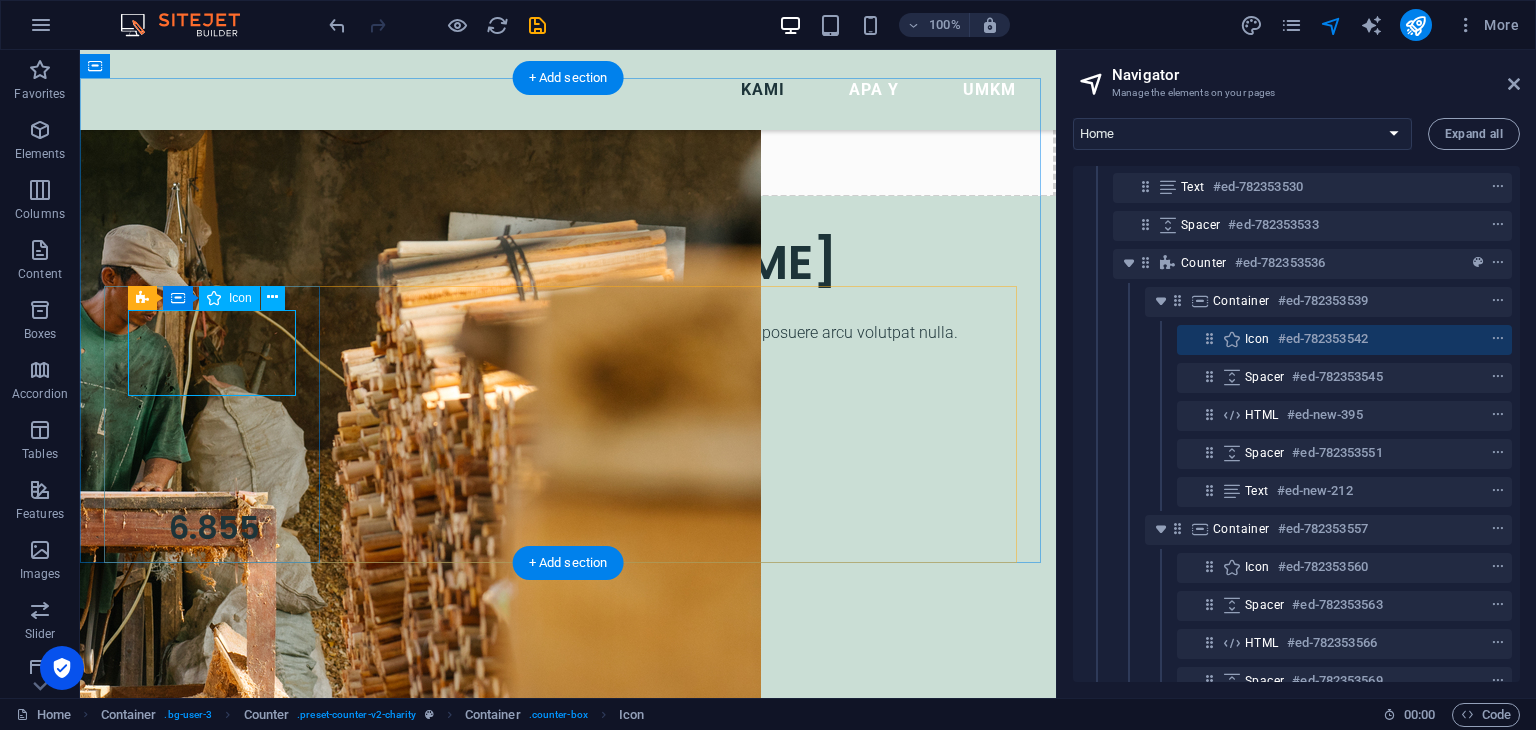 select on "xMidYMid" 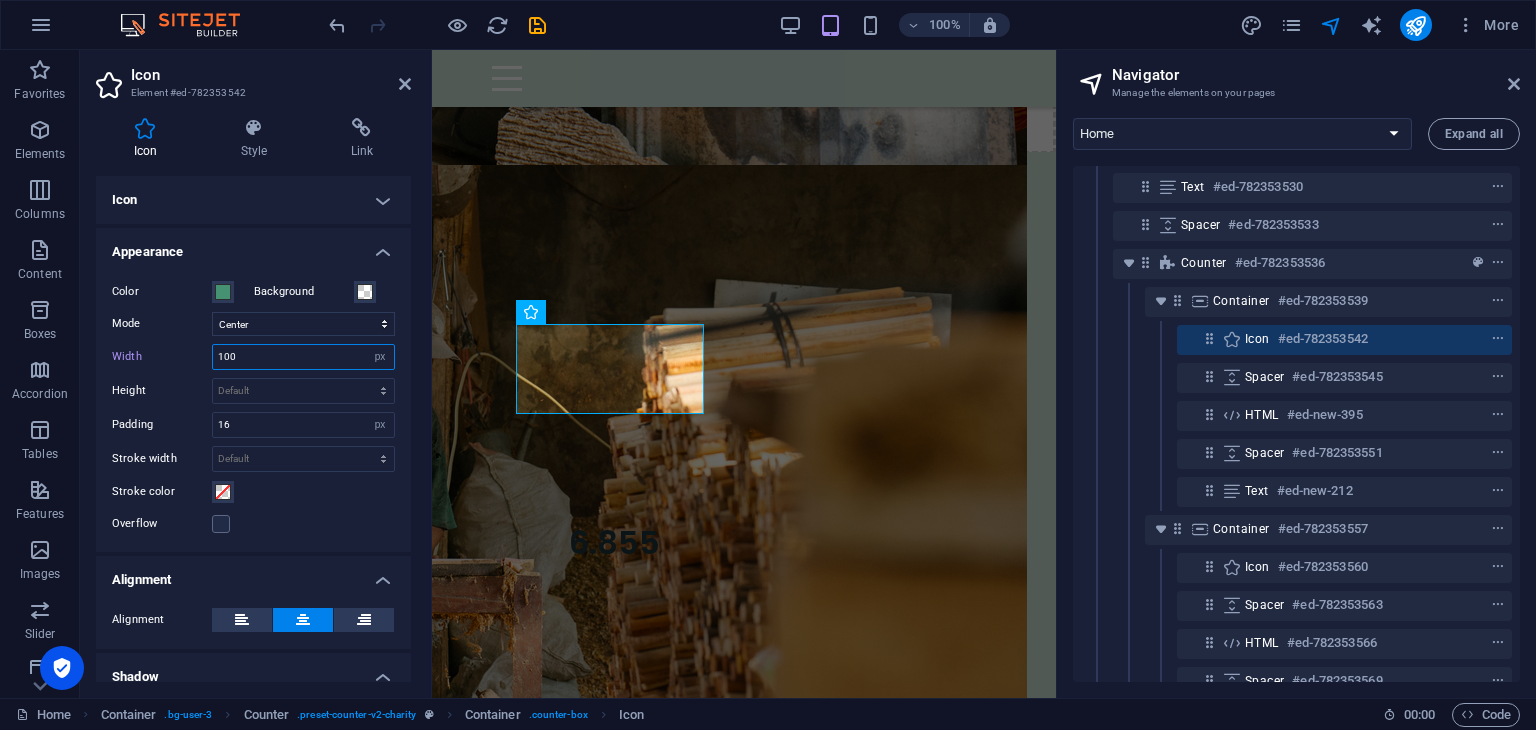 drag, startPoint x: 263, startPoint y: 355, endPoint x: 172, endPoint y: 350, distance: 91.13726 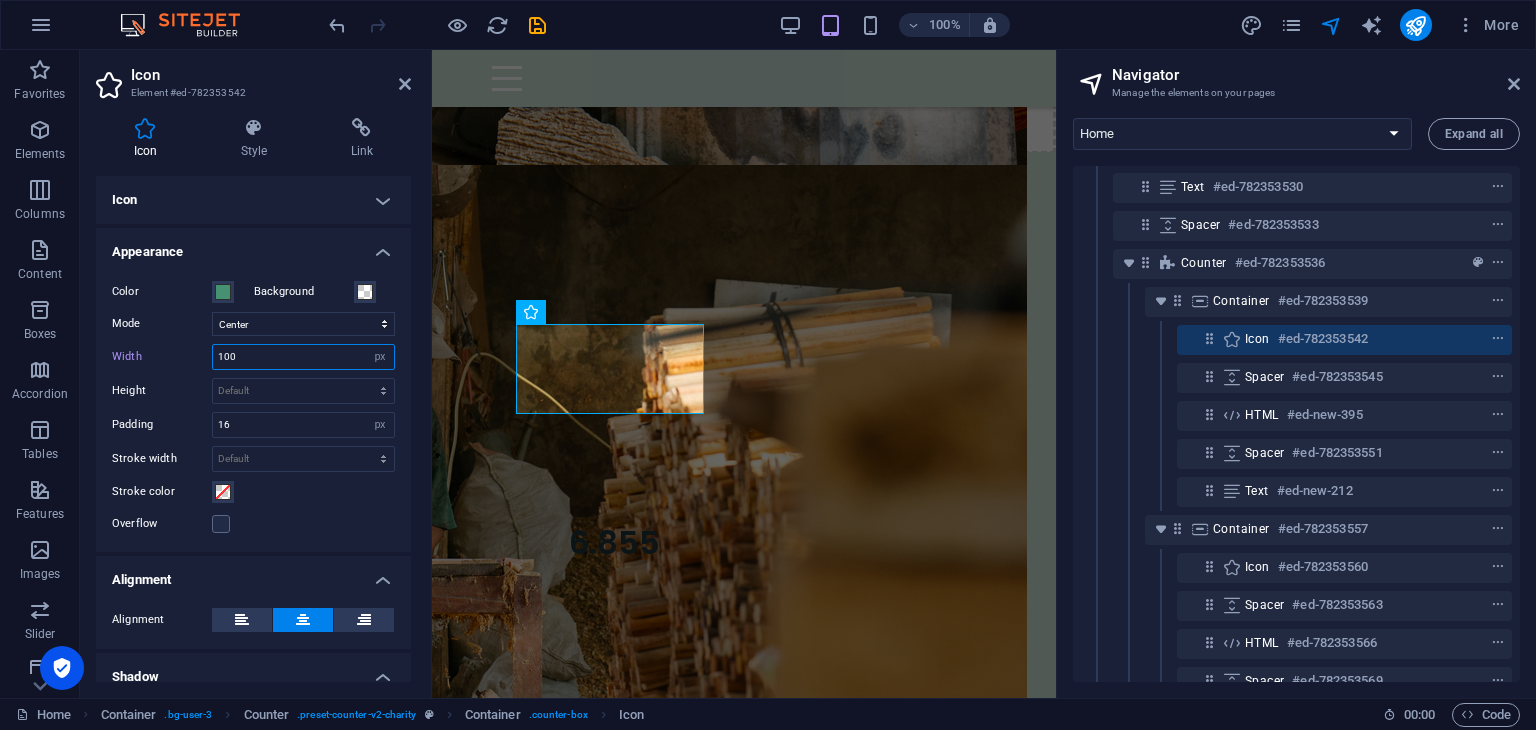 click on "Width 100 Default auto px rem % em vh vw" at bounding box center [253, 357] 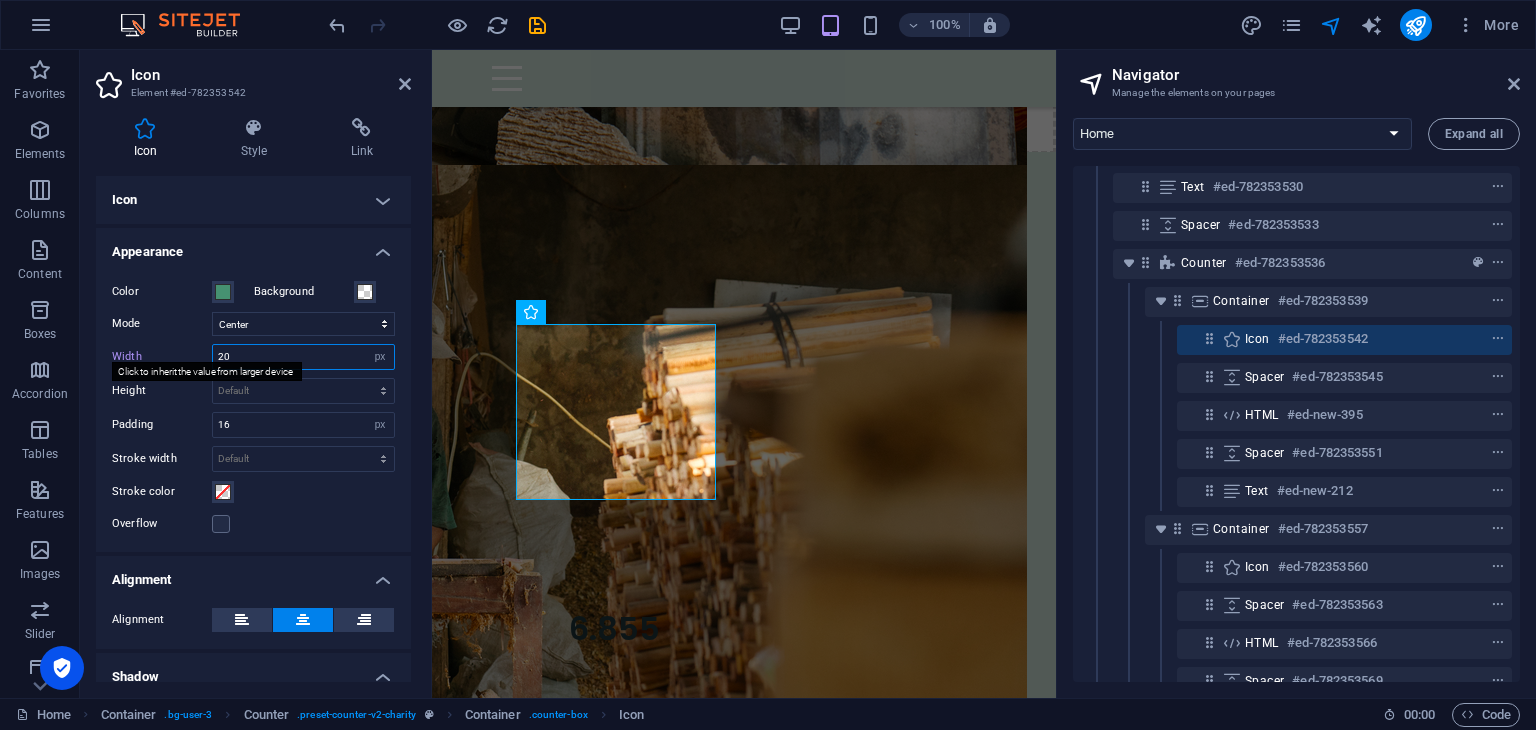 type on "2" 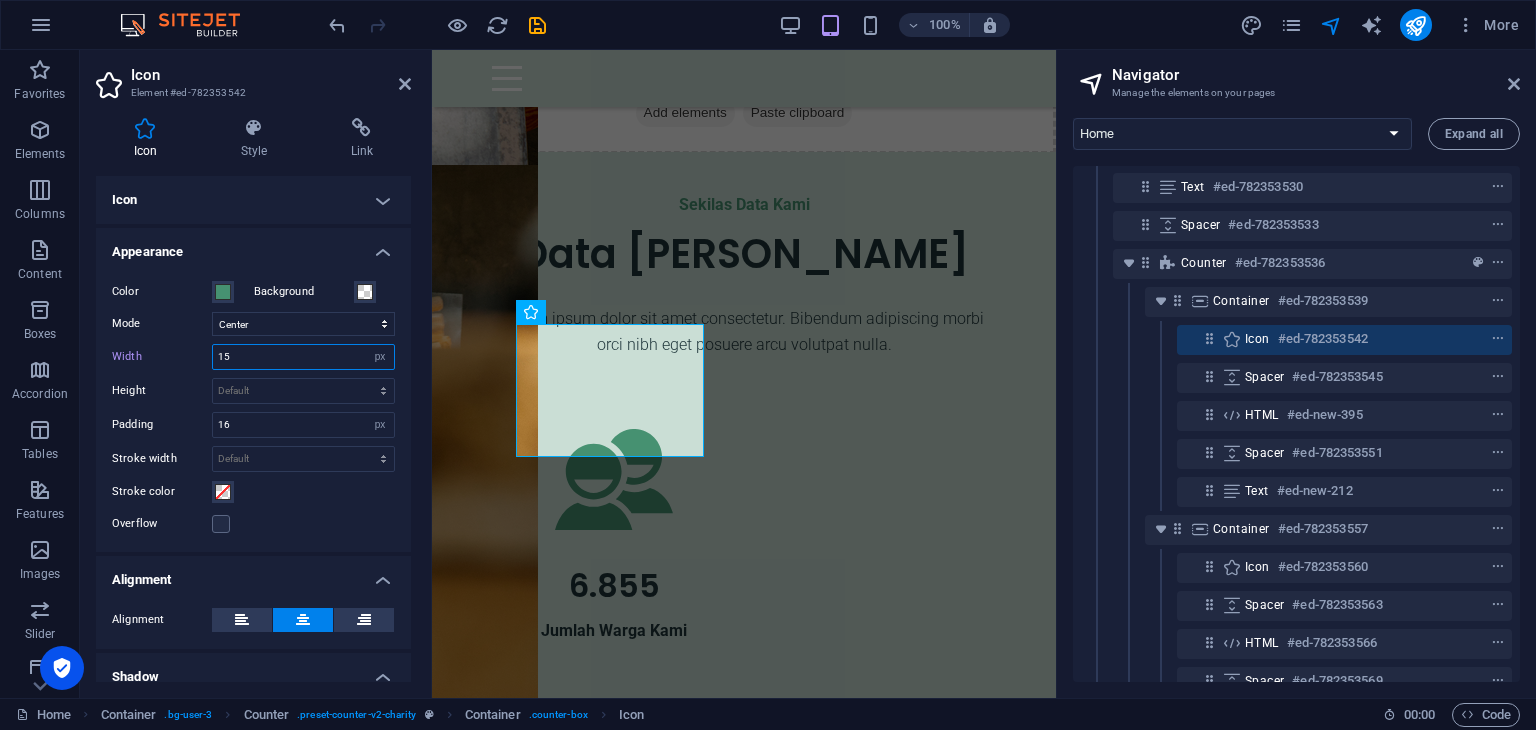 type on "1" 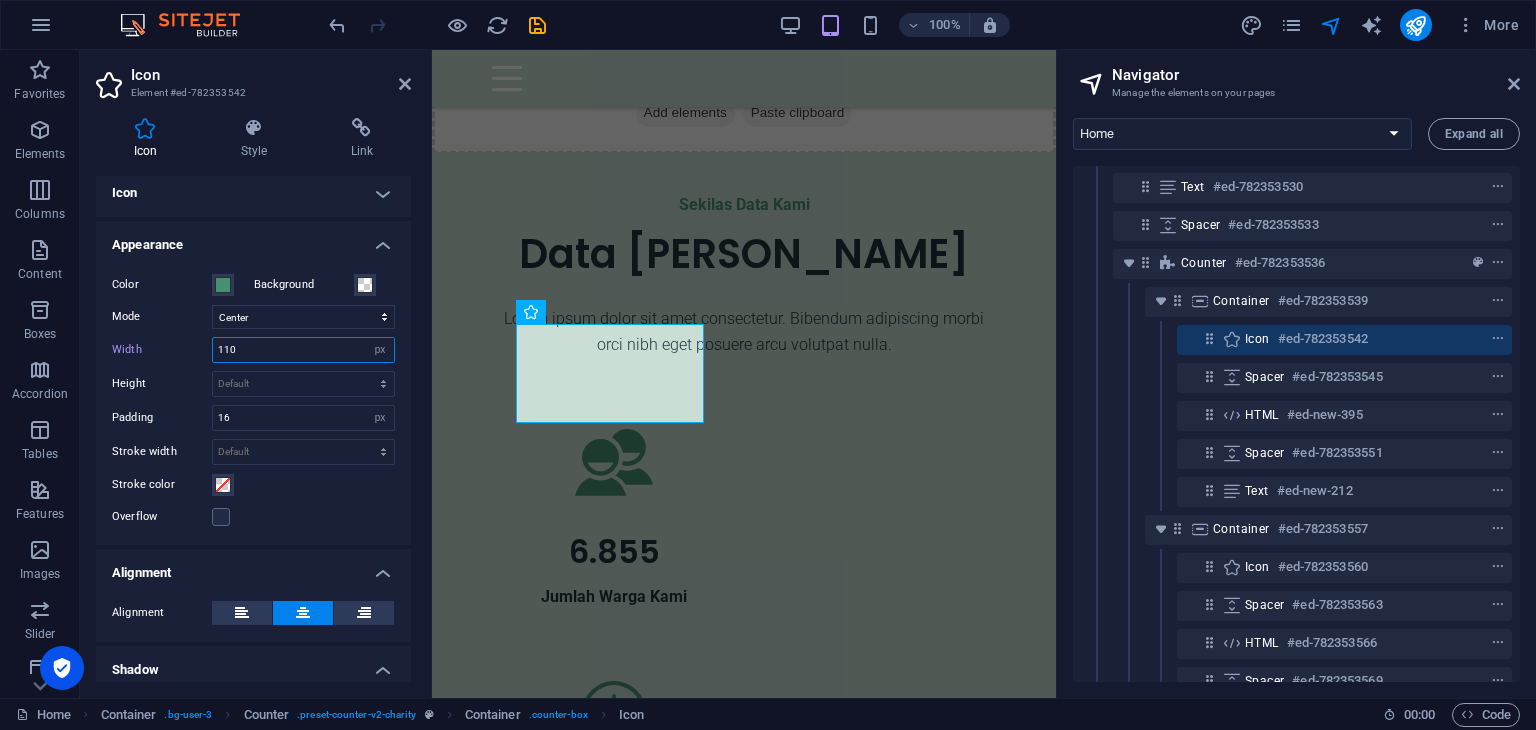 scroll, scrollTop: 0, scrollLeft: 0, axis: both 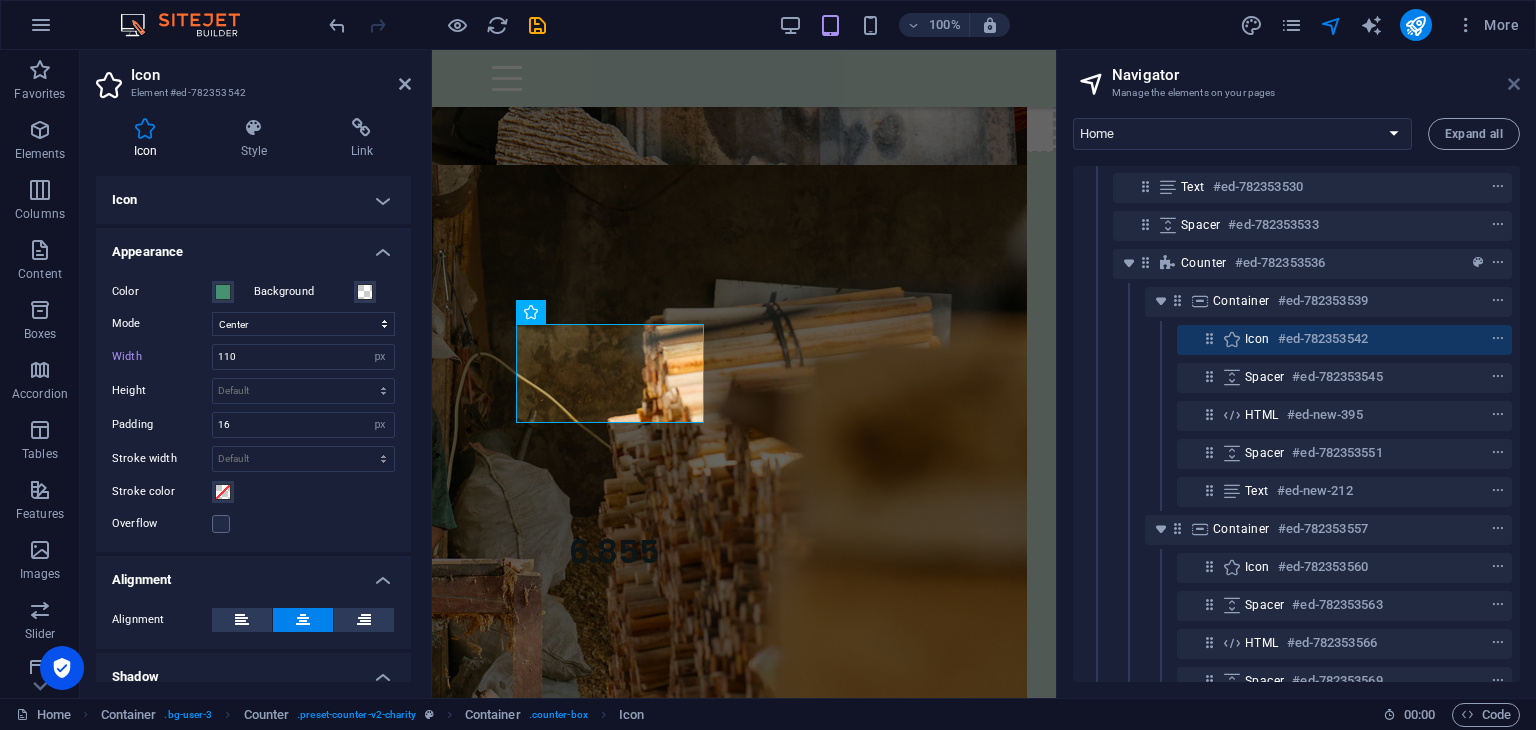click at bounding box center (1514, 84) 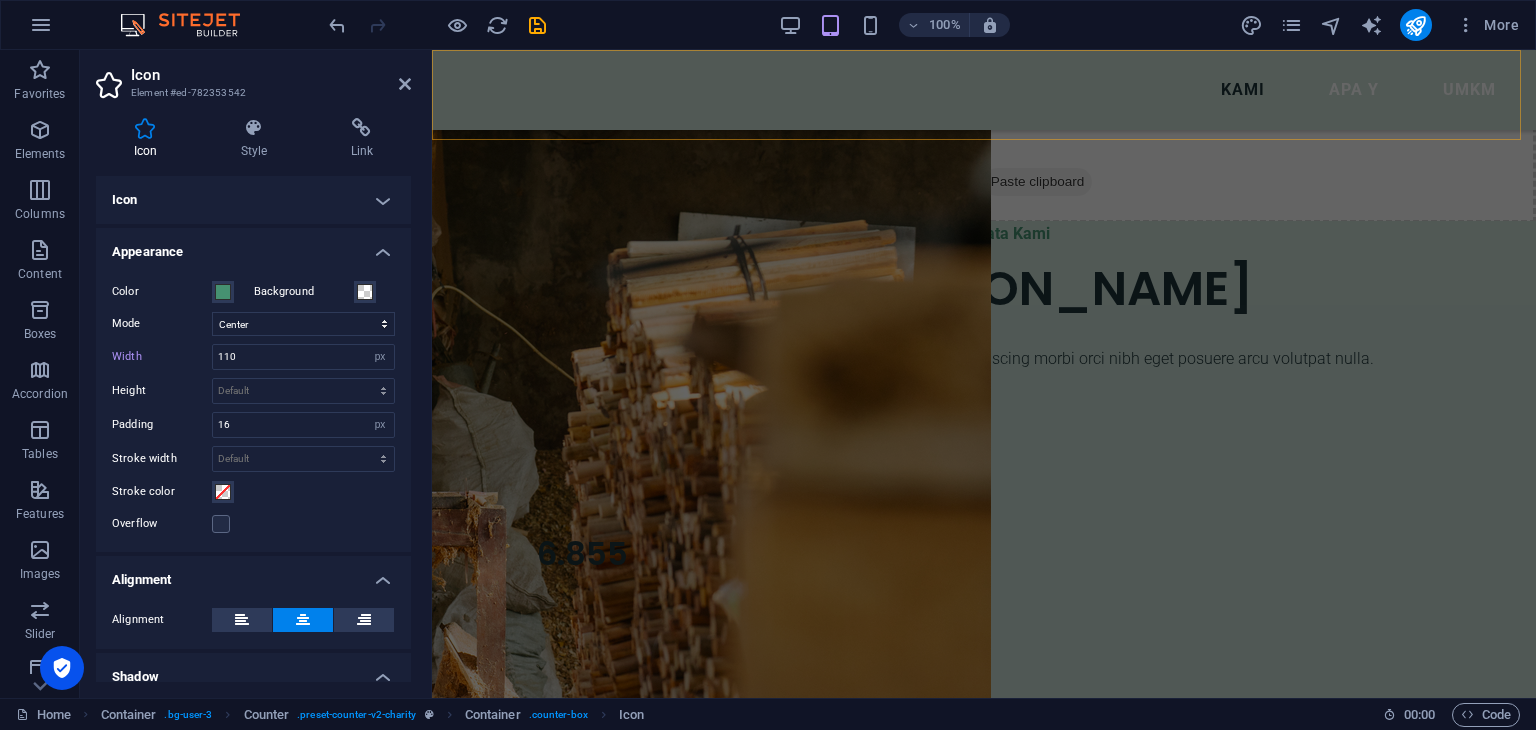 scroll, scrollTop: 1633, scrollLeft: 0, axis: vertical 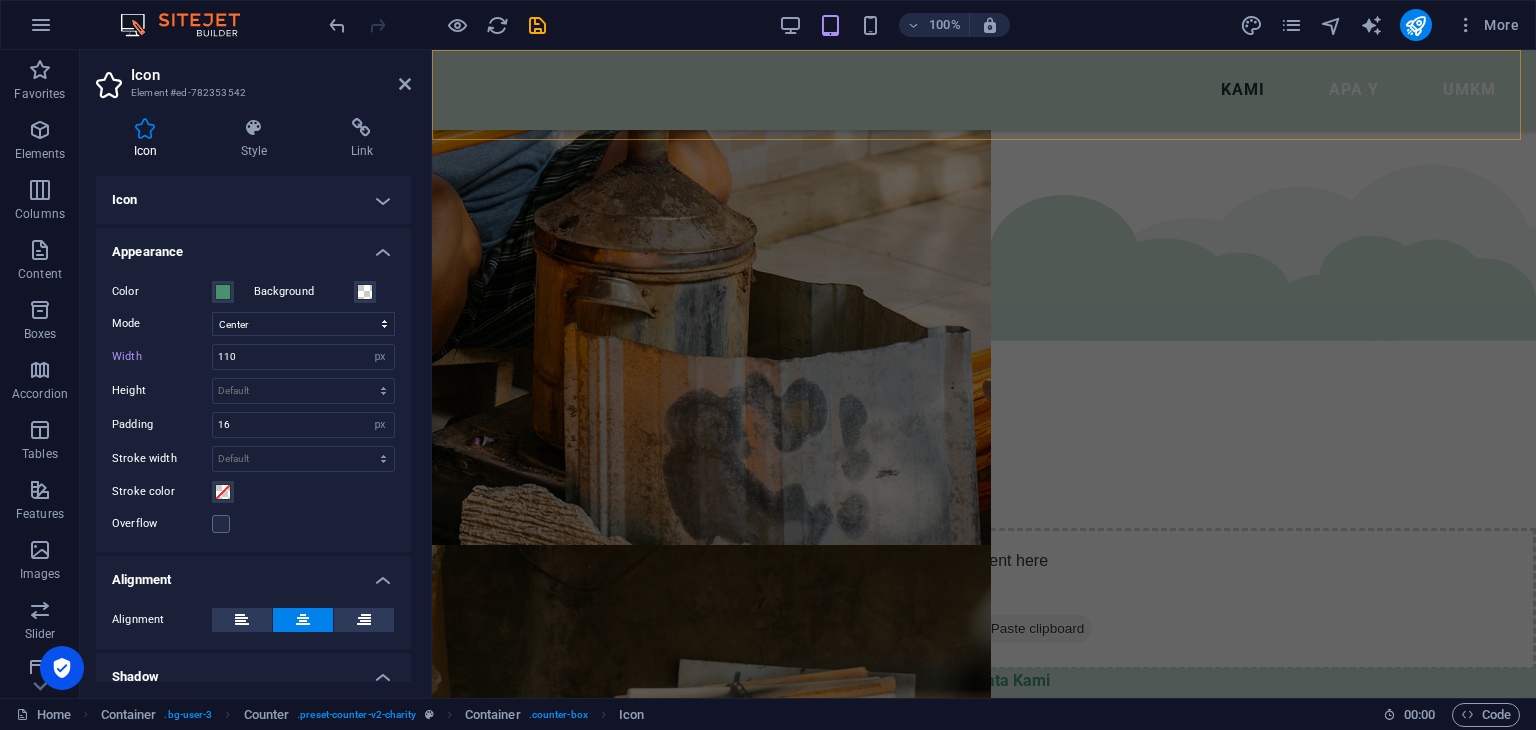 type on "96" 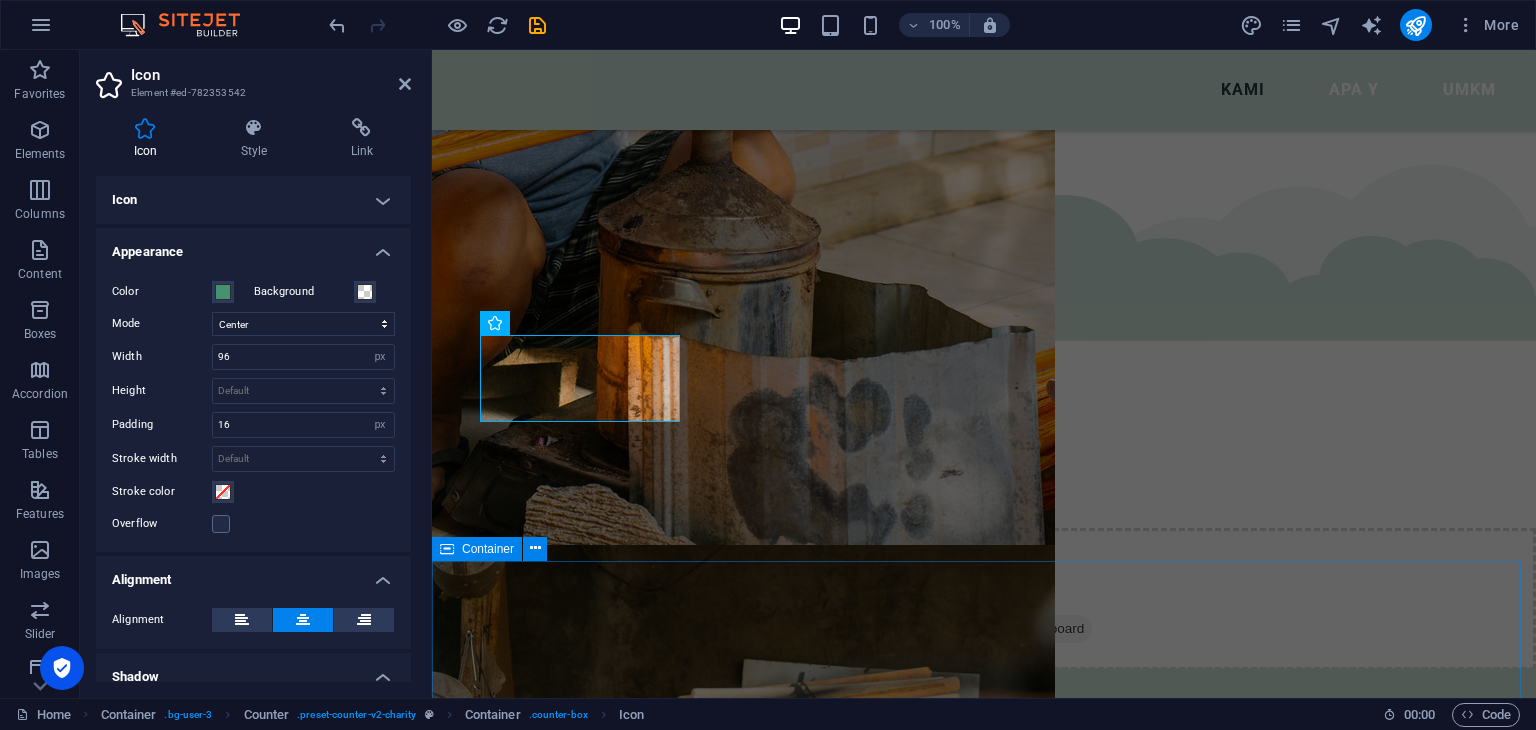 click on "Drop content here or  Add elements  Paste clipboard" at bounding box center (984, 2159) 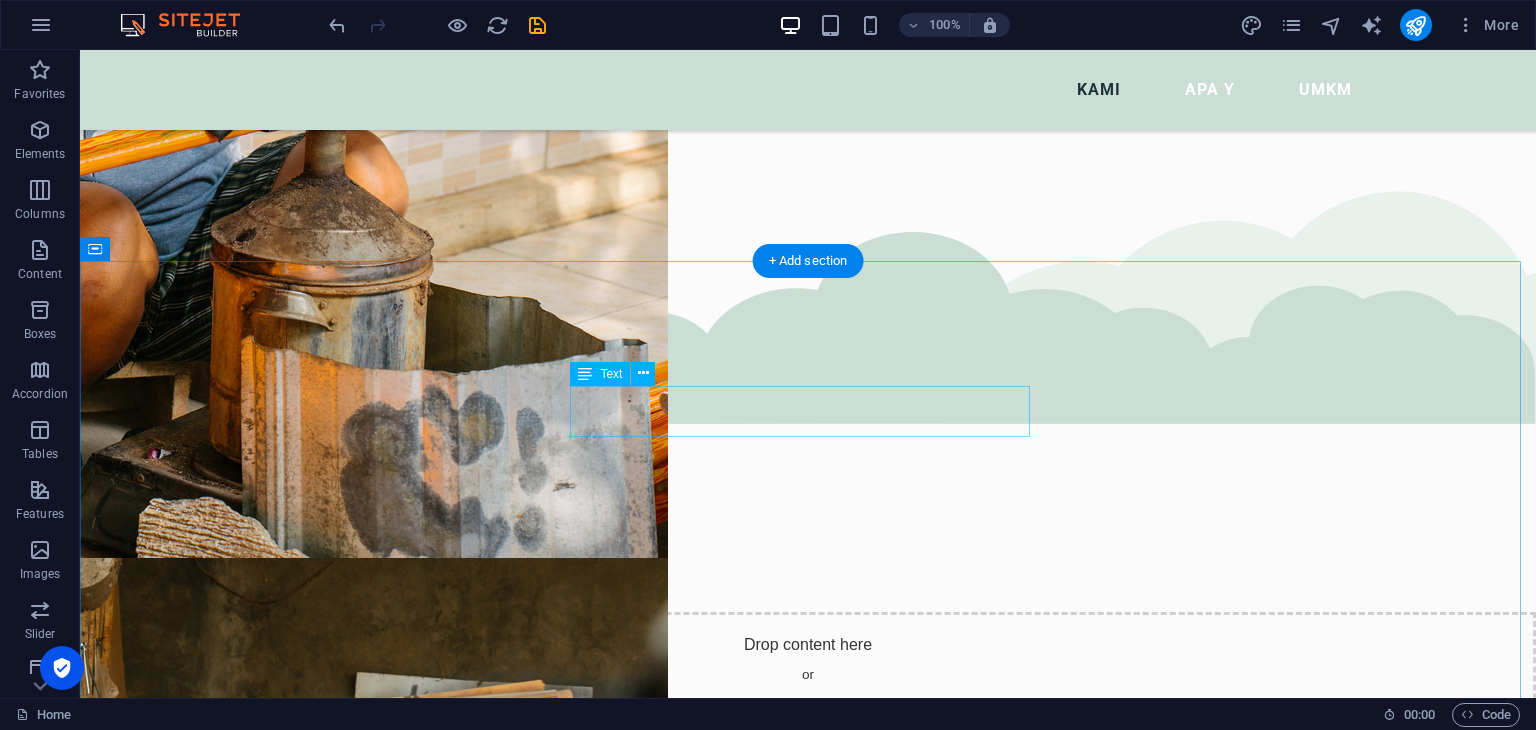 scroll, scrollTop: 1663, scrollLeft: 0, axis: vertical 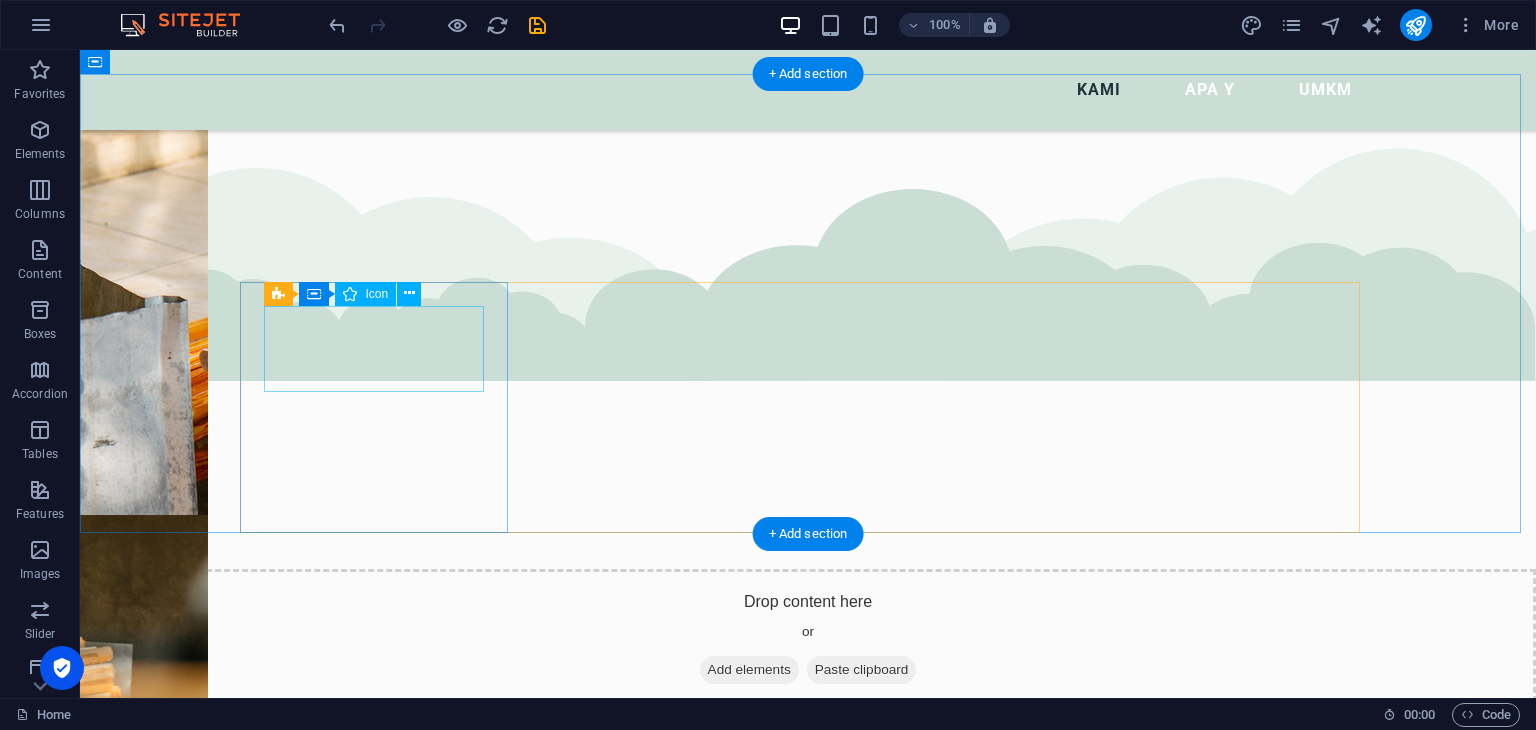 click at bounding box center (382, 962) 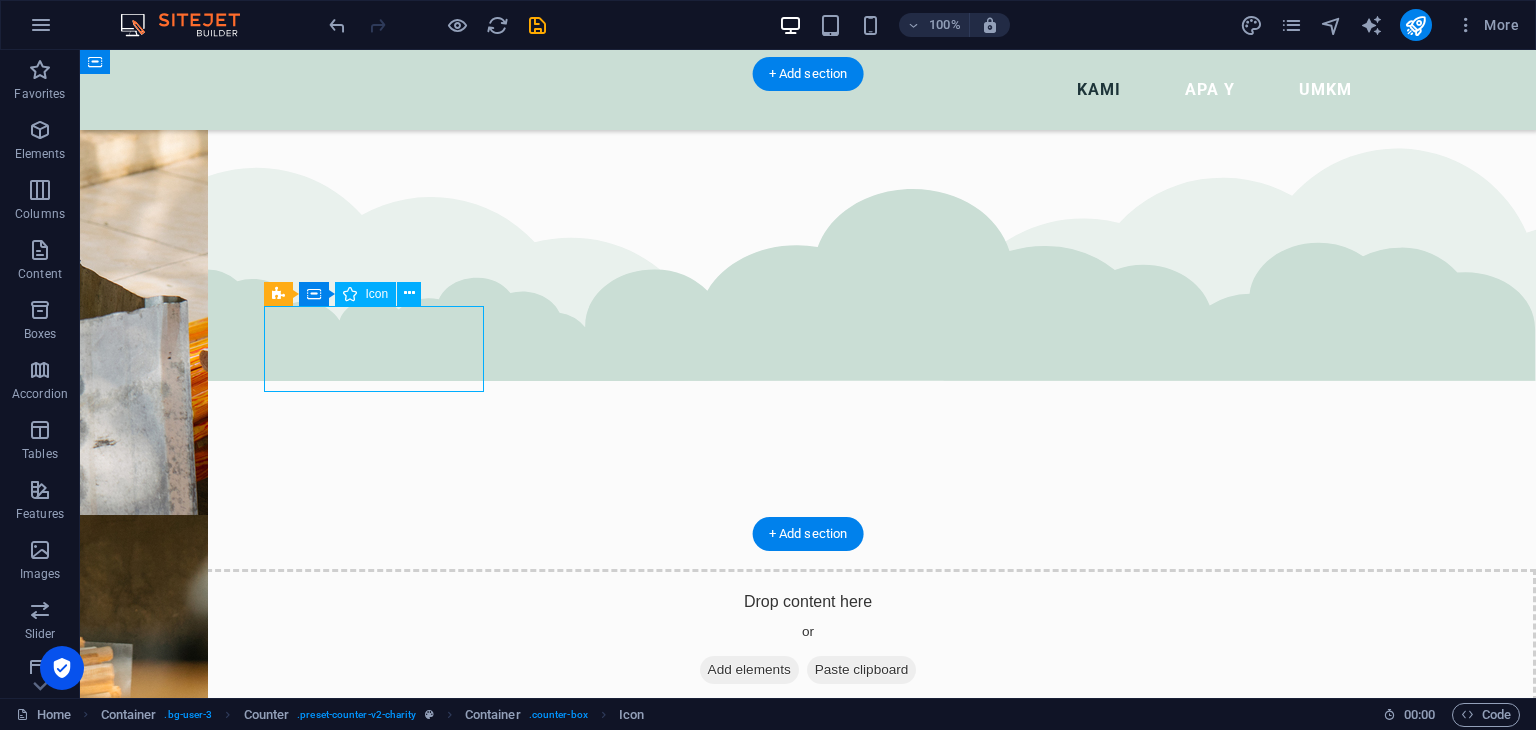 click at bounding box center [382, 962] 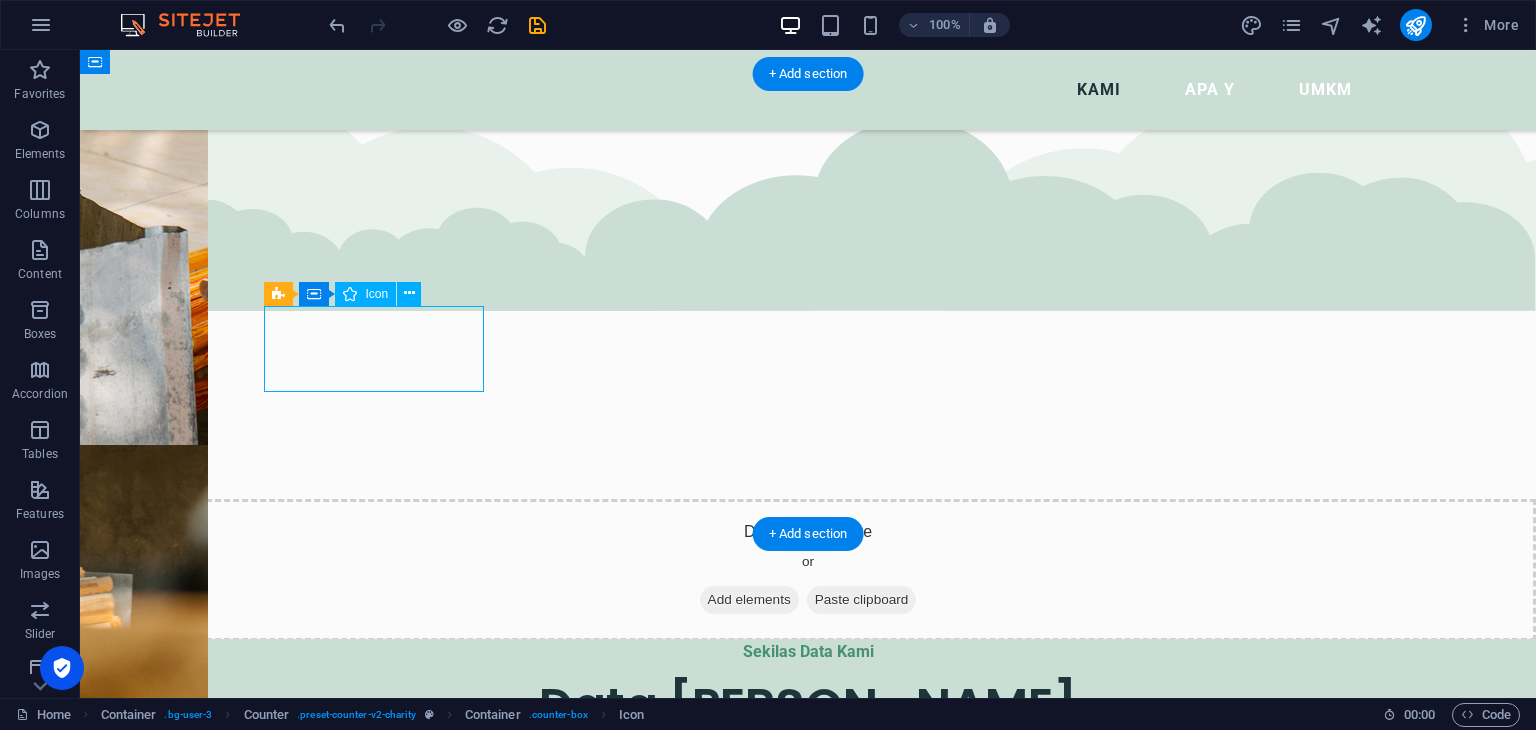 select on "xMidYMid" 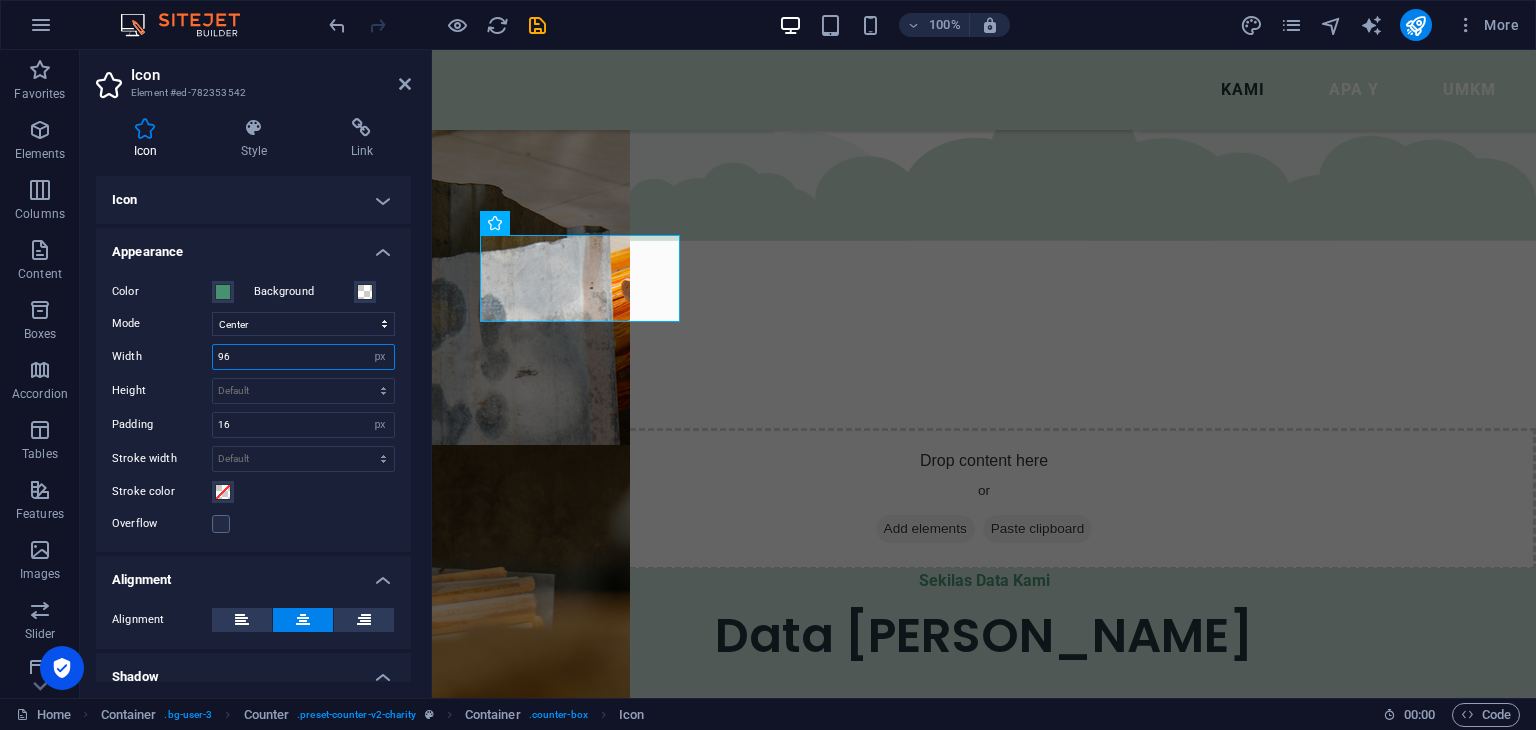 drag, startPoint x: 260, startPoint y: 360, endPoint x: 172, endPoint y: 362, distance: 88.02273 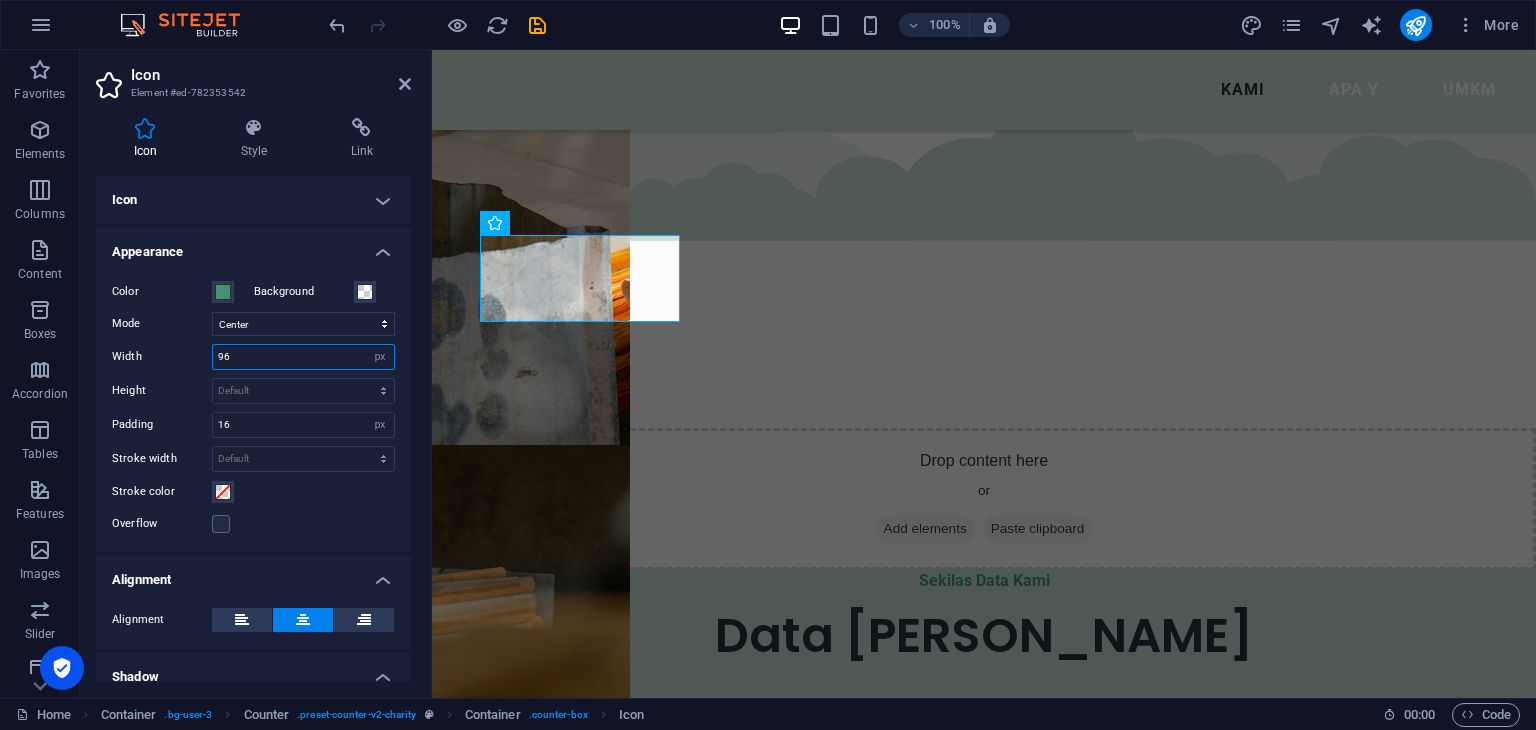 click on "Width 96 Default auto px rem % em vh vw" at bounding box center (253, 357) 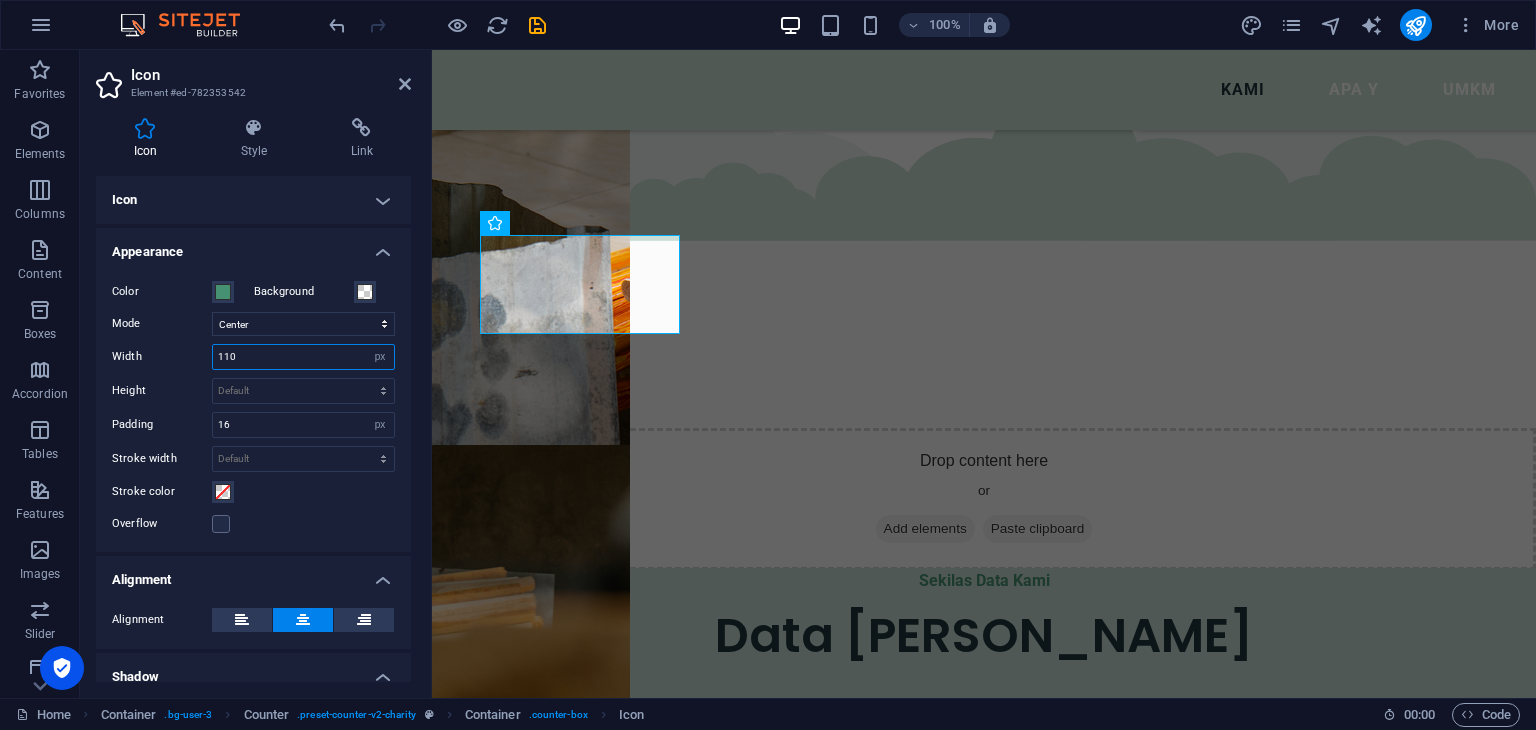 type on "110" 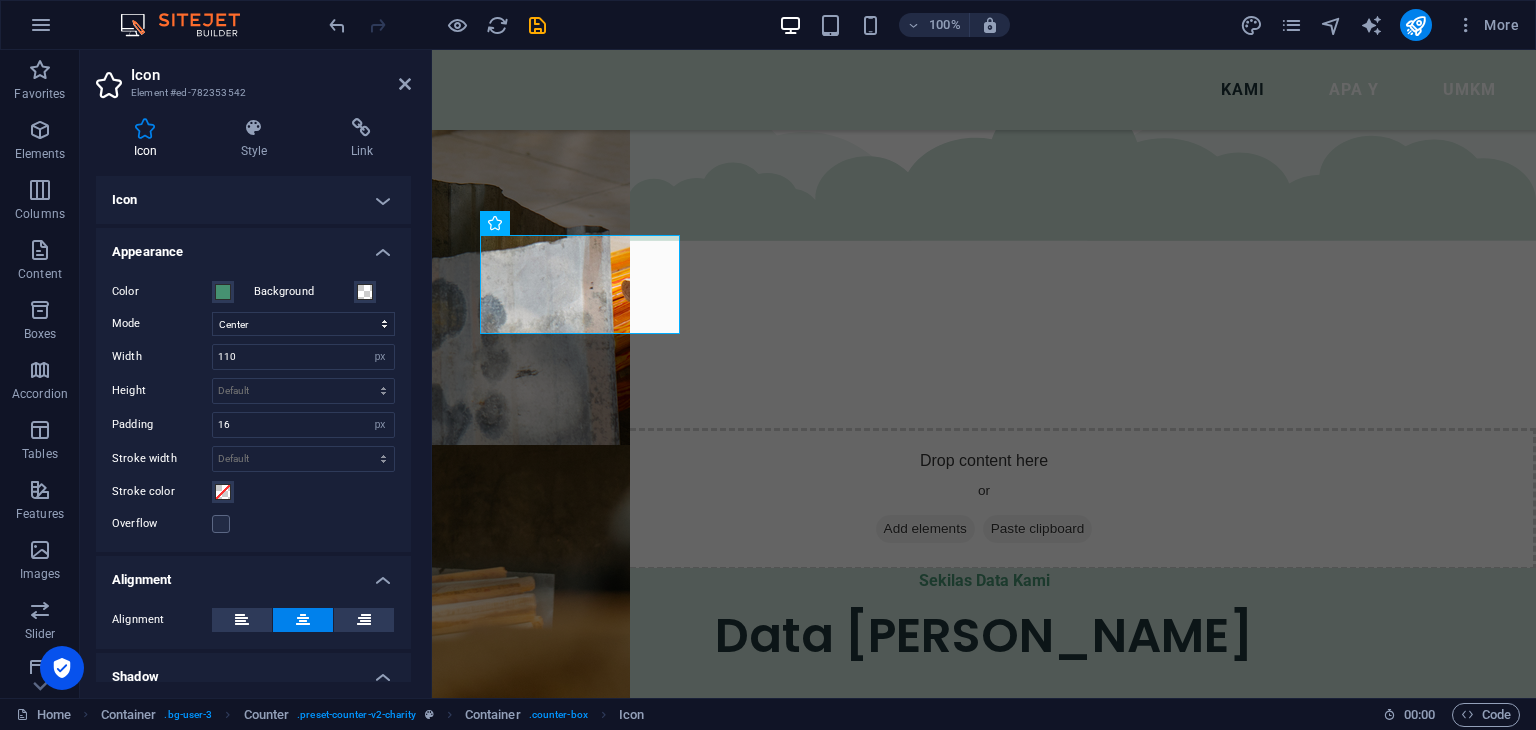 click on "Appearance" at bounding box center (253, 246) 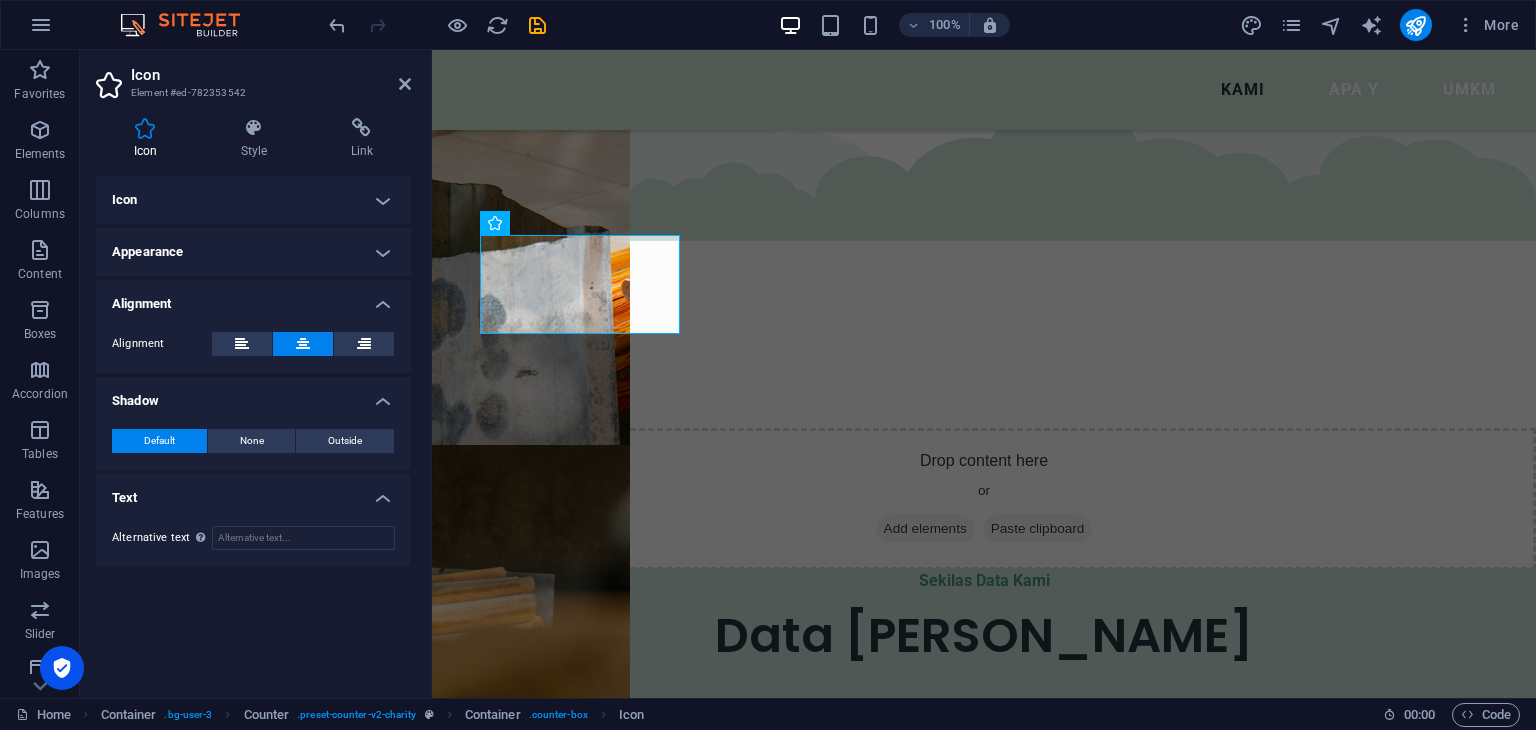 click on "Icon All icon sets... IcoFont Ionicons FontAwesome Brands FontAwesome Duotone FontAwesome Solid FontAwesome Regular FontAwesome Light FontAwesome Thin FontAwesome Sharp Solid FontAwesome Sharp Regular FontAwesome Sharp Light FontAwesome Sharp Thin Please enter a search term (like square, star half, etc.) Appearance Color Background Mode Scale Left Center Right Width 110 Default auto px rem % em vh vw Height Default auto px rem em vh vw Padding 16 Default px rem % em vh vw Stroke width Default px rem % em vh vw Stroke color Overflow Alignment Alignment Shadow Default None Outside Color X offset 0 px rem vh vw Y offset 0 px rem vh vw Blur 0 px rem % vh vw Text Alternative text The alternative text is used by devices that cannot display images (e.g. image search engines) and should be added to every image to improve website accessibility." at bounding box center (253, 371) 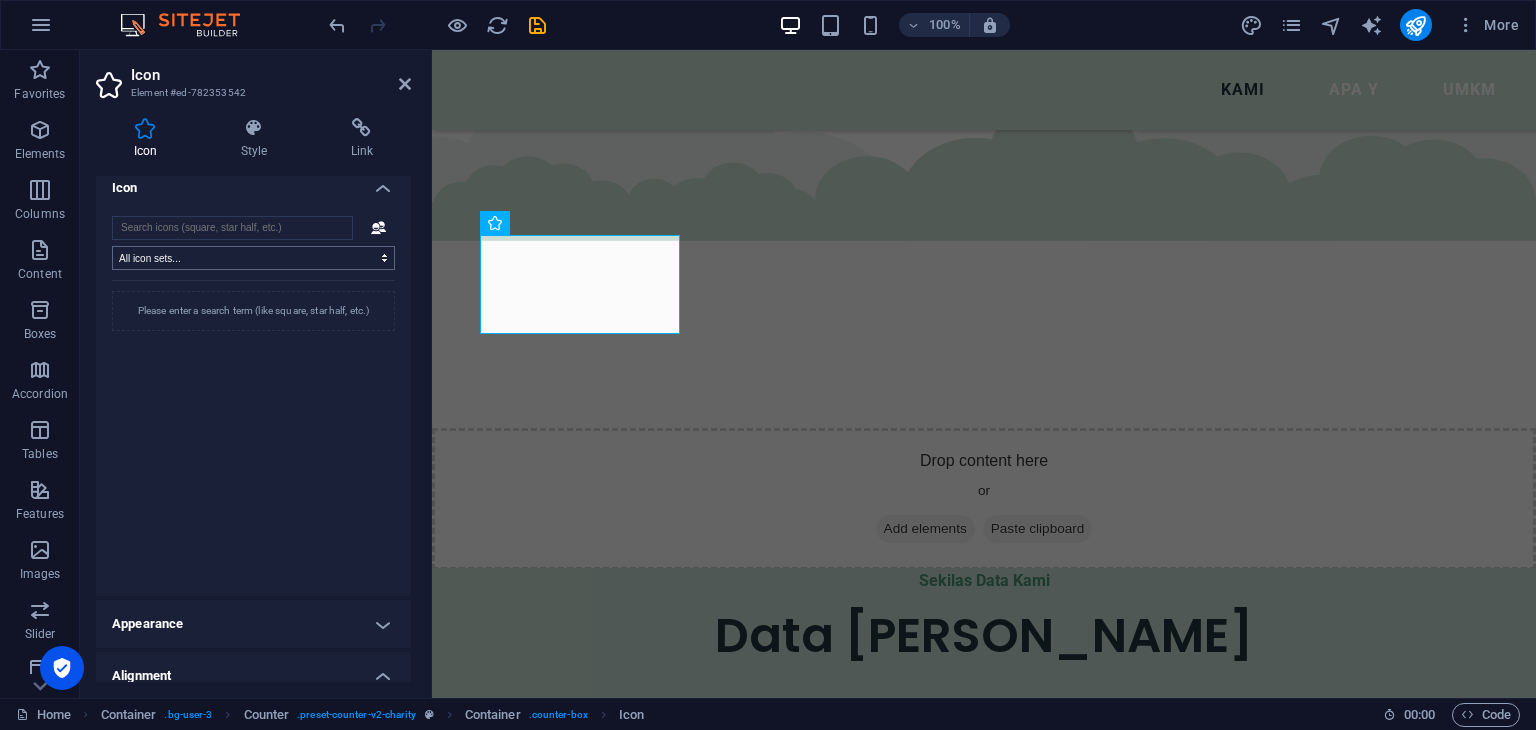 scroll, scrollTop: 0, scrollLeft: 0, axis: both 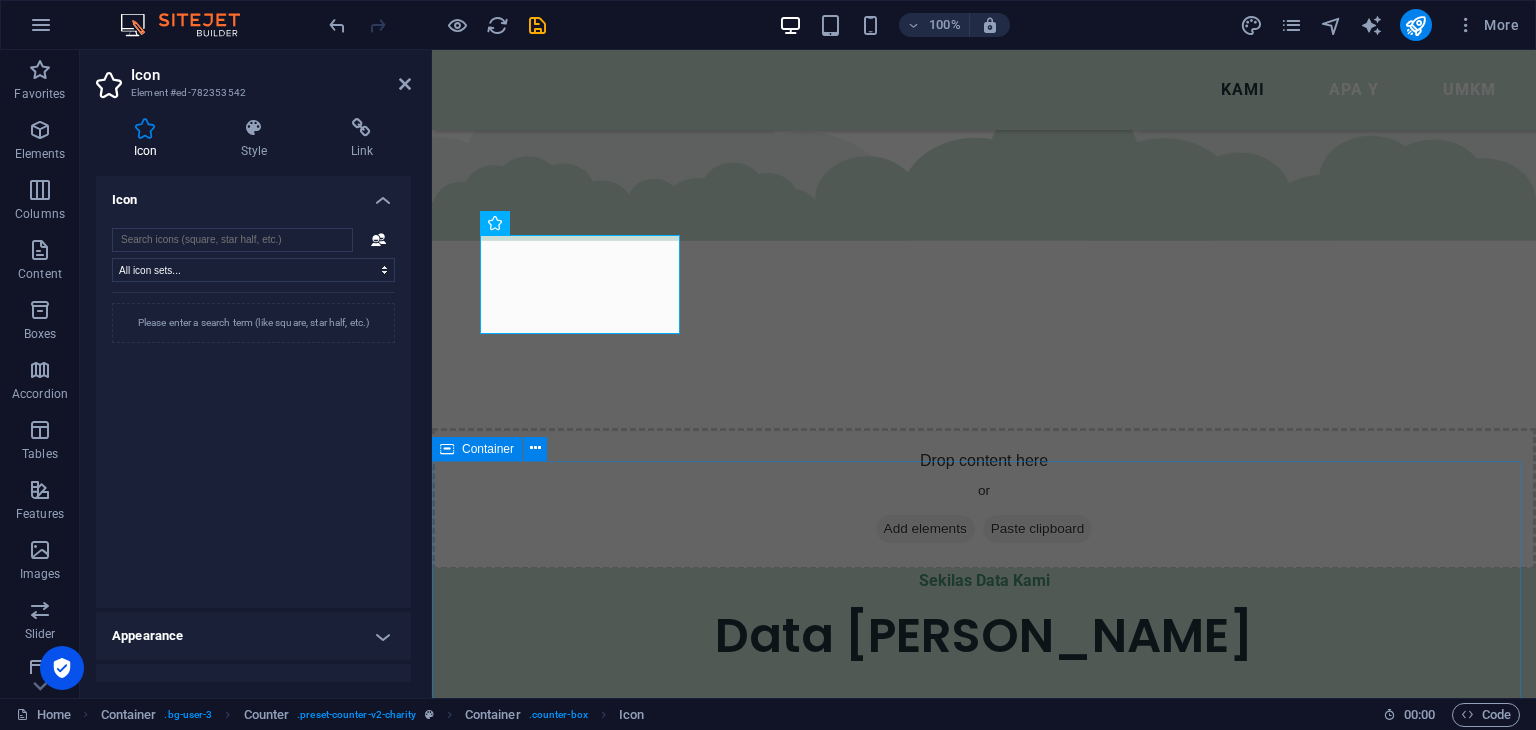 click on "Drop content here or  Add elements  Paste clipboard" at bounding box center (984, 2071) 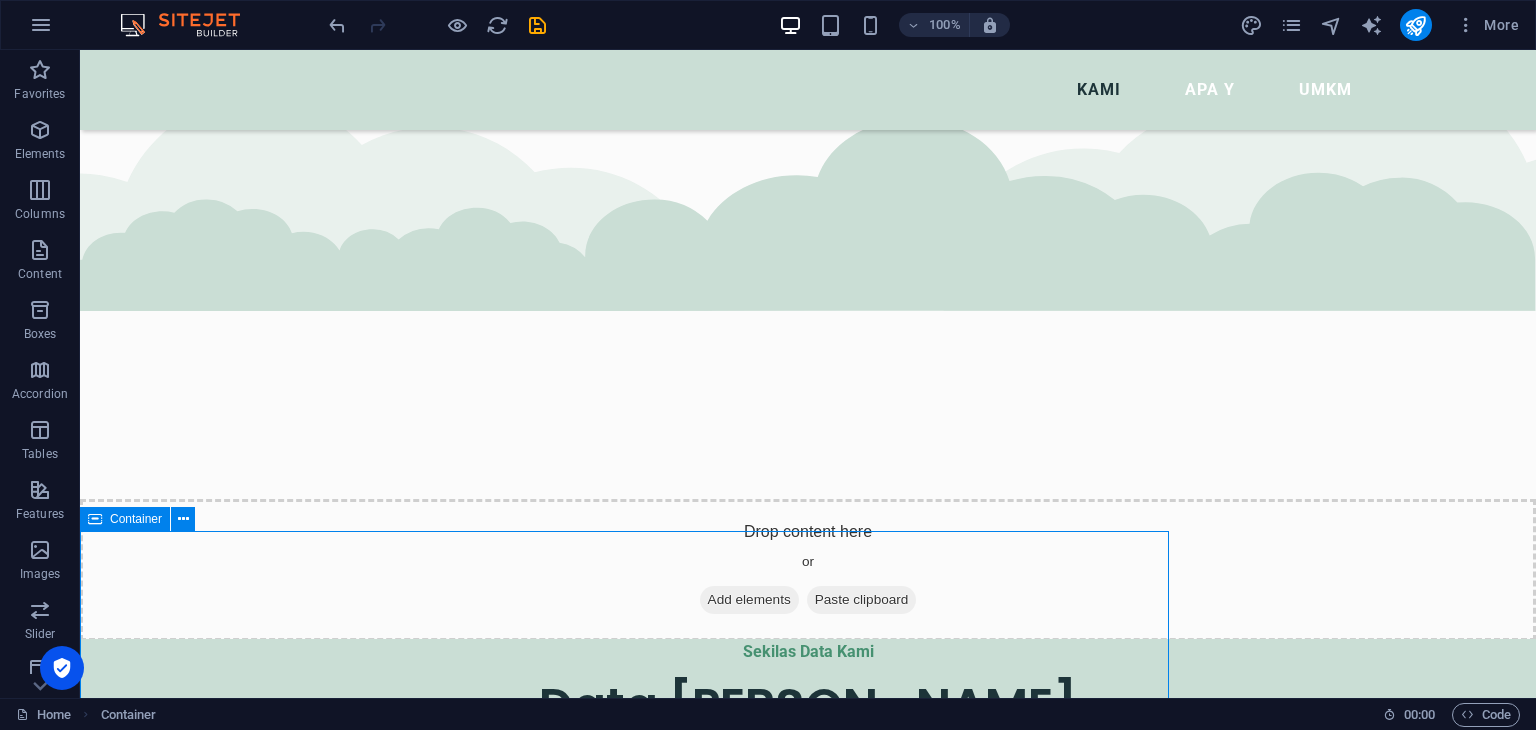 scroll, scrollTop: 1663, scrollLeft: 0, axis: vertical 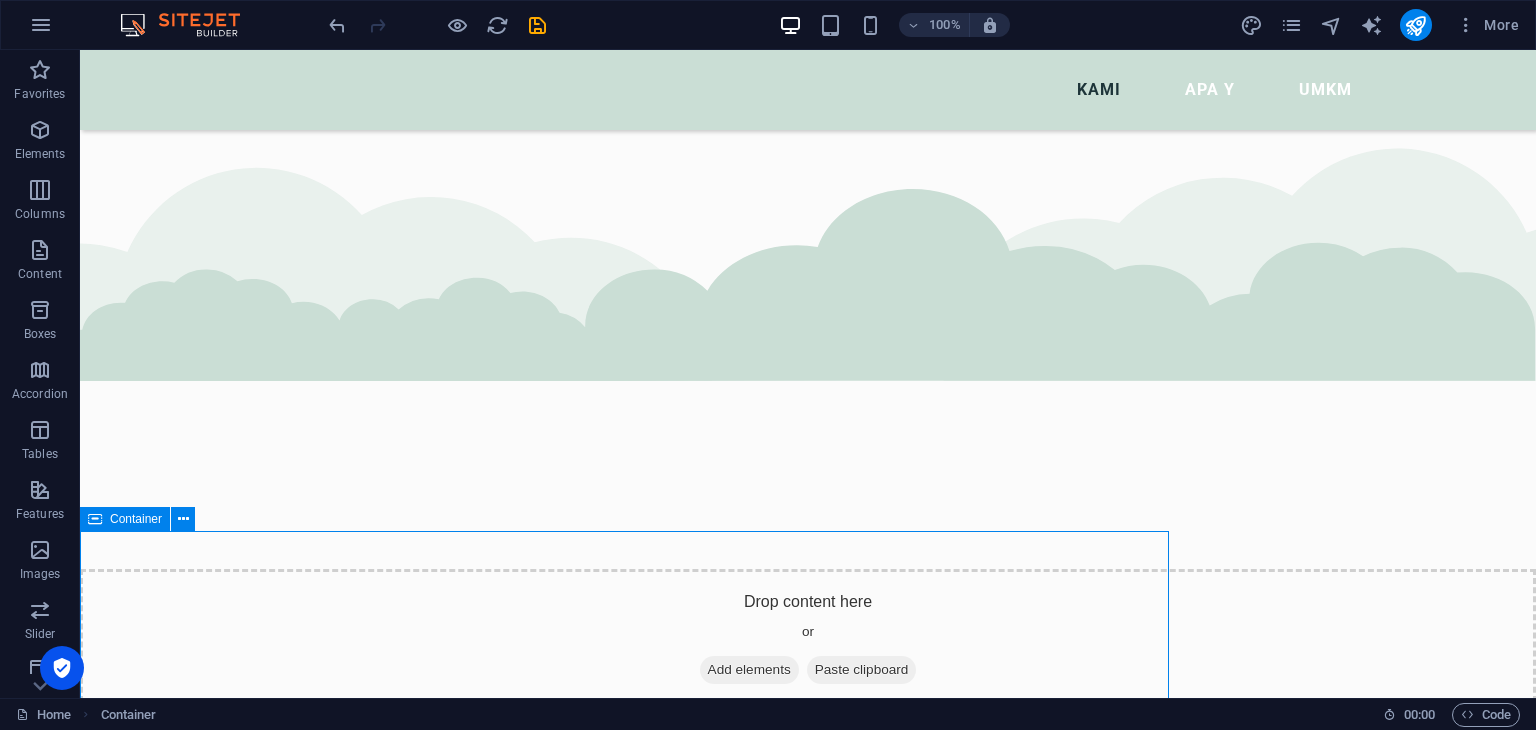 click on "Add elements" at bounding box center [749, 2311] 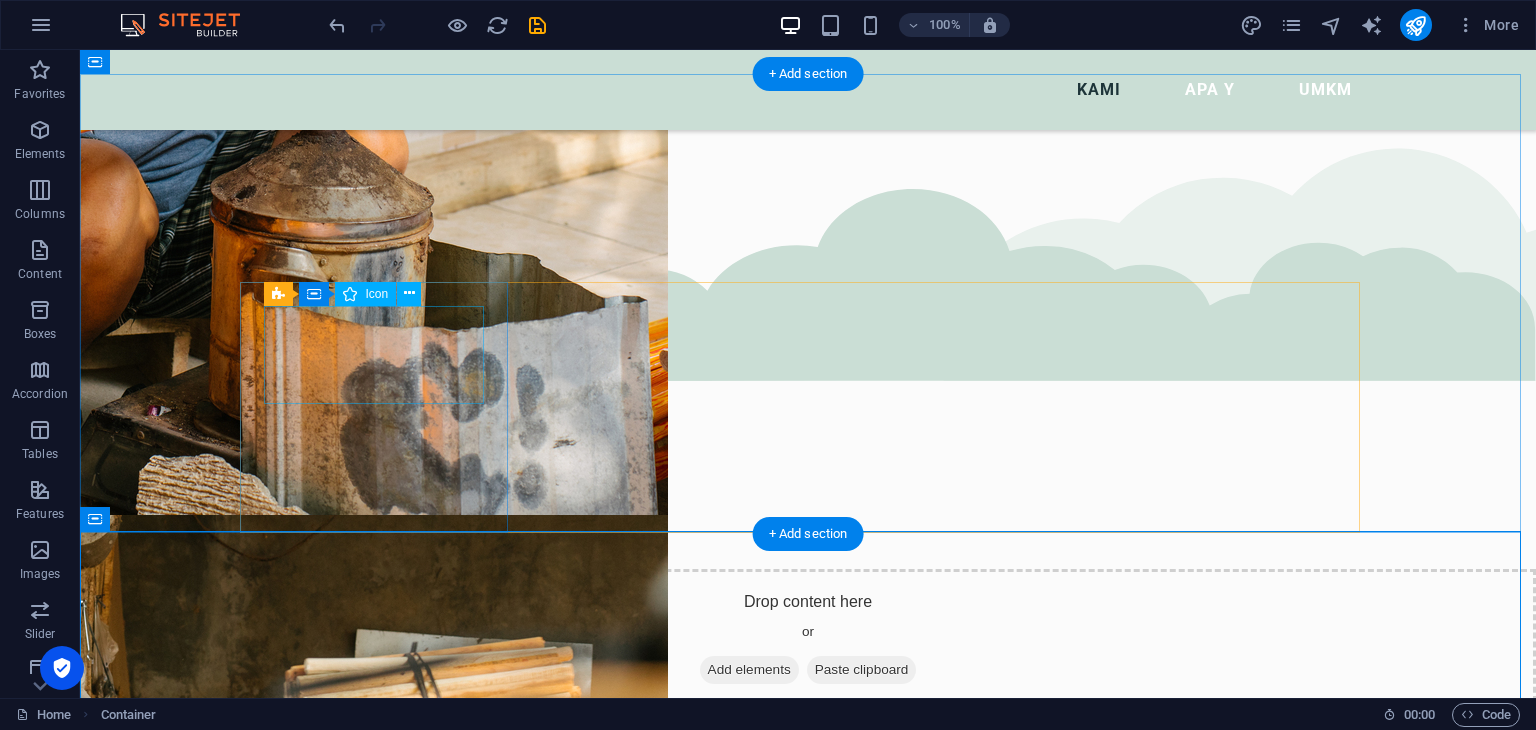 click at bounding box center (382, 968) 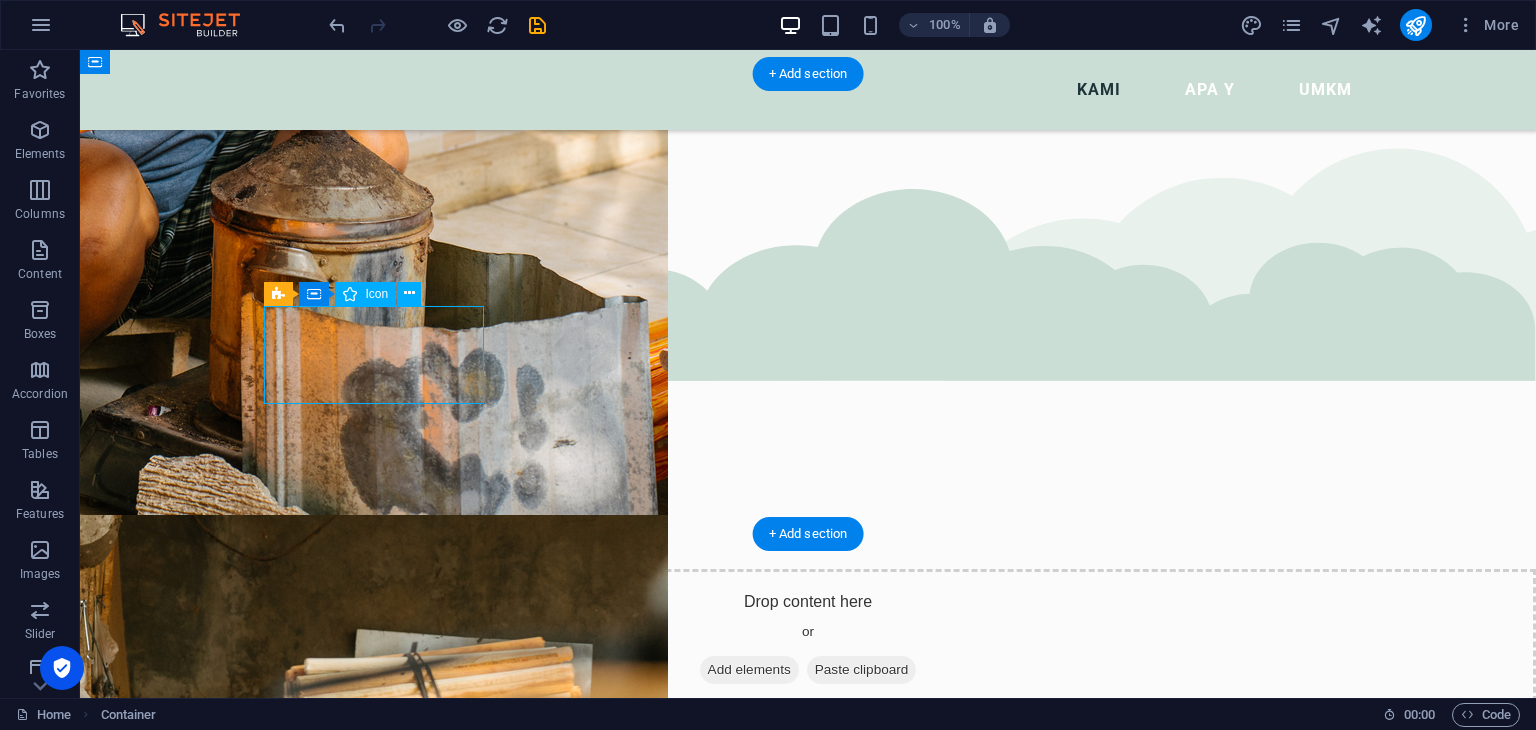 click at bounding box center [382, 968] 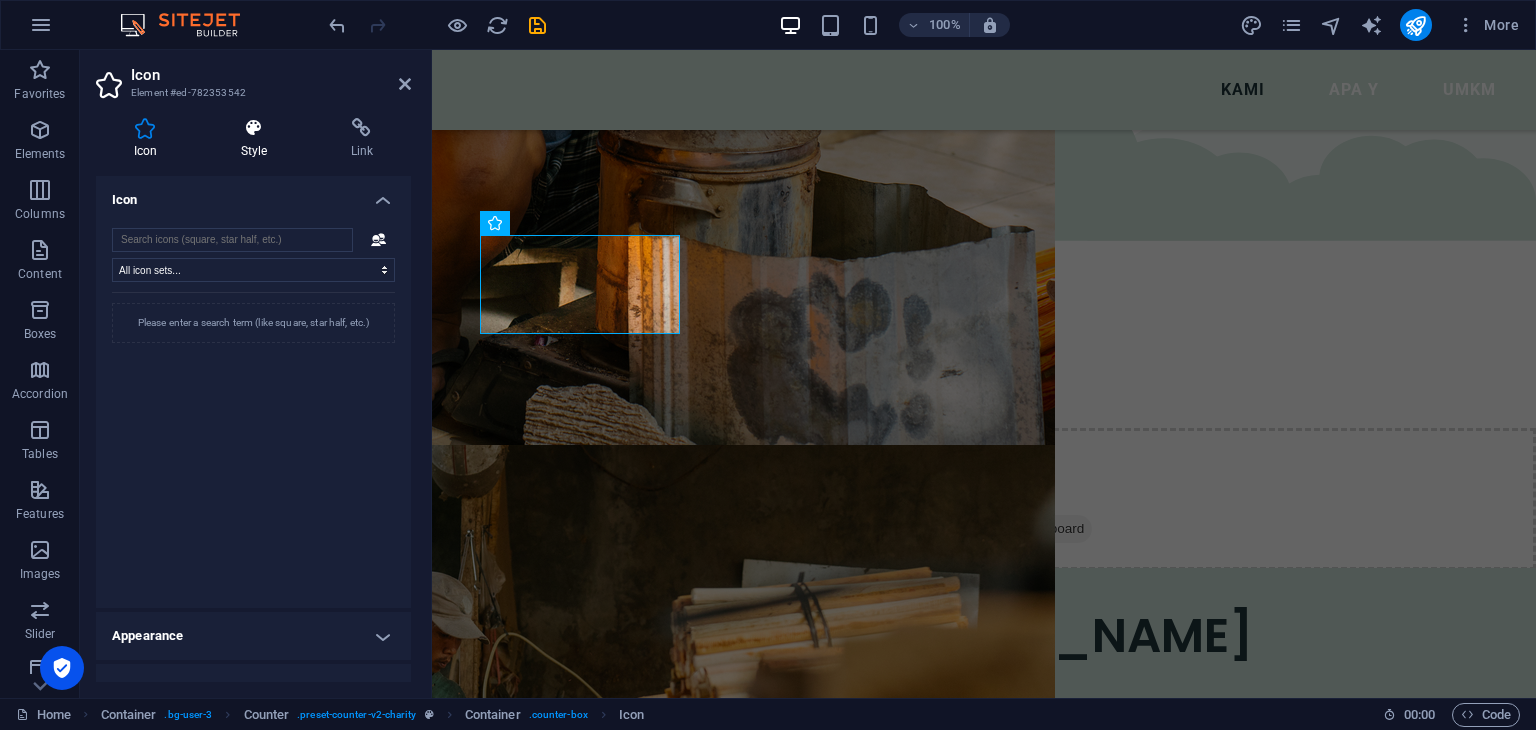 click at bounding box center [254, 128] 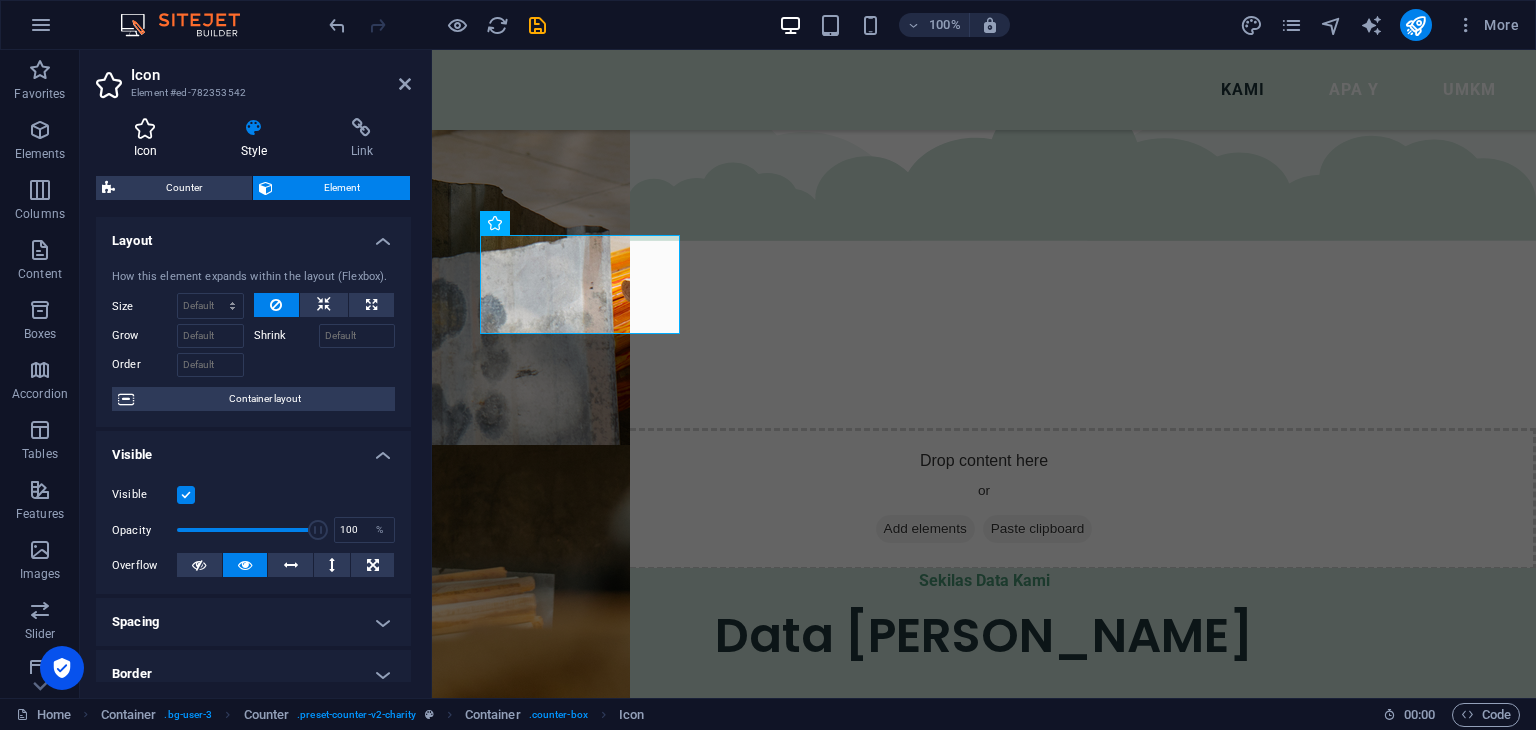 click on "Icon" at bounding box center [149, 139] 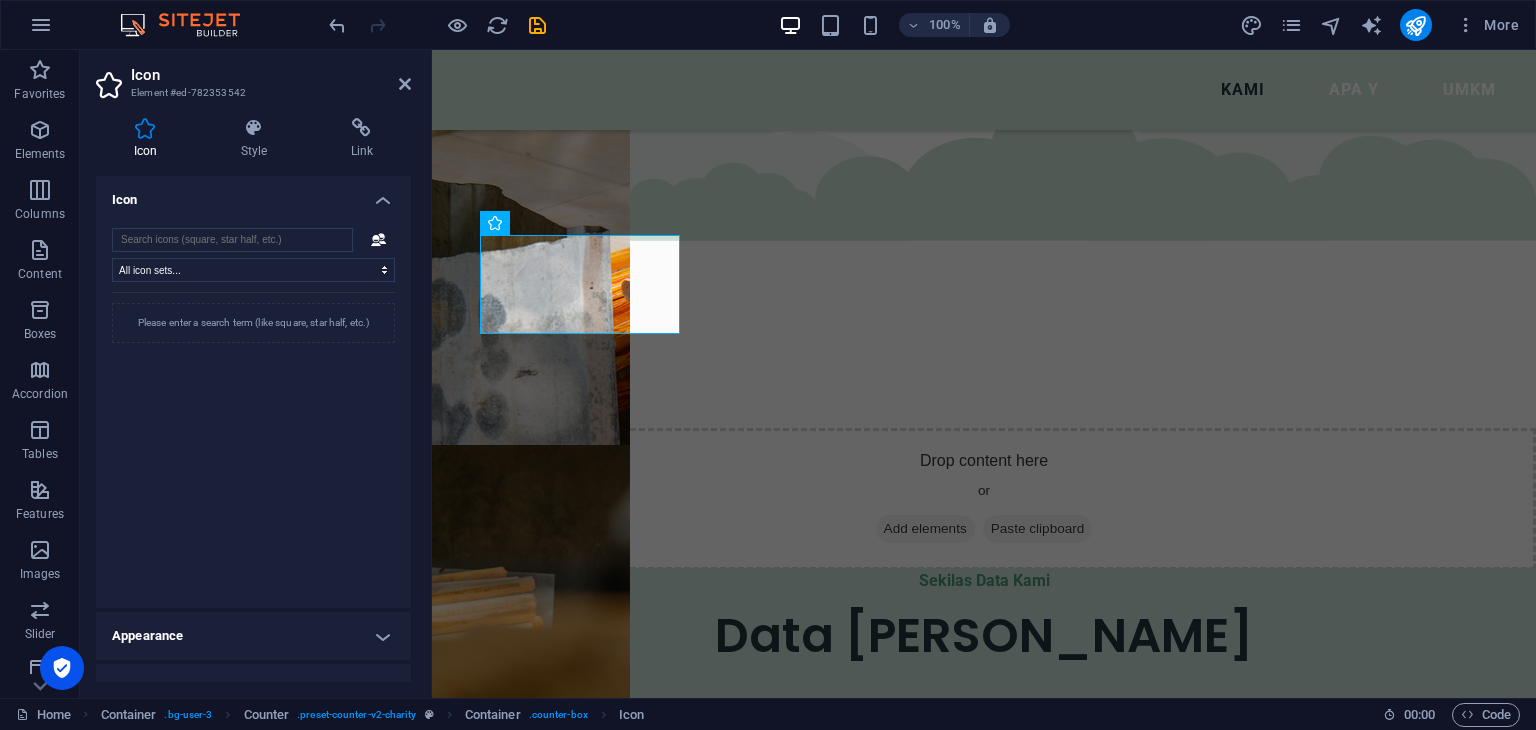 click on "Icon" at bounding box center [253, 194] 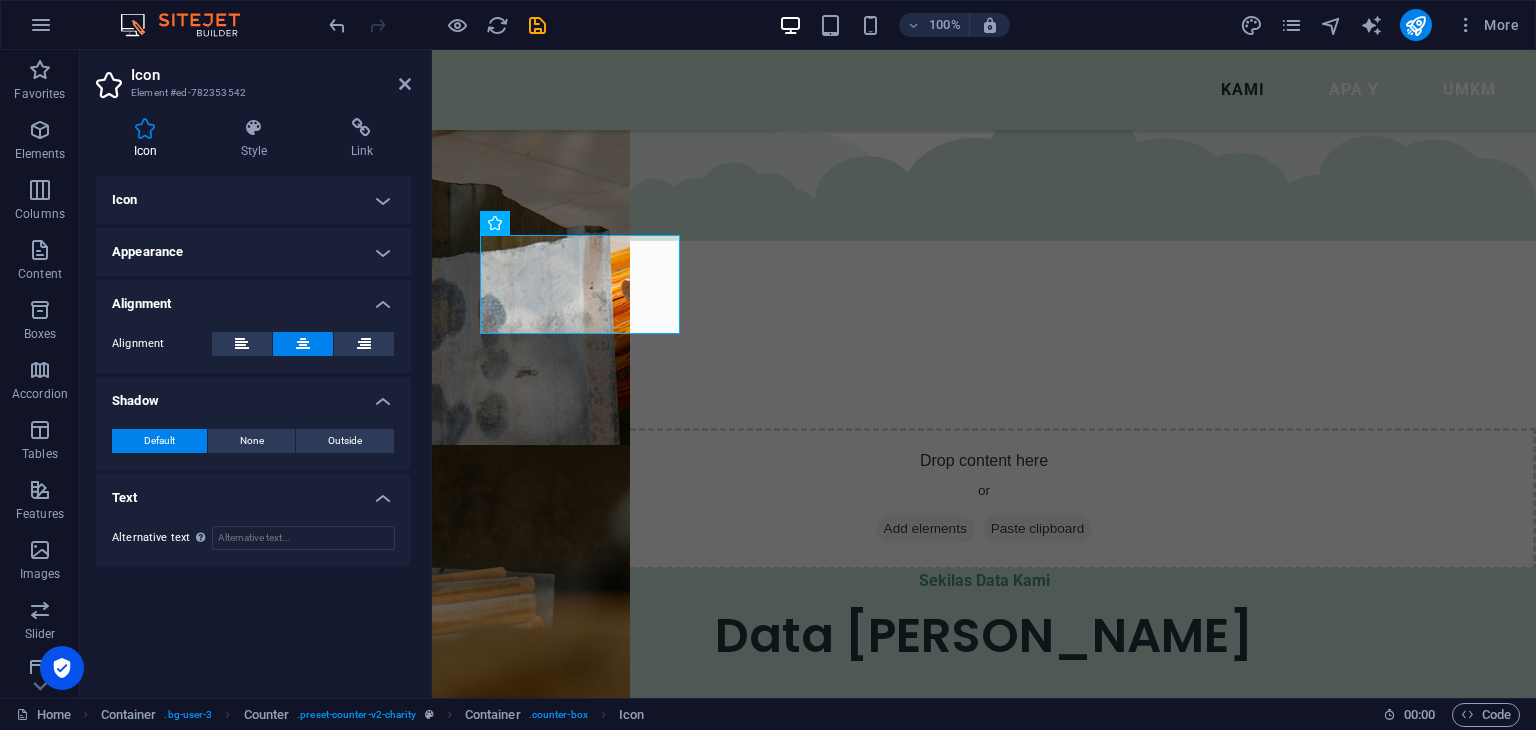 click on "Appearance" at bounding box center [253, 252] 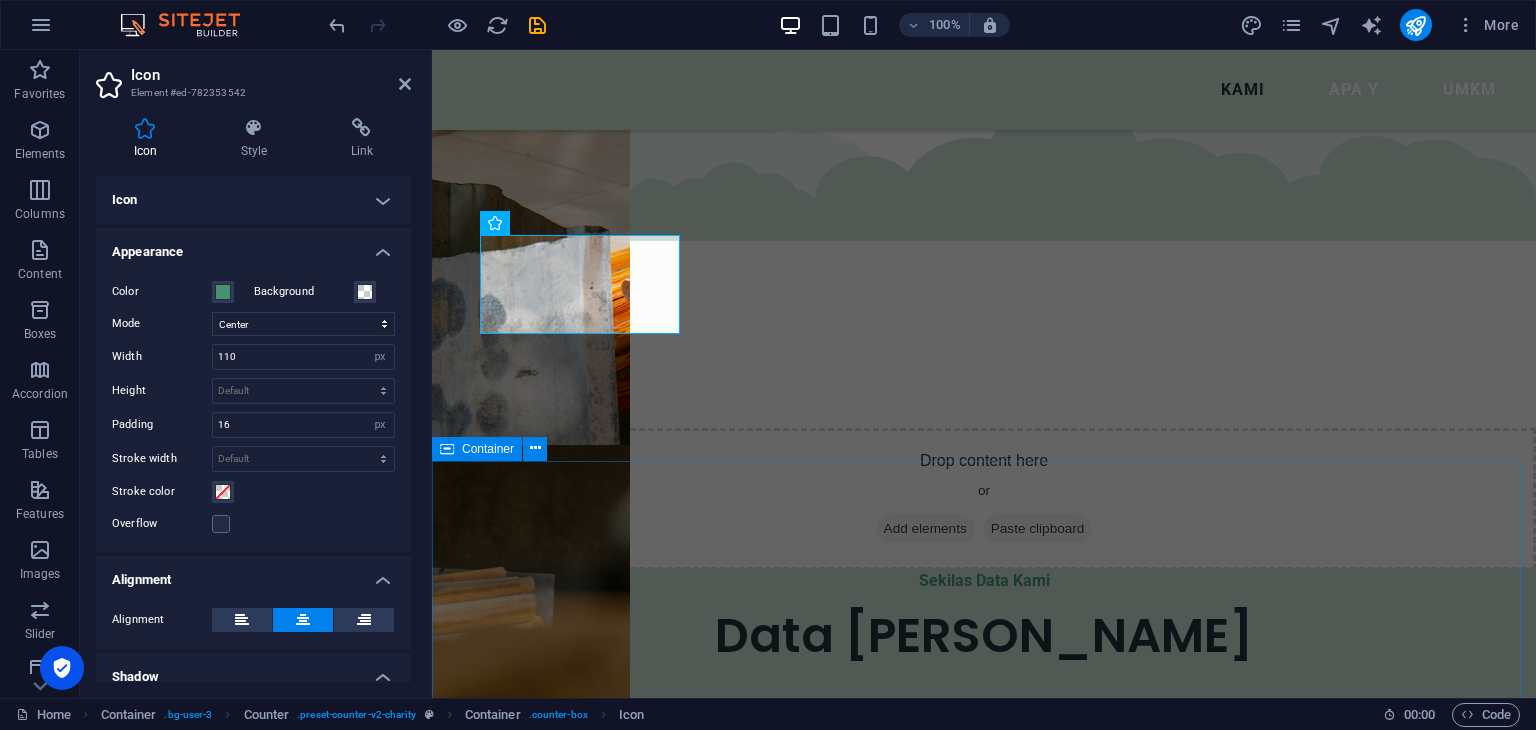 click on "Drop content here or  Add elements  Paste clipboard" at bounding box center [984, 2046] 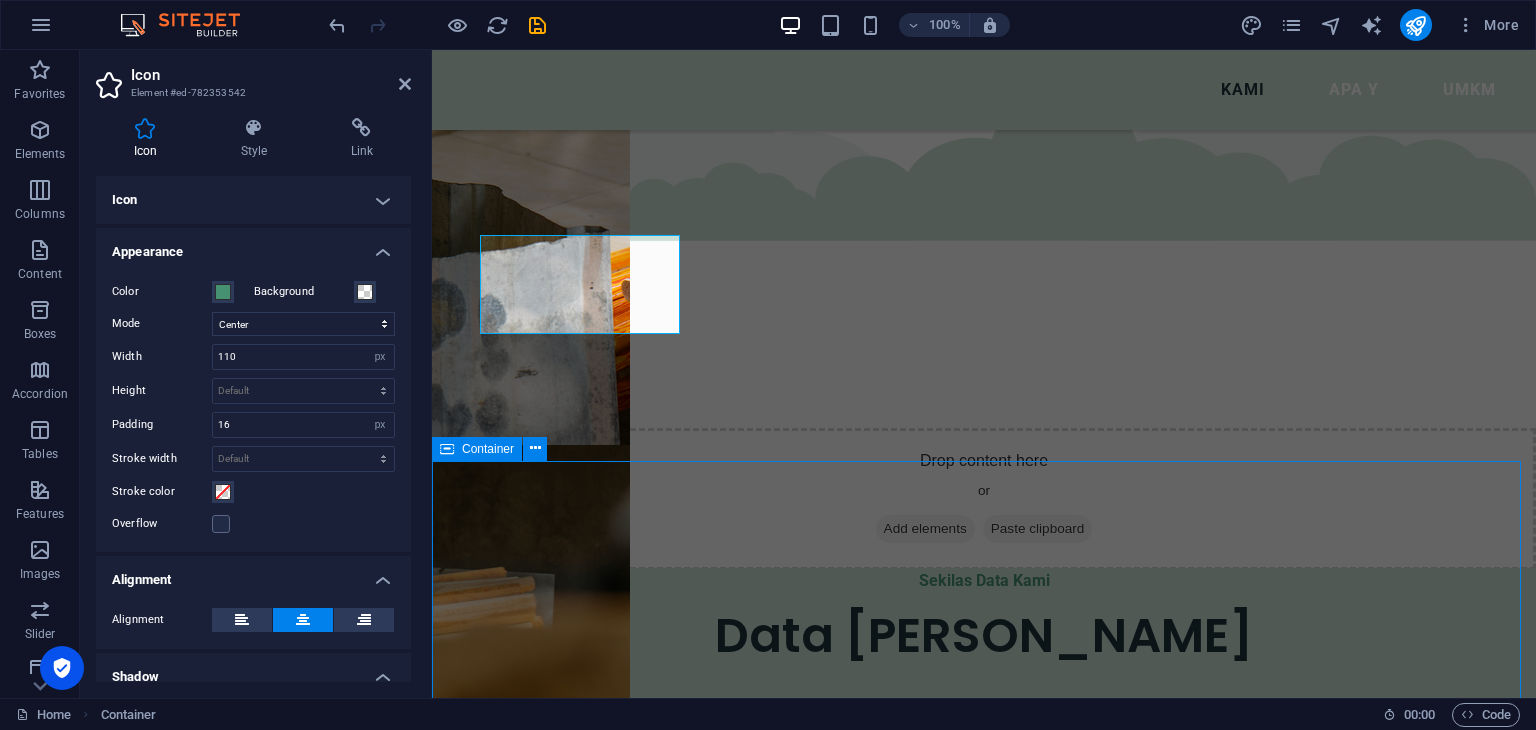 scroll, scrollTop: 1663, scrollLeft: 0, axis: vertical 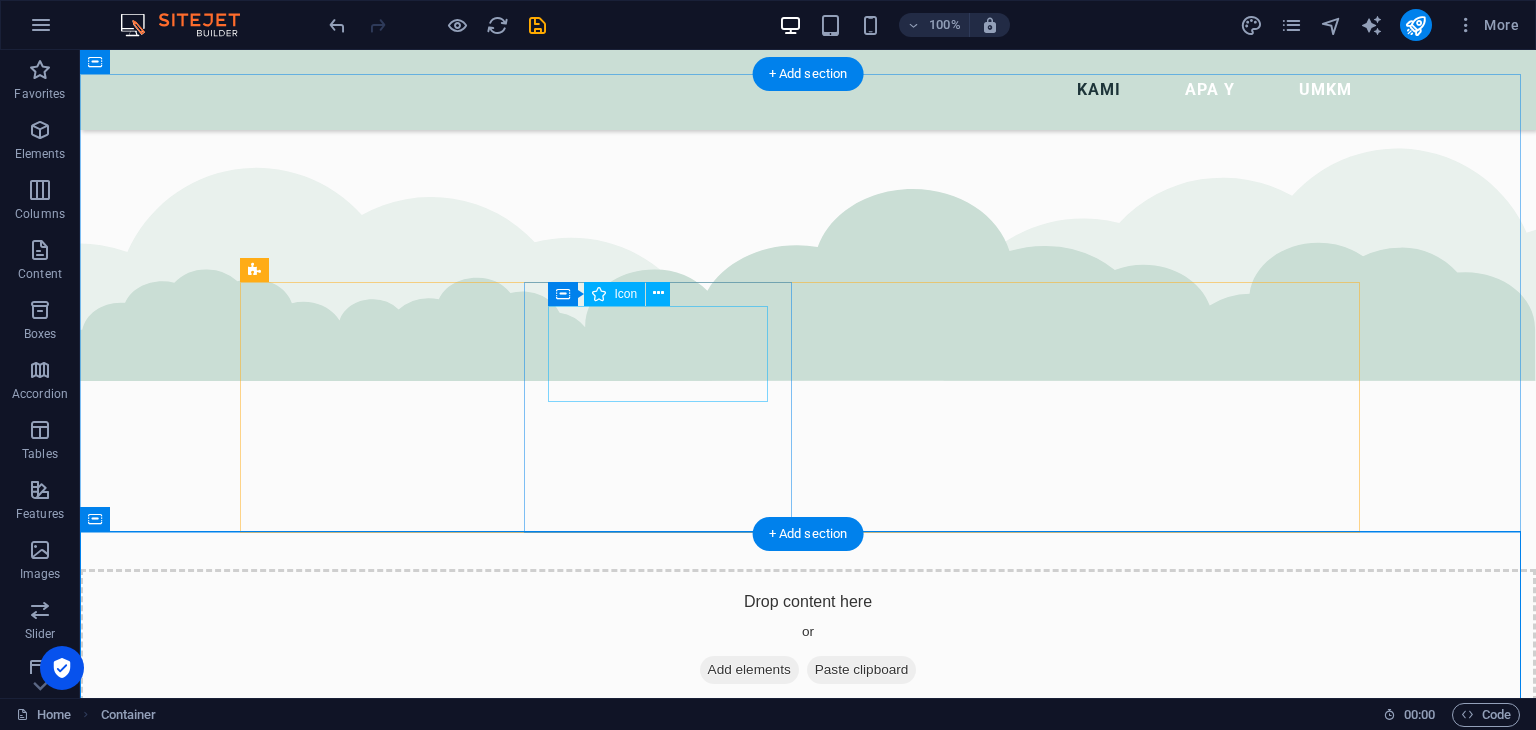 click at bounding box center (382, 1219) 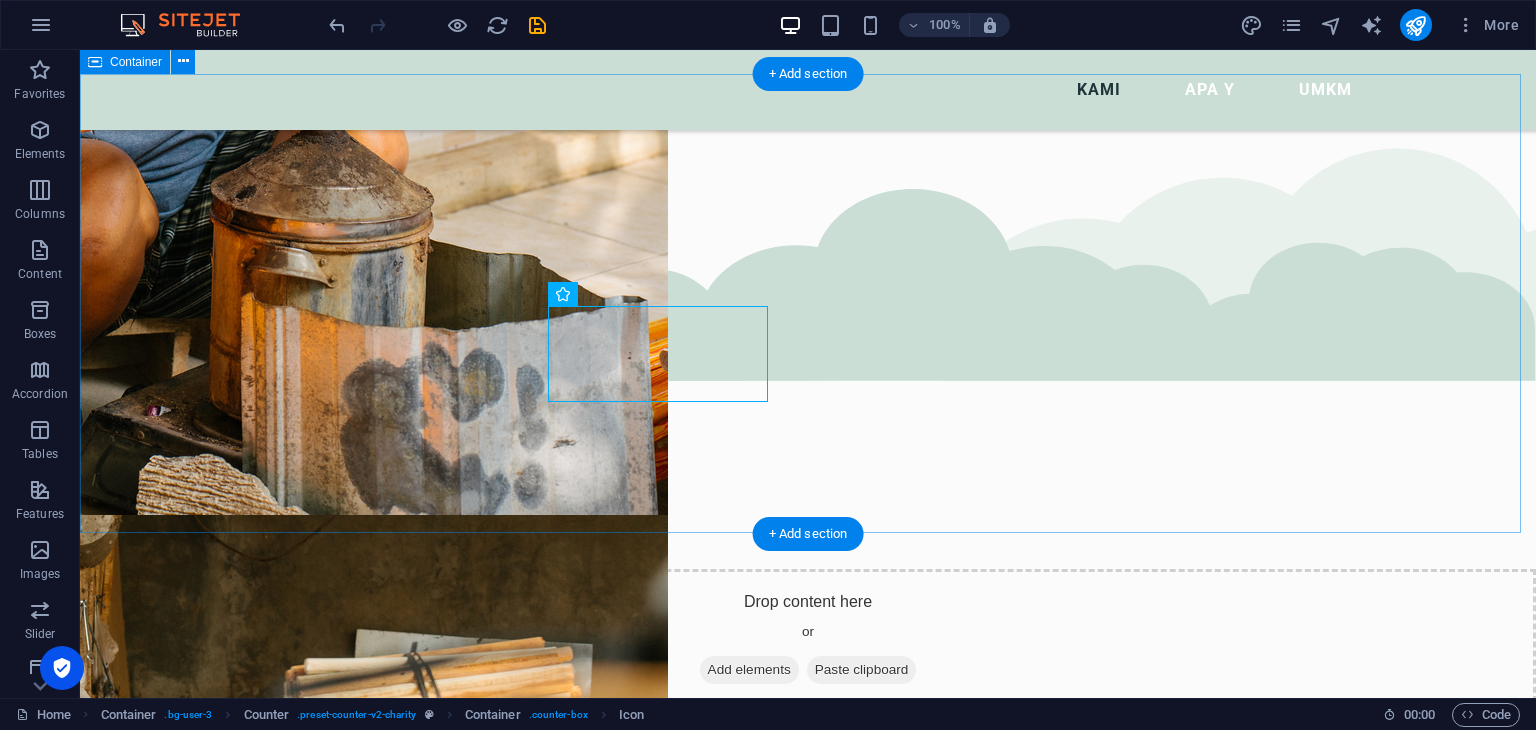 click on "Sekilas Data Kami Data Dari Kami Lorem ipsum dolor sit amet consectetur. Bibendum adipiscing morbi orci nibh eget posuere arcu volutpat nulla.   6.855 Jumlah [PERSON_NAME]  $ 54.000 Industri UMKM 12.000  + Lorem ipsum dolor sit amet consectetur bibendum 4000 Lorem ipsum dolor sit amet consectetur bibendum" at bounding box center [808, 1311] 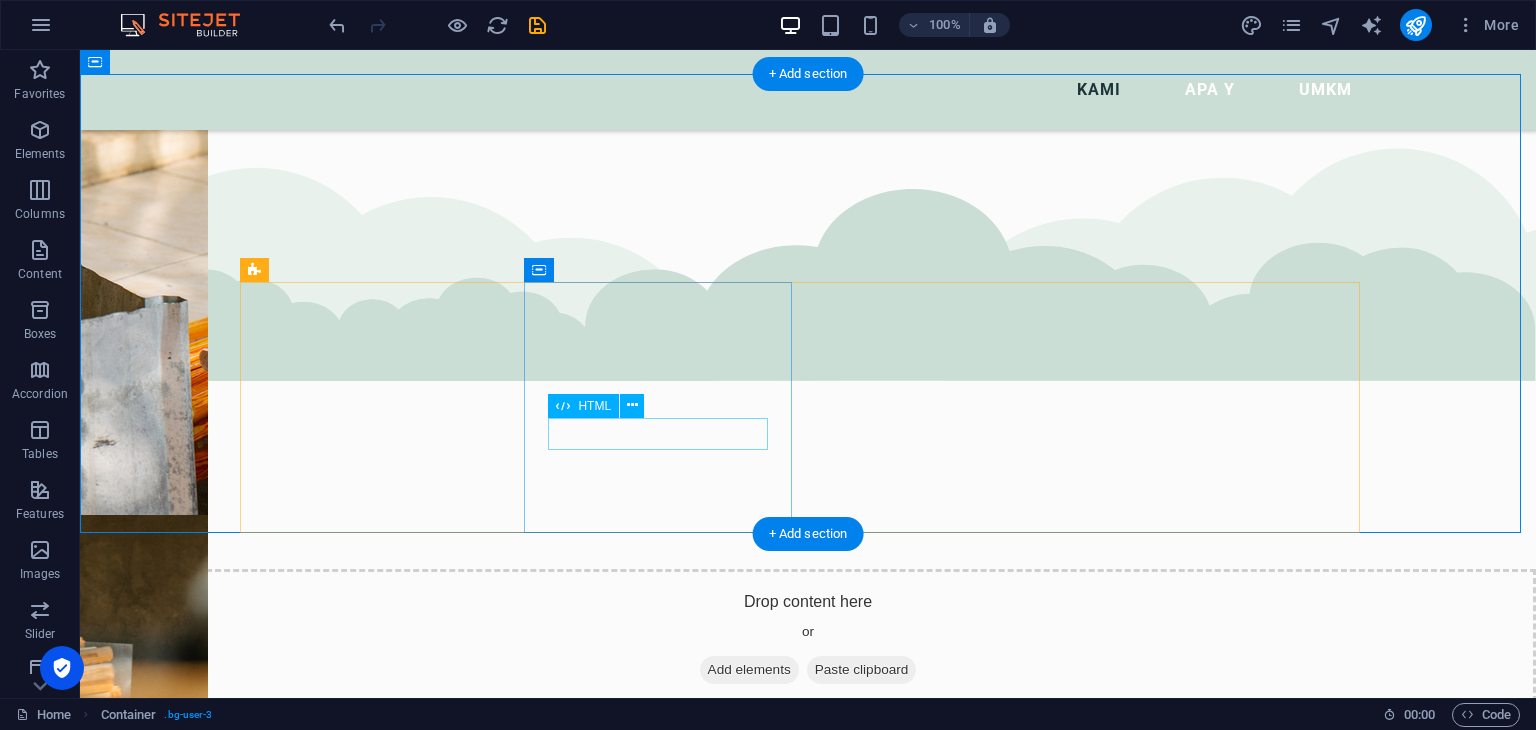 click on "$ 54.000" at bounding box center [382, 1303] 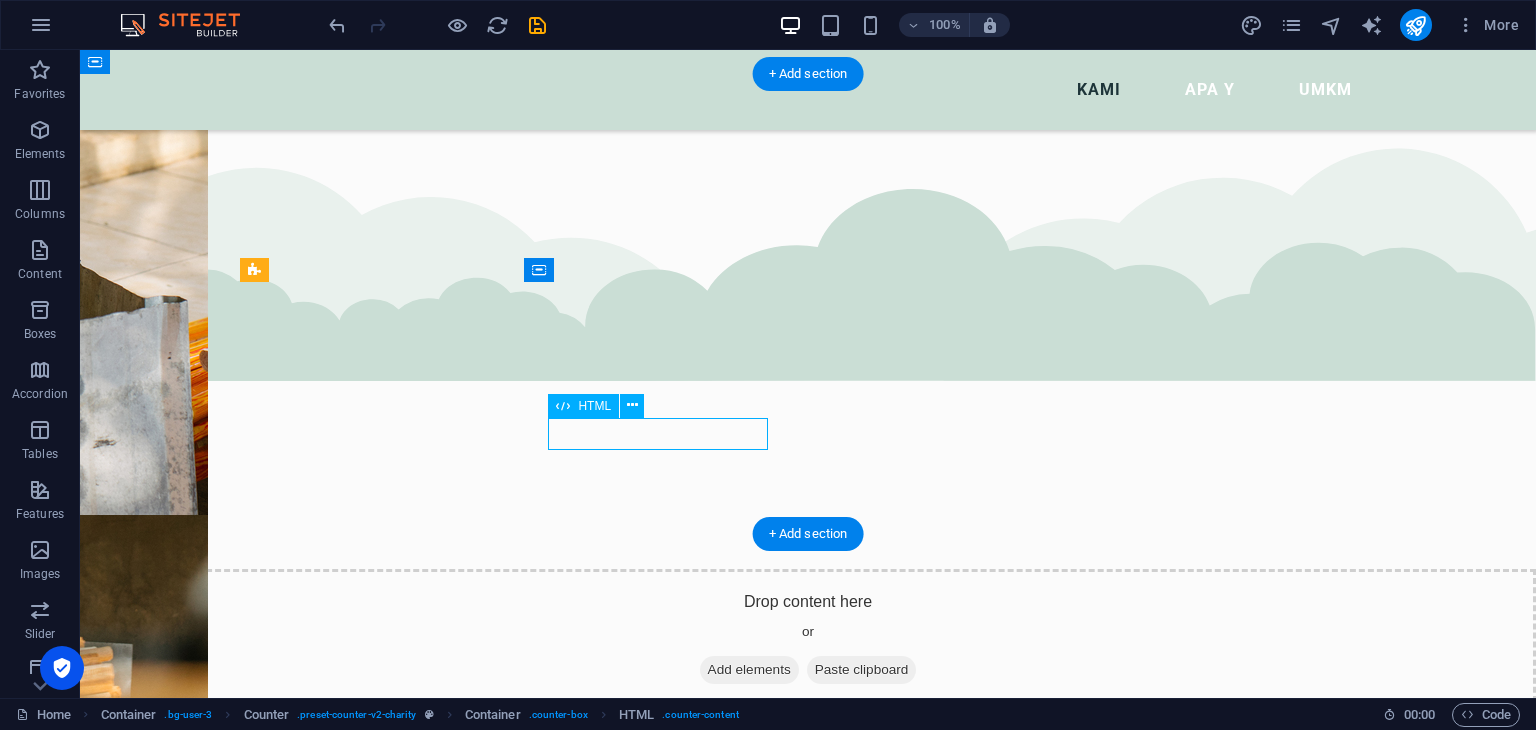 click on "$ 54.000" at bounding box center (382, 1303) 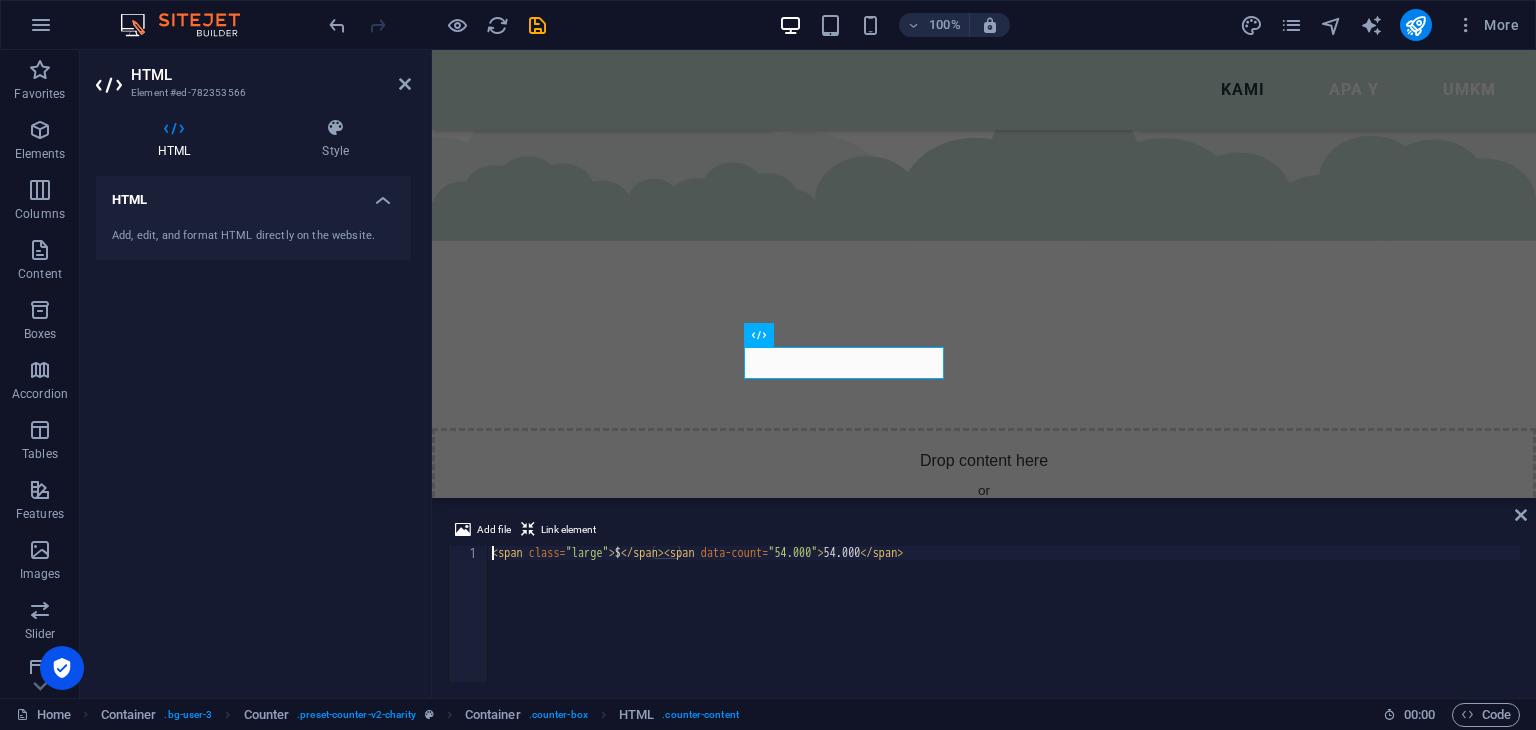 click on "< span   class = "large" >  $ </ span > < span   data-count = "54.000" > 54.000 </ span >" at bounding box center [1004, 628] 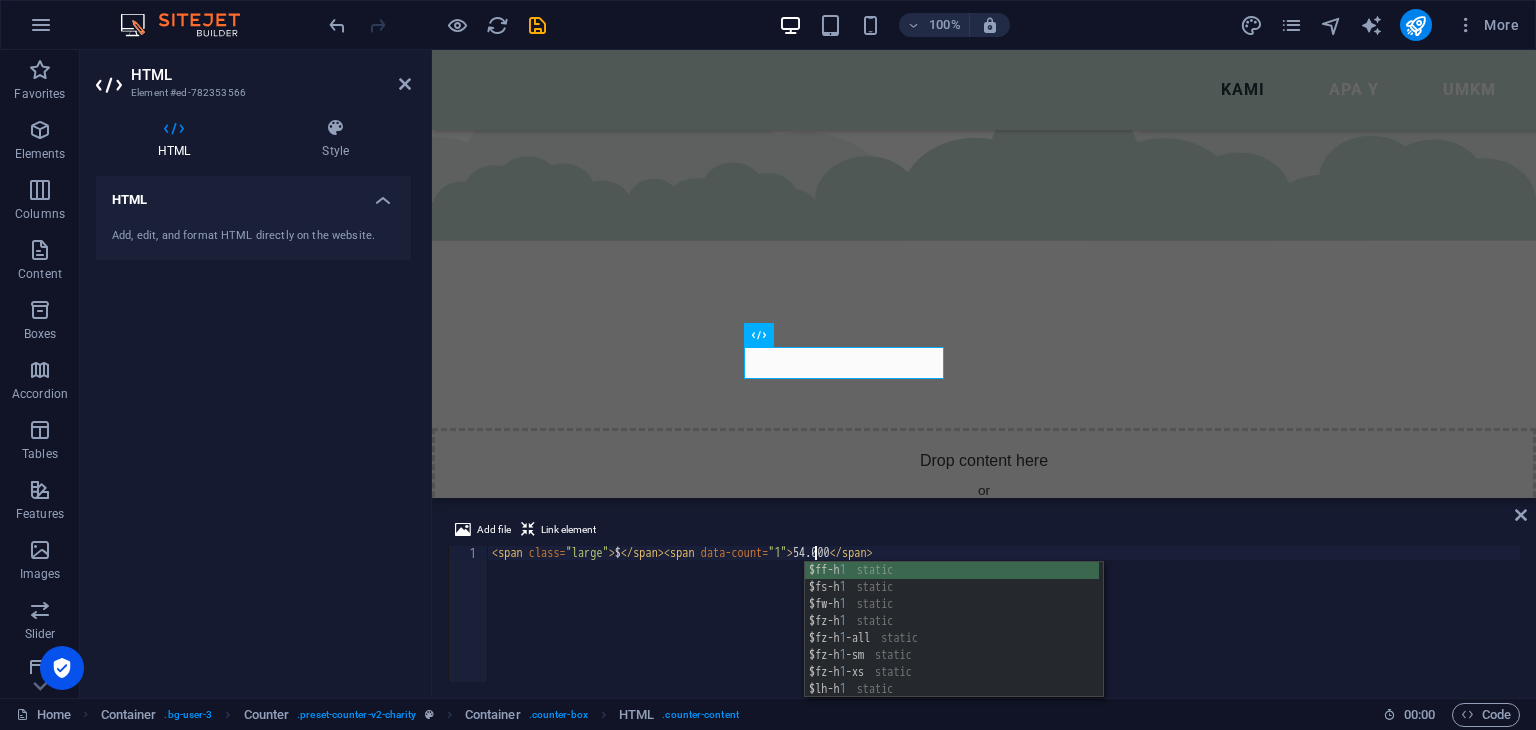 scroll, scrollTop: 0, scrollLeft: 26, axis: horizontal 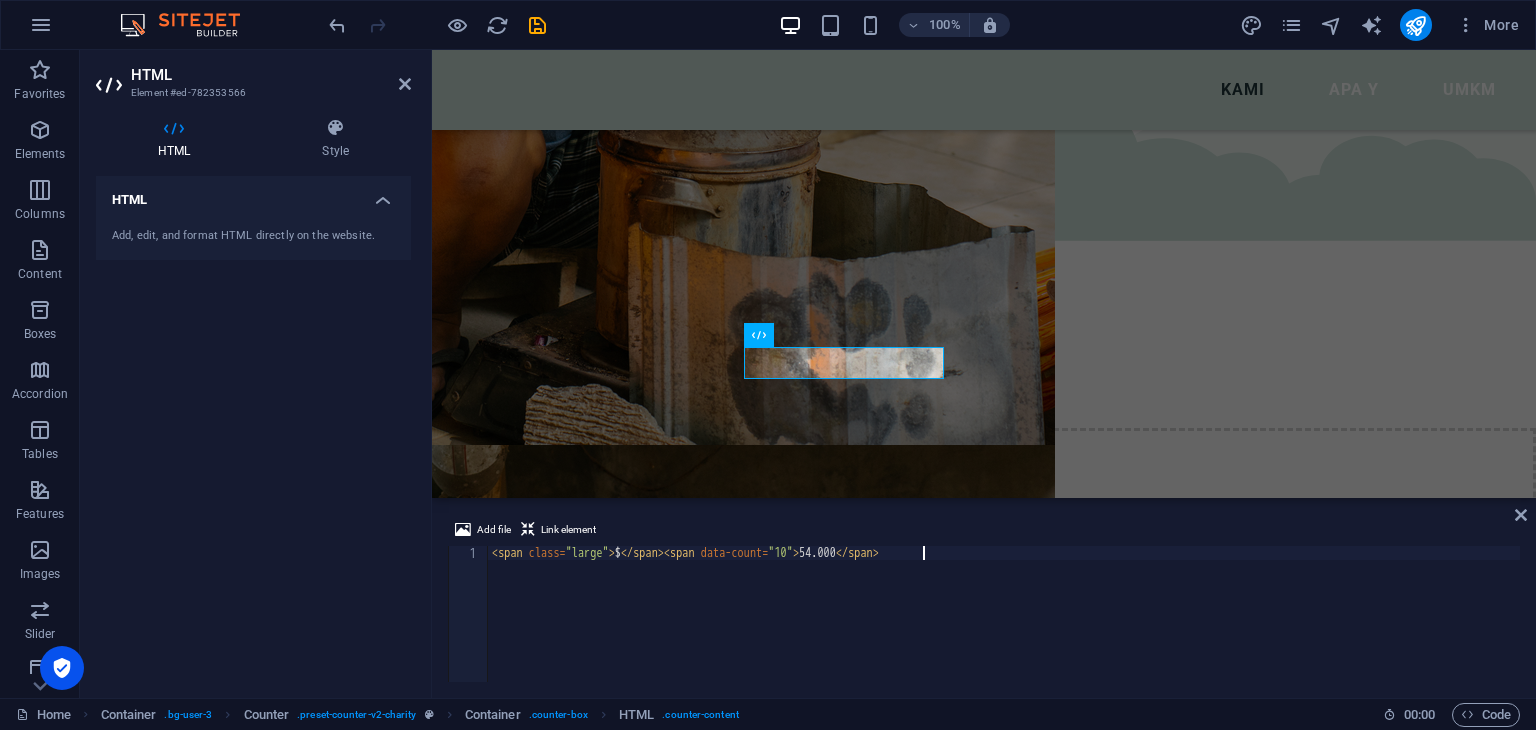 drag, startPoint x: 873, startPoint y: 561, endPoint x: 839, endPoint y: 561, distance: 34 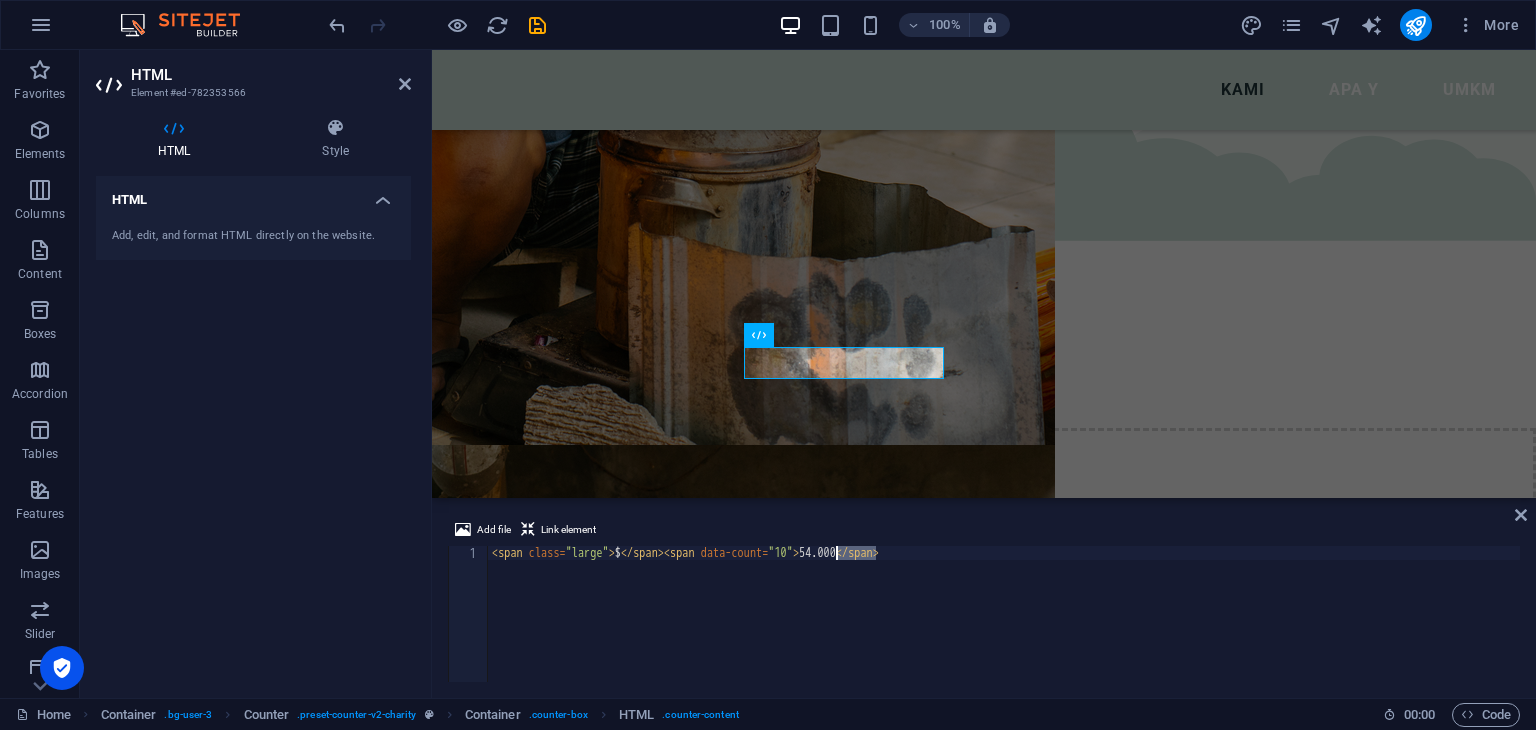 drag, startPoint x: 876, startPoint y: 549, endPoint x: 836, endPoint y: 554, distance: 40.311287 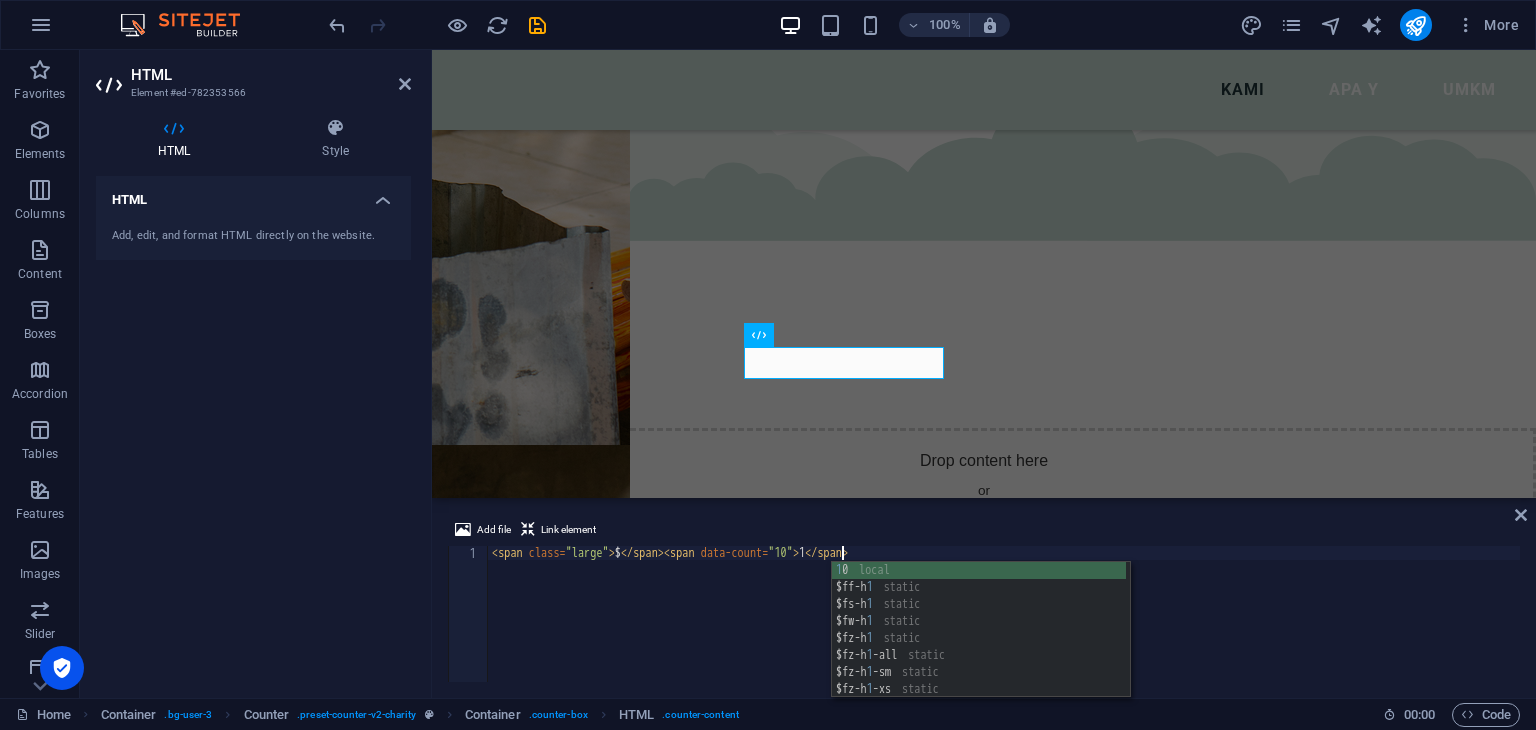 scroll, scrollTop: 0, scrollLeft: 28, axis: horizontal 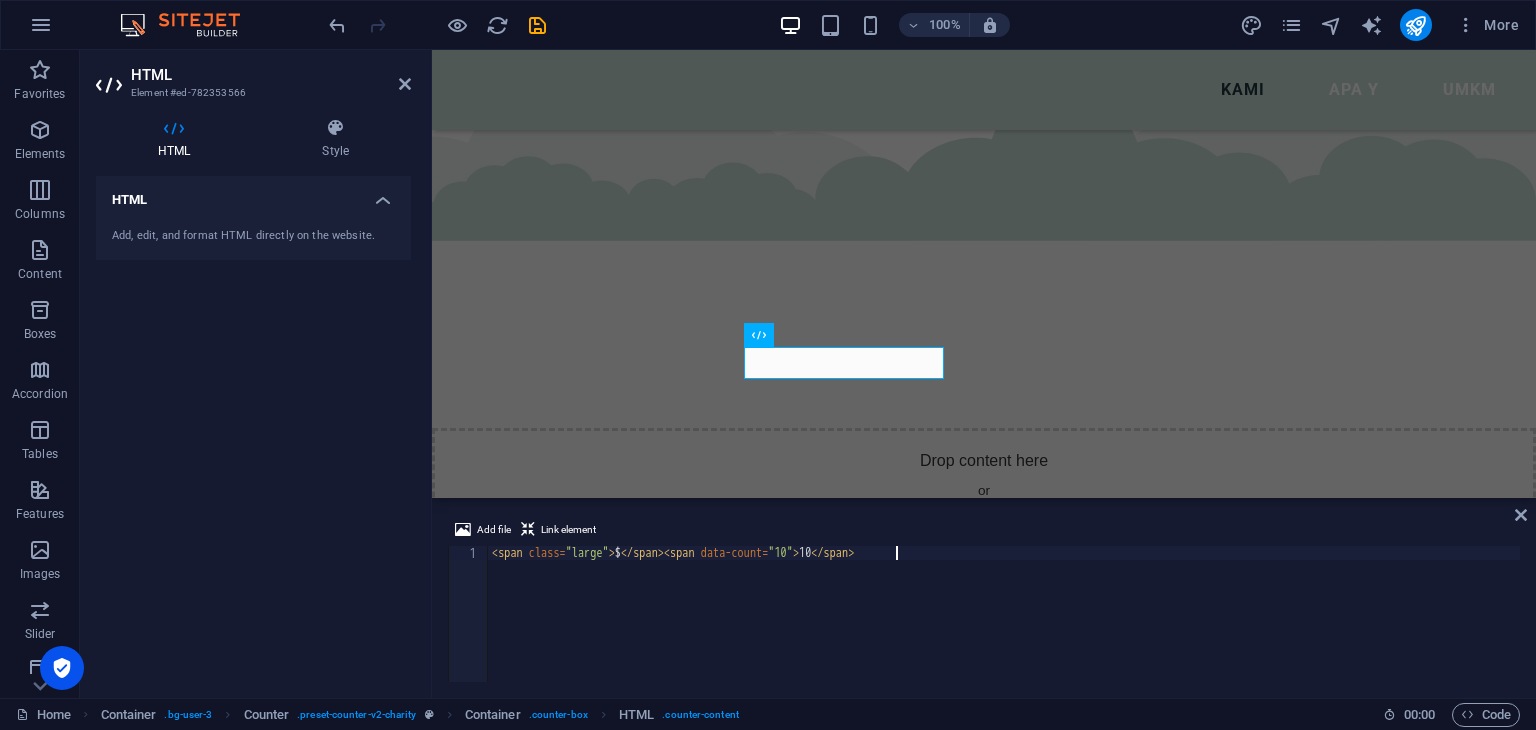 click on "< span   class = "large" >  $ </ span > < span   data-count = "10" > 10 </ span >" at bounding box center (1004, 628) 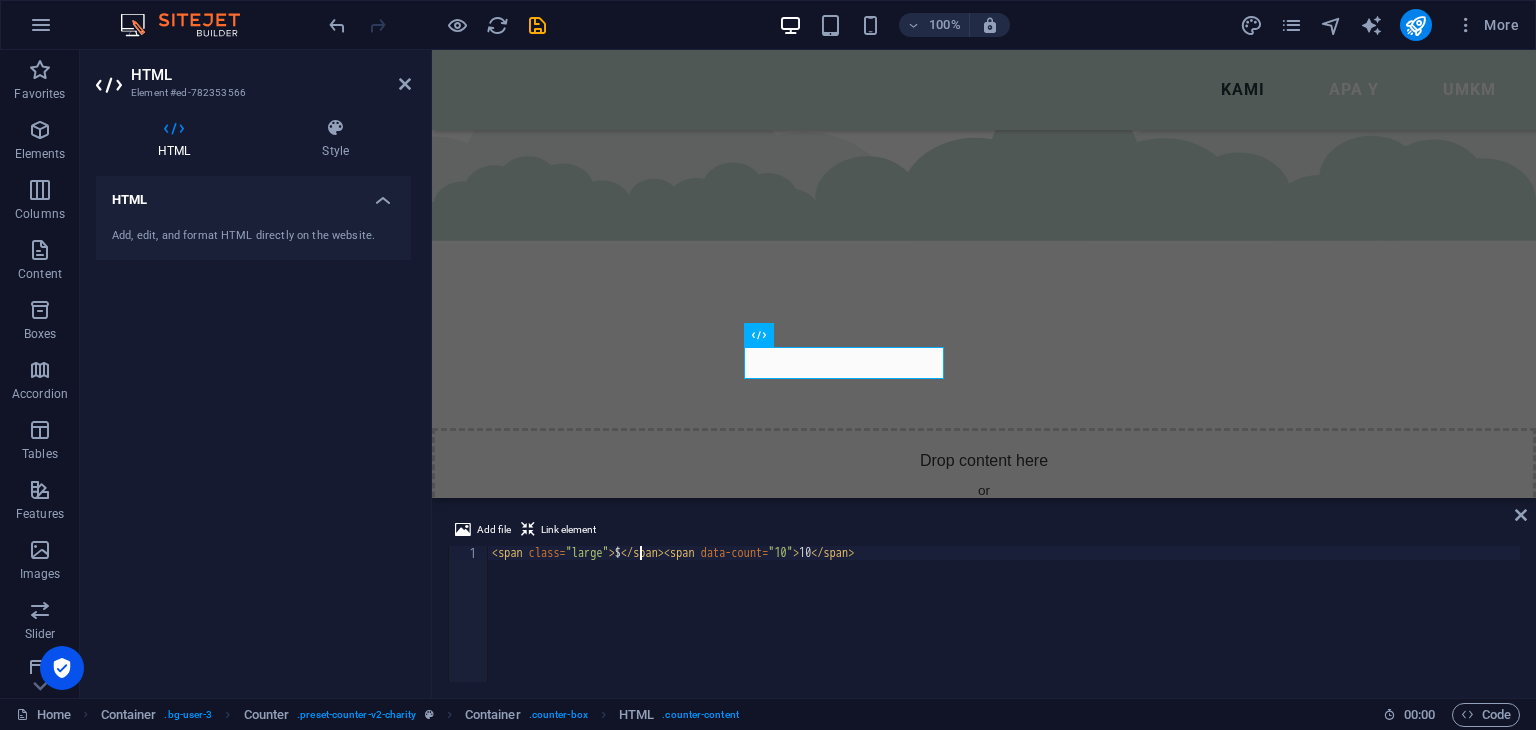 click on "< span   class = "large" >  $ </ span > < span   data-count = "10" > 10 </ span >" at bounding box center [1004, 628] 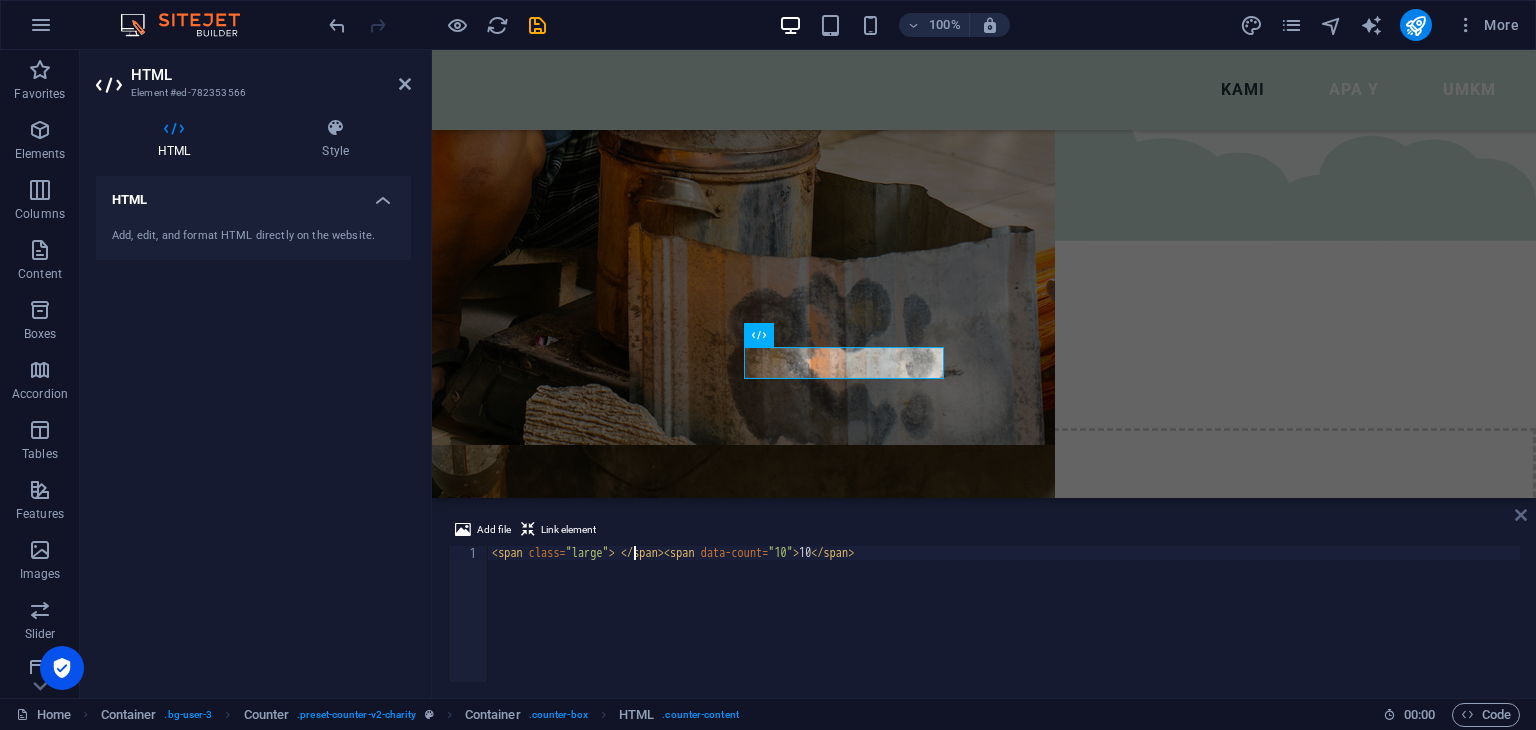 type on "<span class="large"> </span><span data-count="10">10</span>" 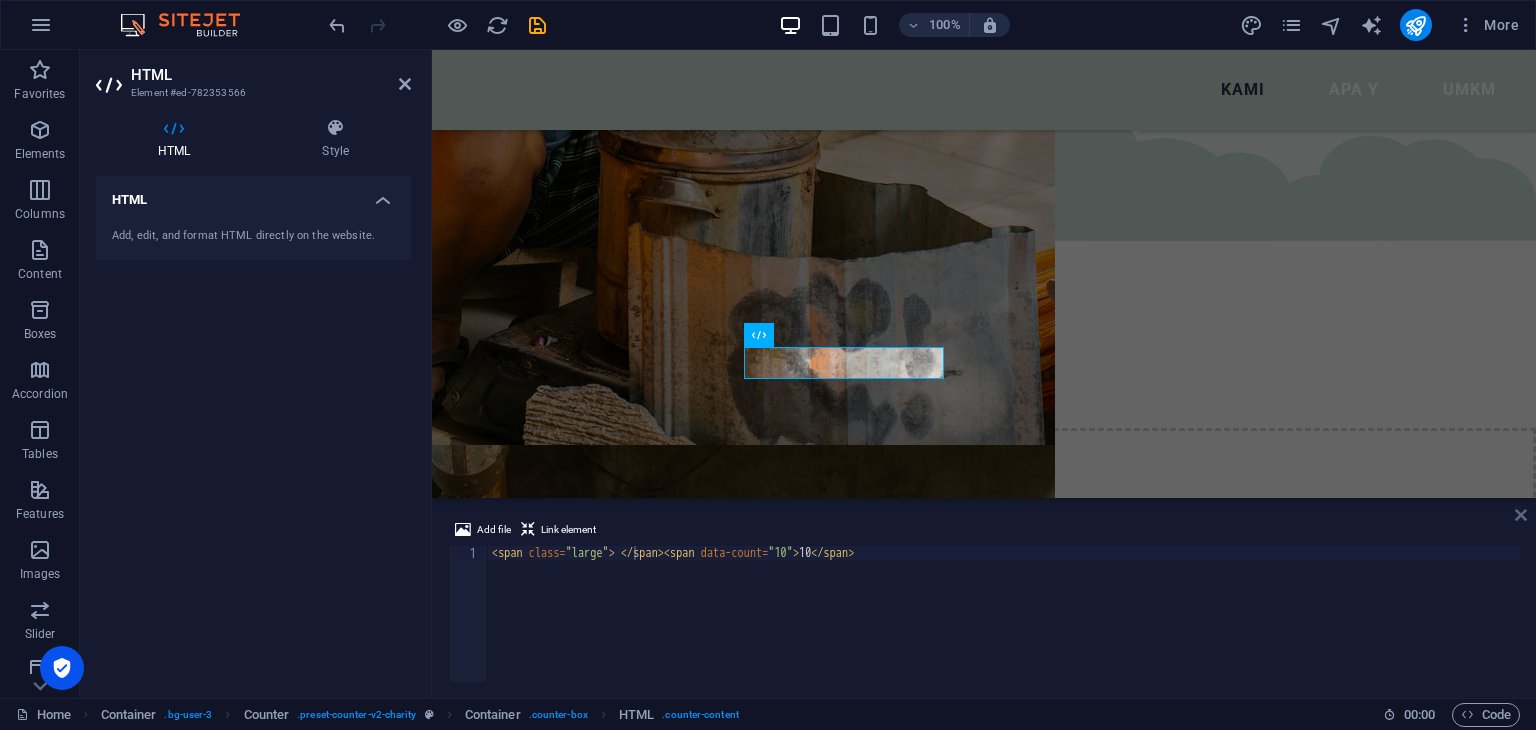 click at bounding box center (1521, 515) 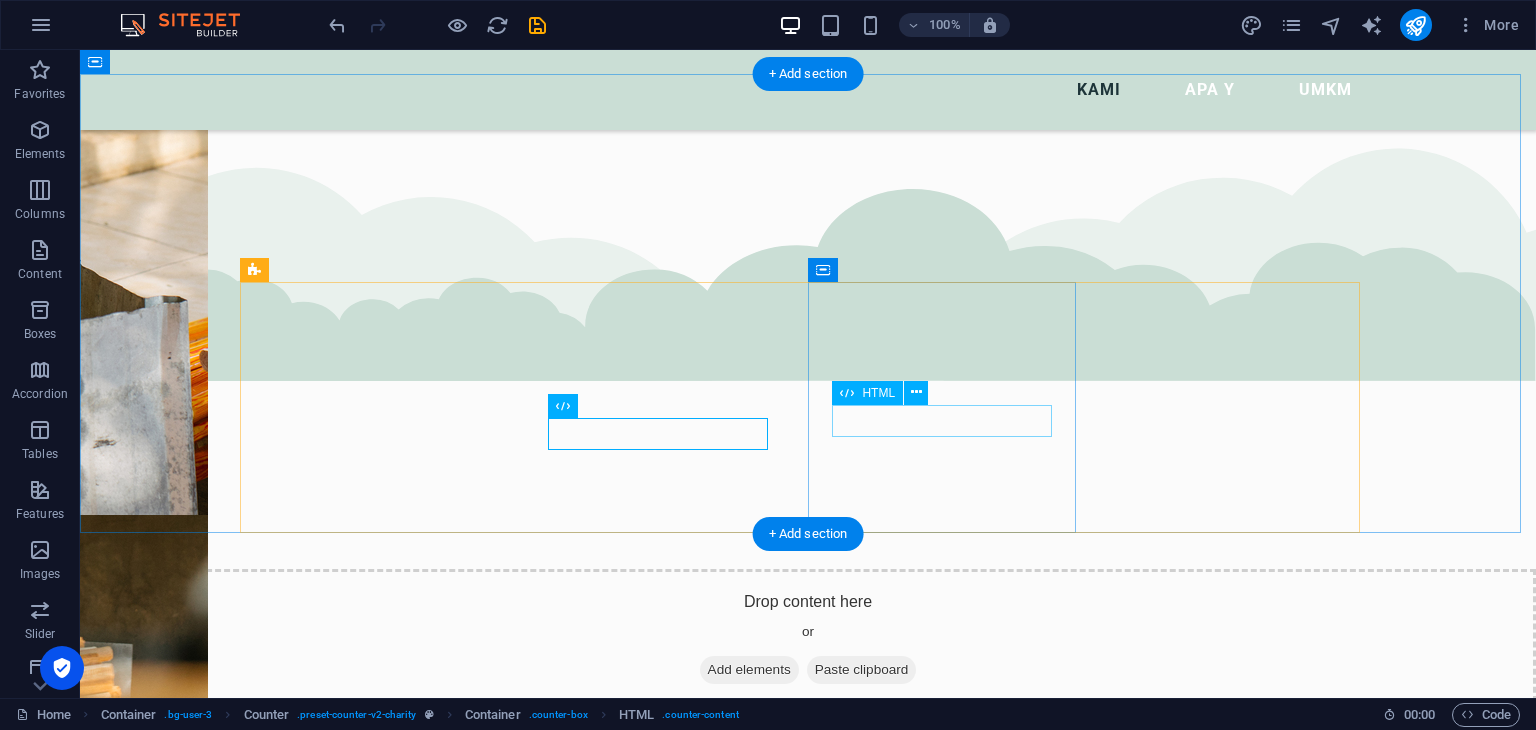 click on "12.000  +" at bounding box center (382, 1539) 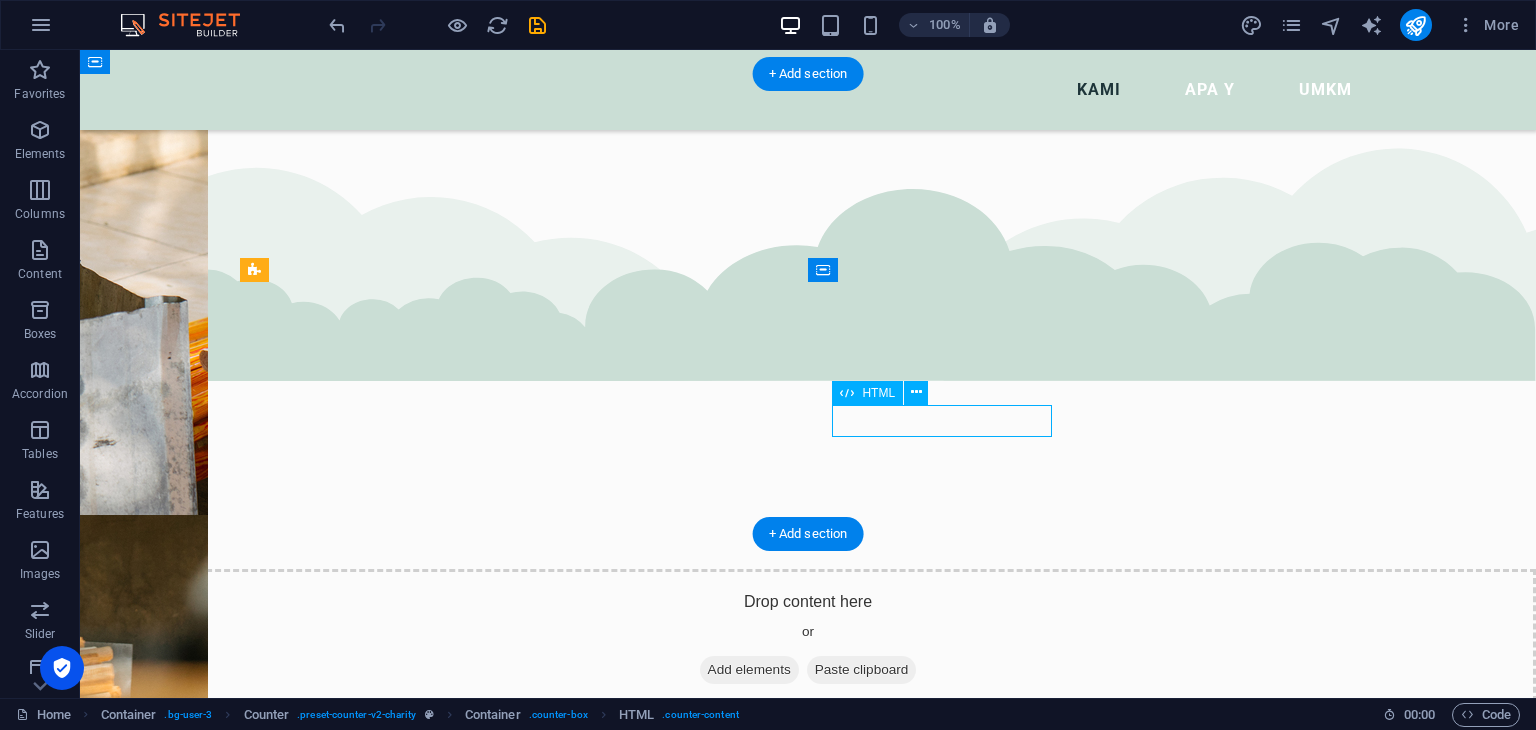 click on "12.000  +" at bounding box center [382, 1539] 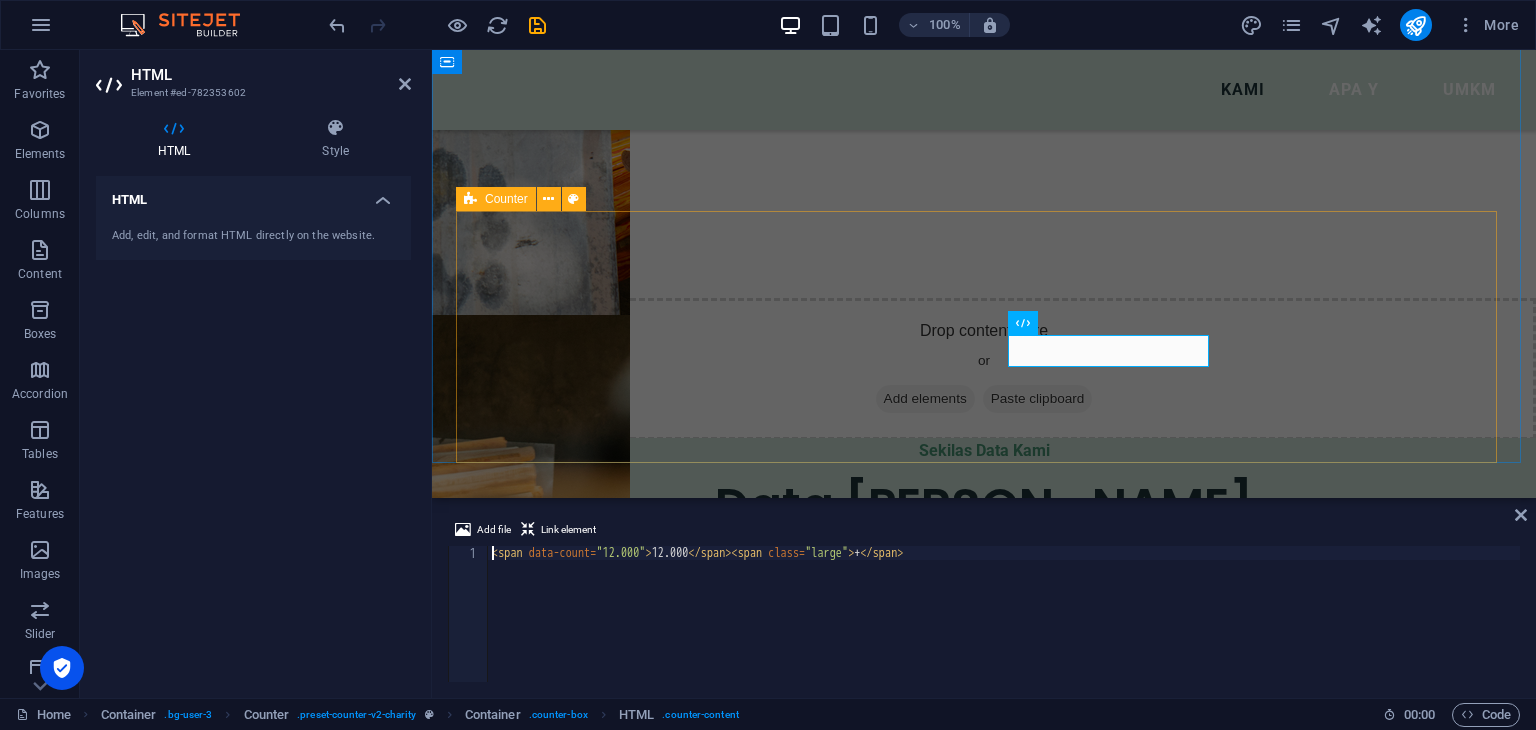 scroll, scrollTop: 1533, scrollLeft: 0, axis: vertical 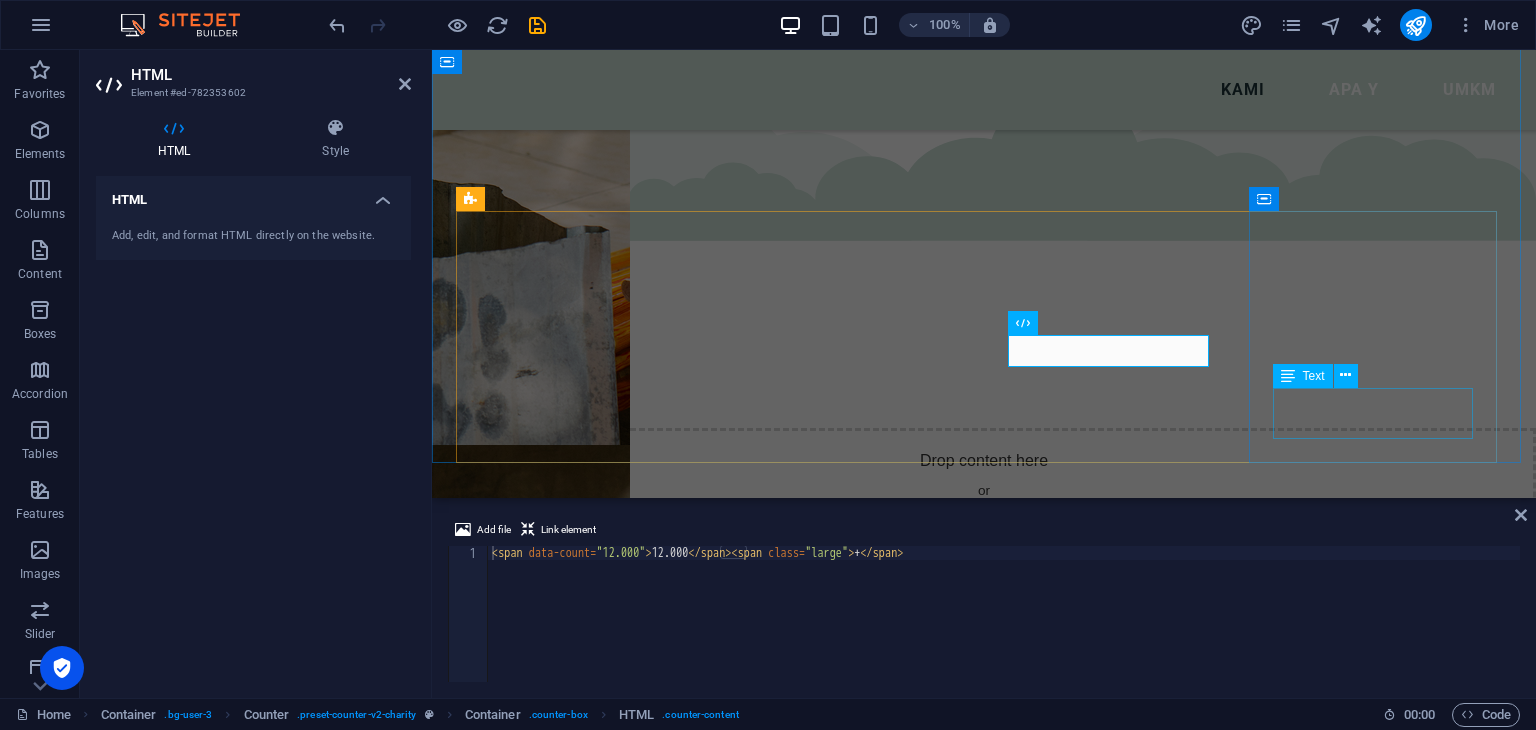 click on "Lorem ipsum dolor sit amet consectetur bibendum" at bounding box center (582, 1723) 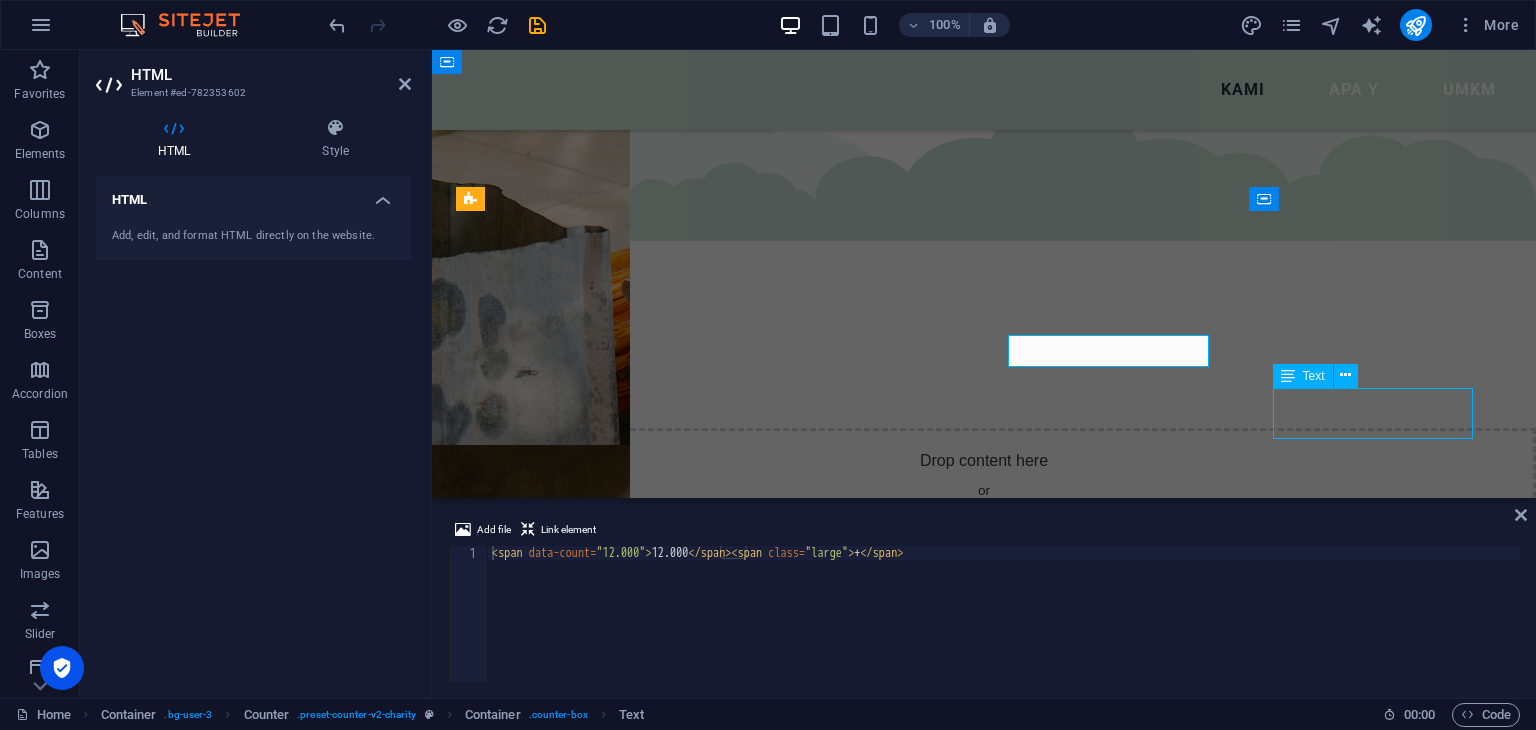 scroll, scrollTop: 1663, scrollLeft: 0, axis: vertical 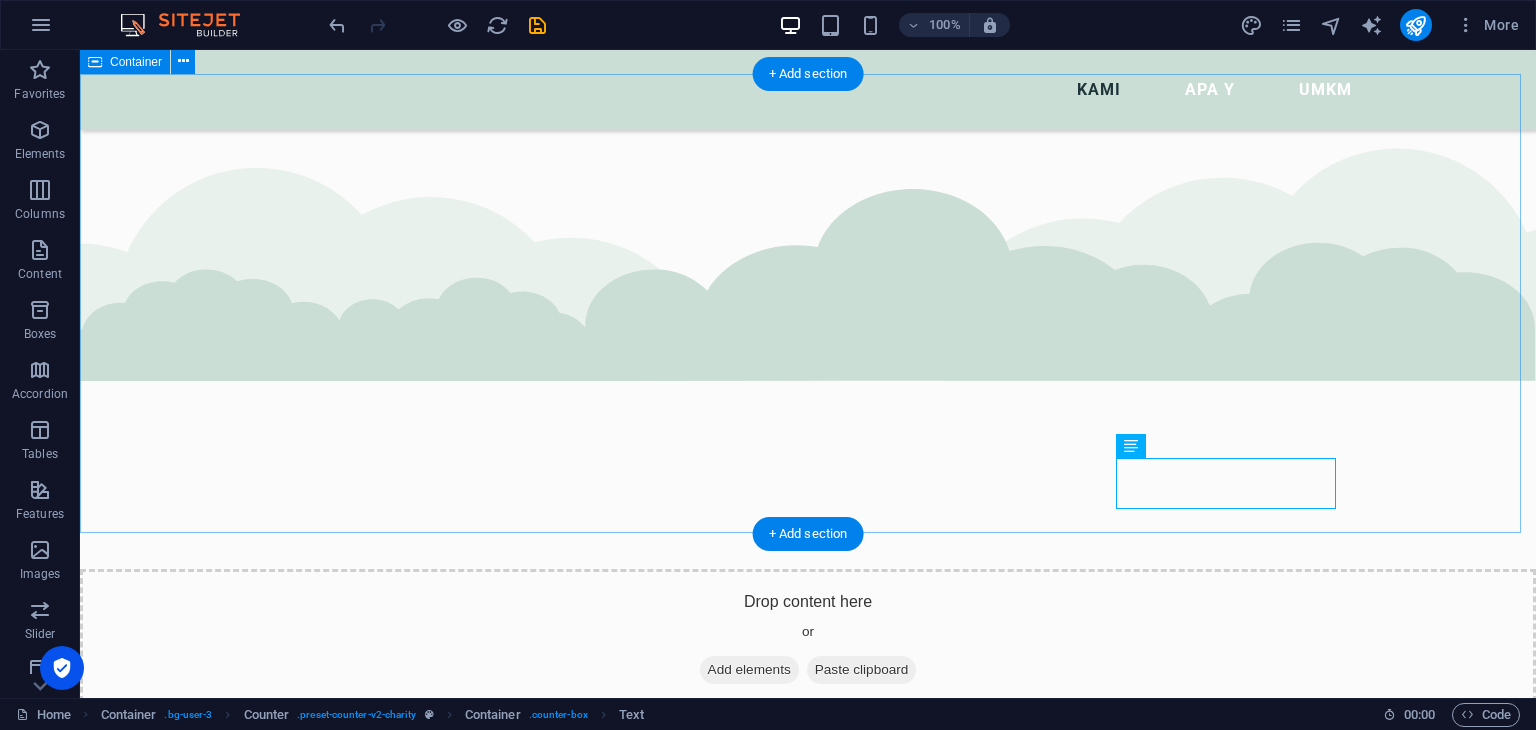 click on "Sekilas Data Kami Data Dari Kami Lorem ipsum dolor sit amet consectetur. Bibendum adipiscing morbi orci nibh eget posuere arcu volutpat nulla.   6.855 Jumlah [PERSON_NAME]   10 Industri UMKM 12.000  + Lorem ipsum dolor sit amet consectetur bibendum 4000 Lorem ipsum dolor sit amet consectetur bibendum" at bounding box center [808, 1311] 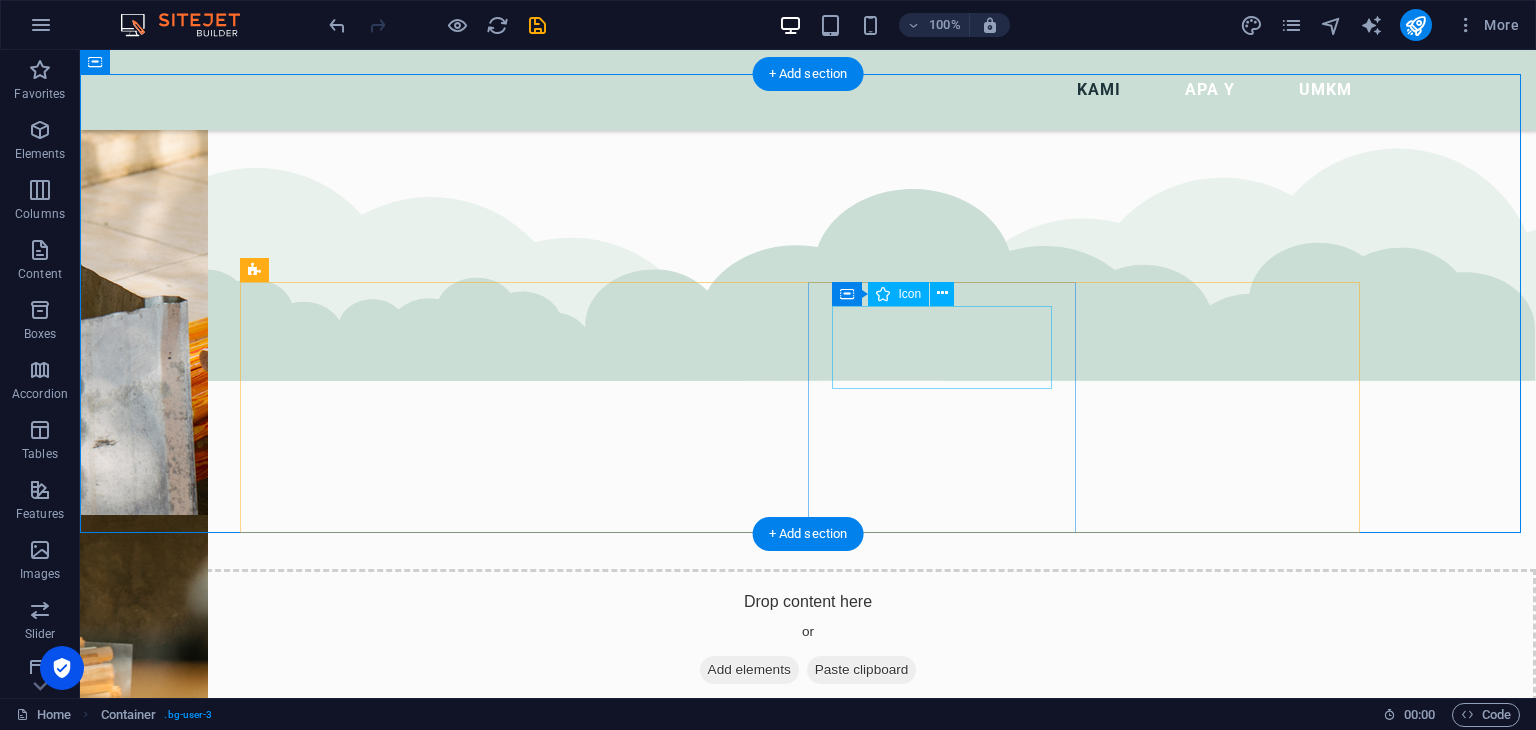 click at bounding box center [382, 1461] 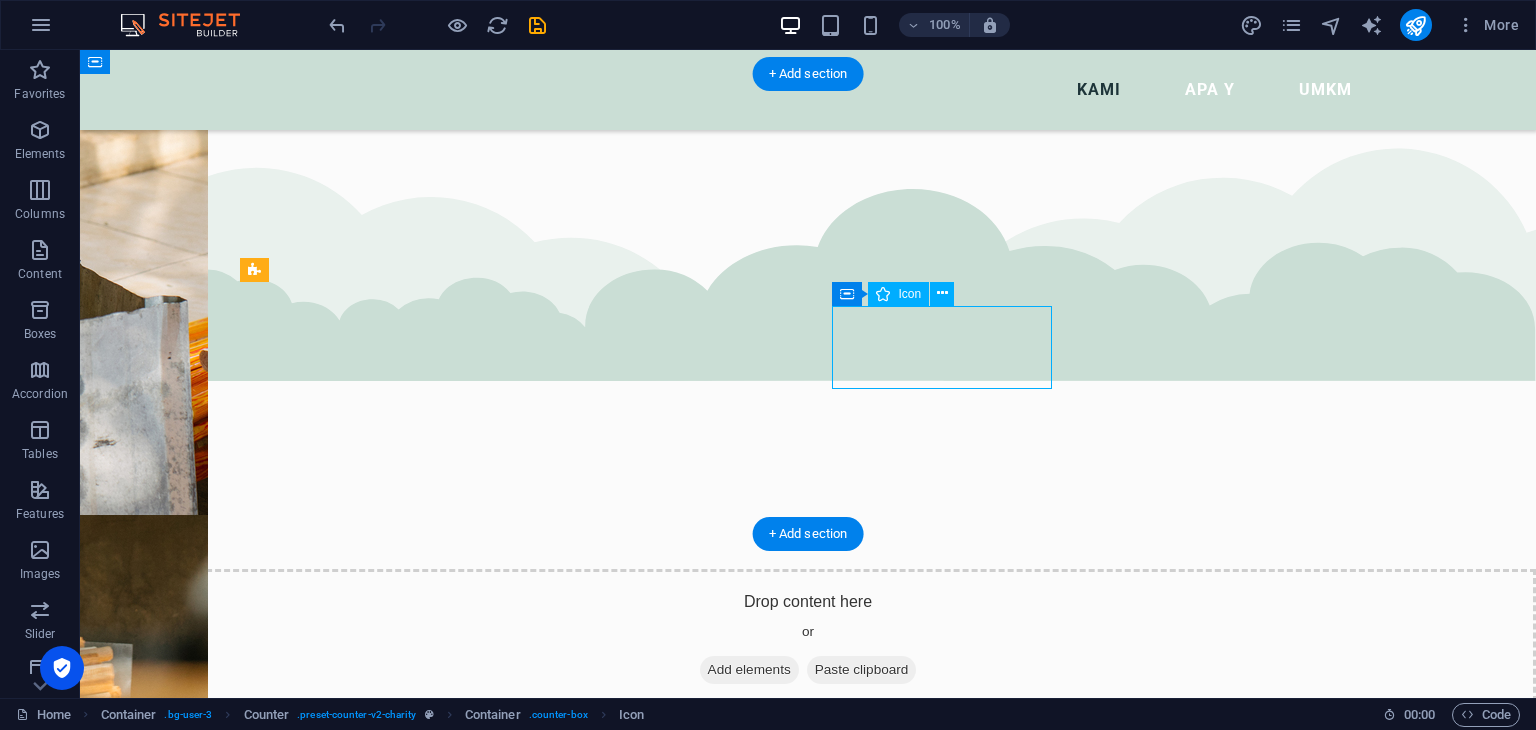 click at bounding box center (382, 1461) 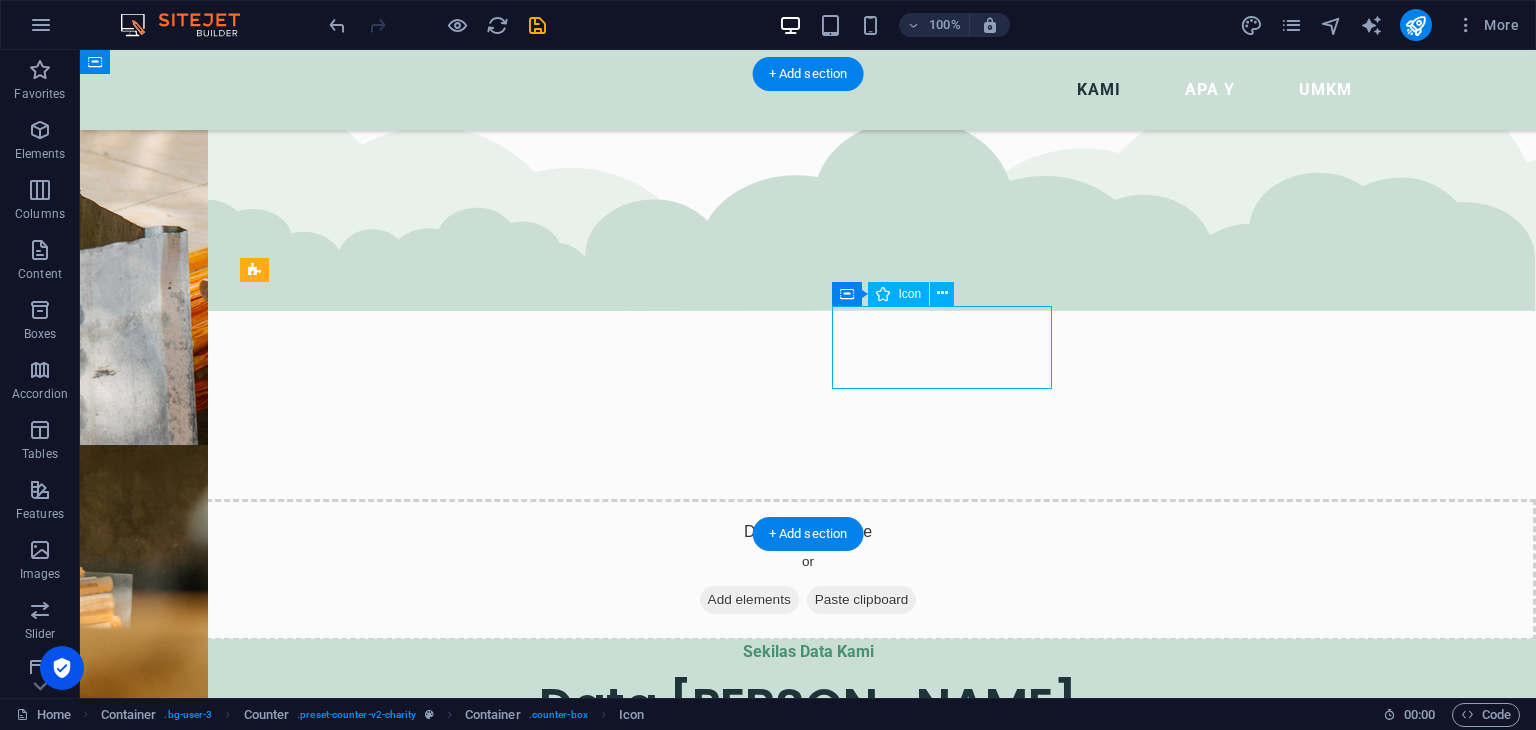 select on "xMidYMid" 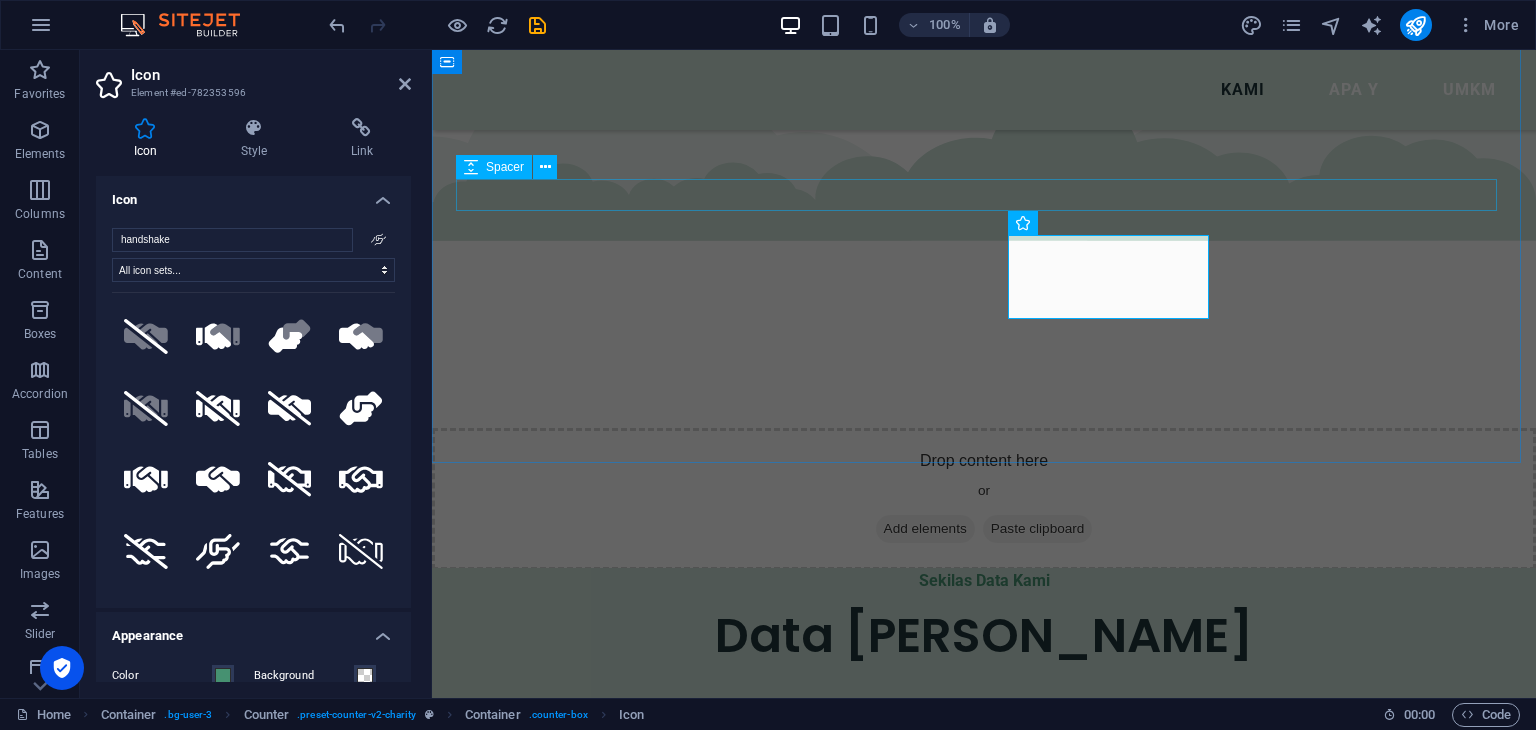 click at bounding box center (984, 735) 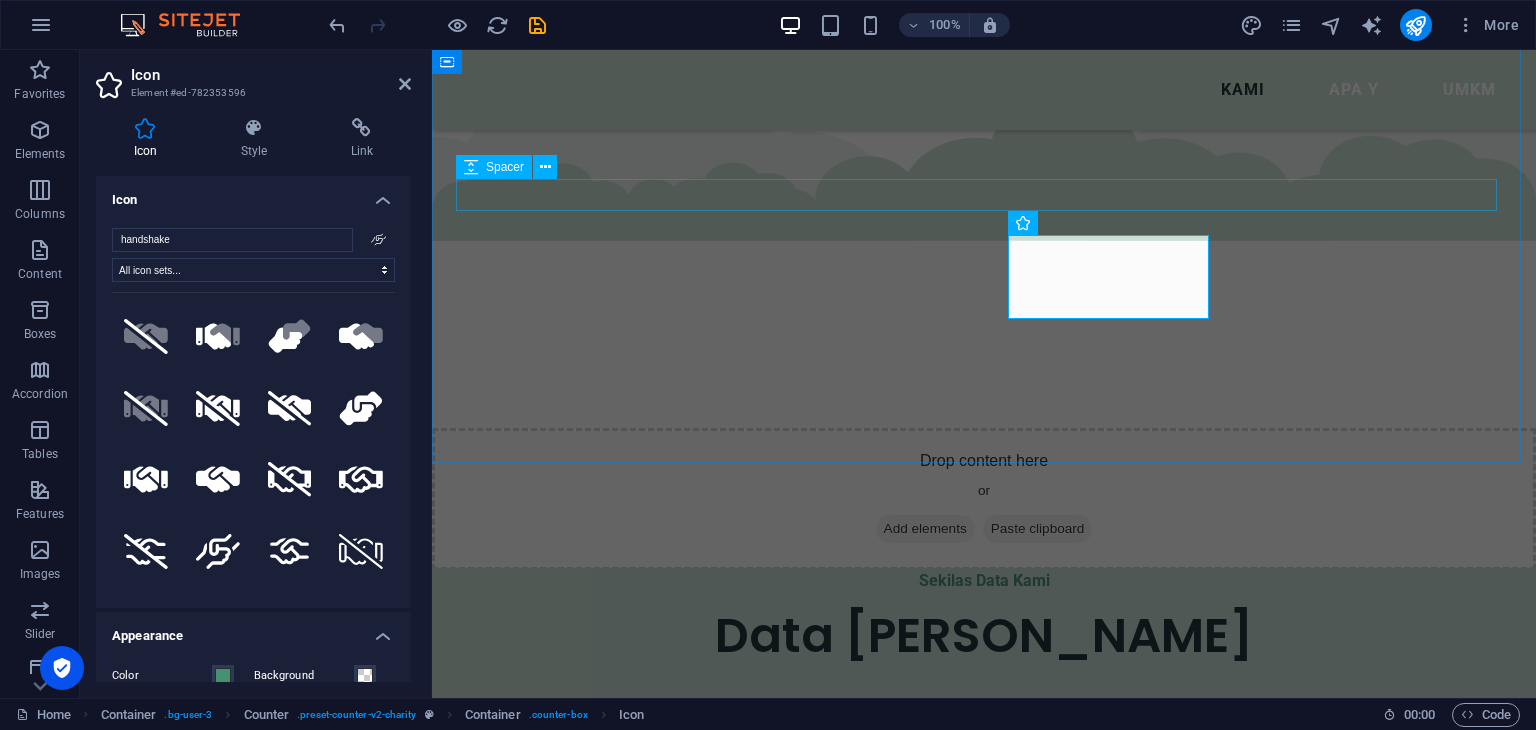 click at bounding box center [984, 735] 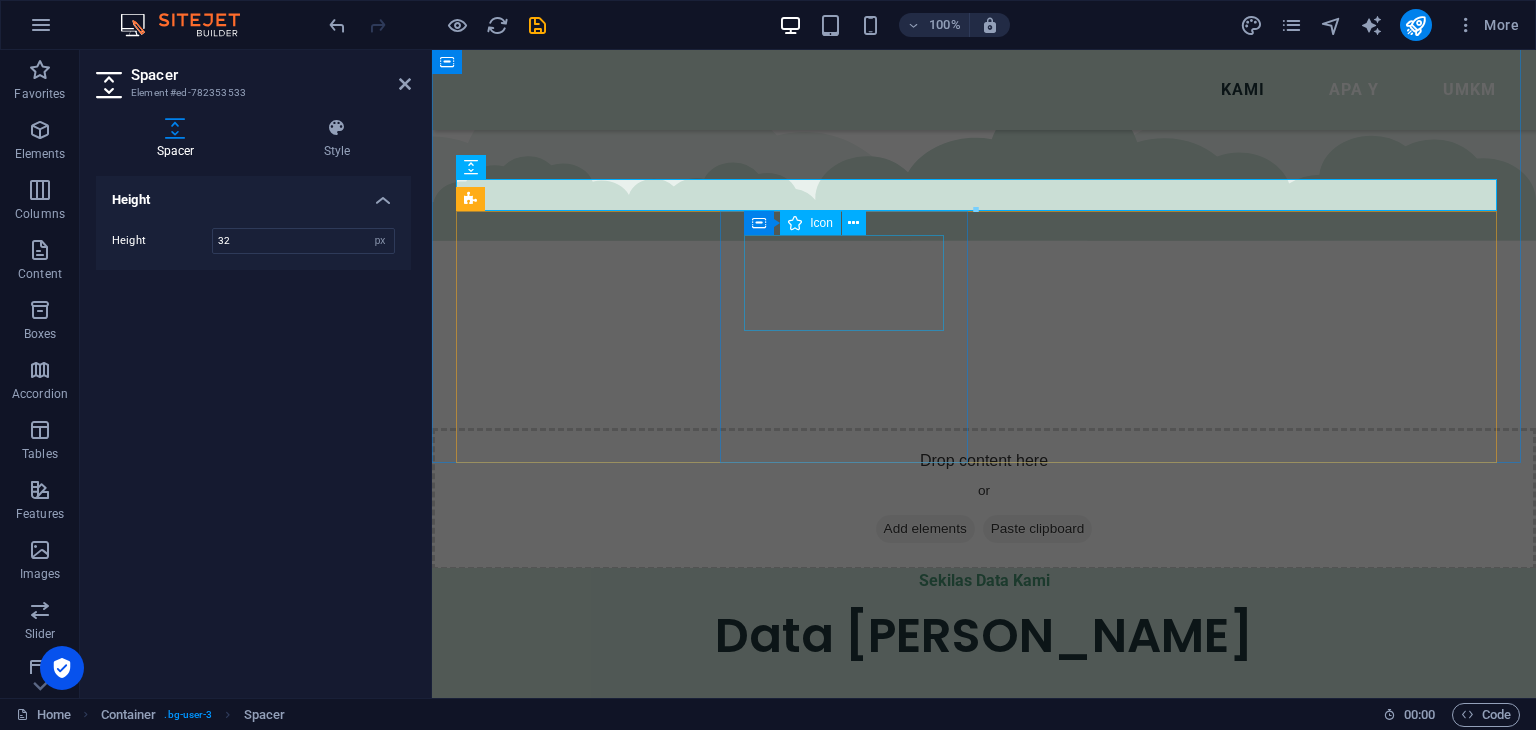 click at bounding box center (582, 1079) 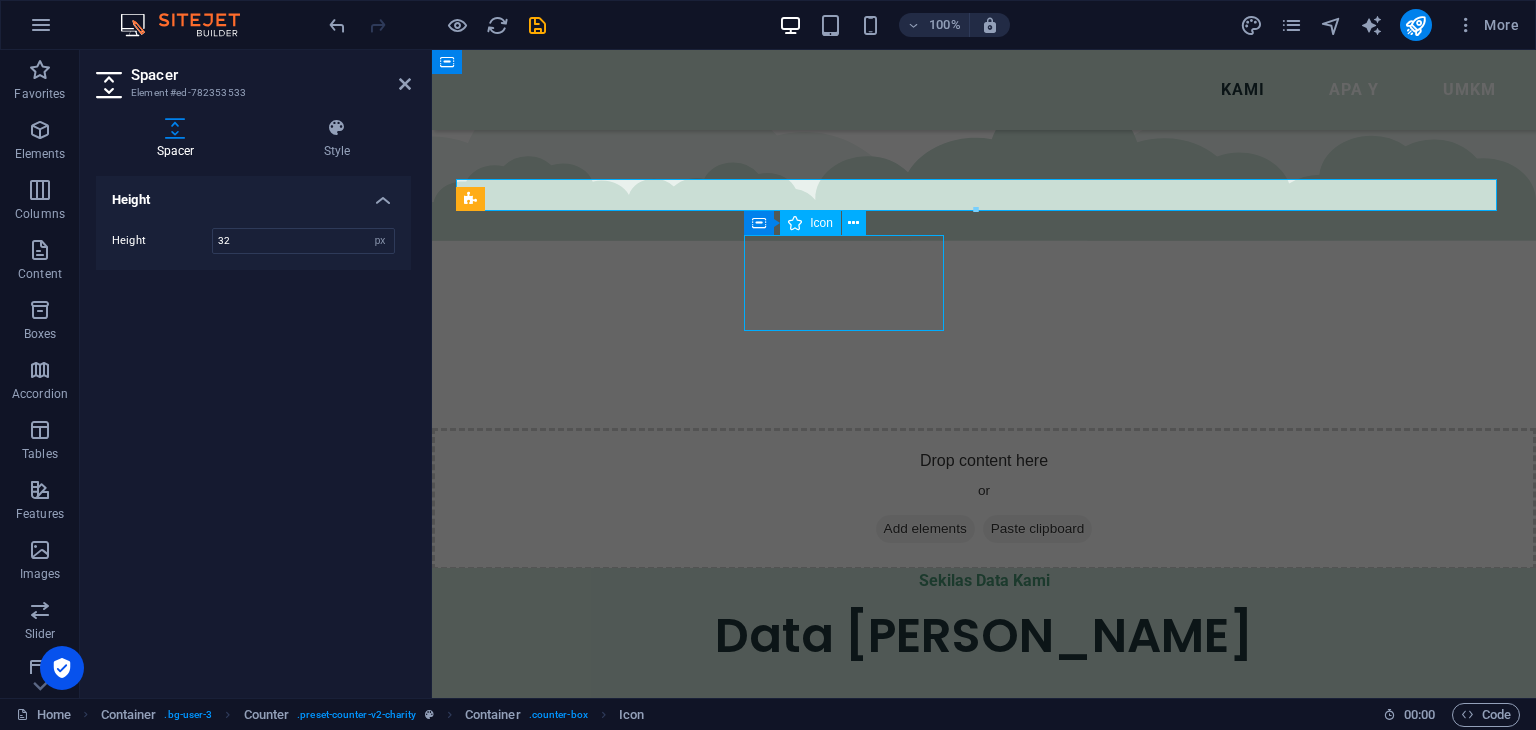 click at bounding box center (582, 1079) 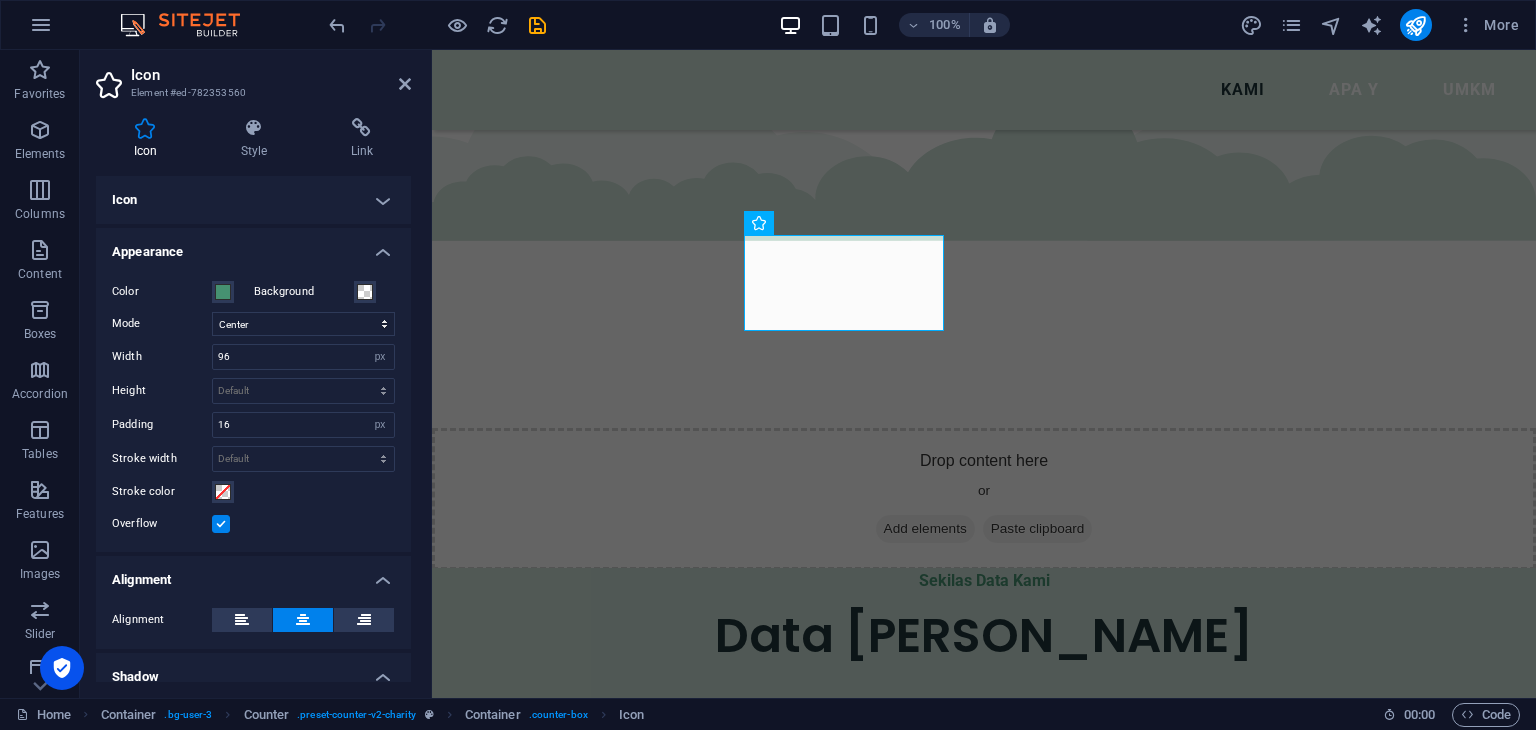 click on "Appearance" at bounding box center [253, 246] 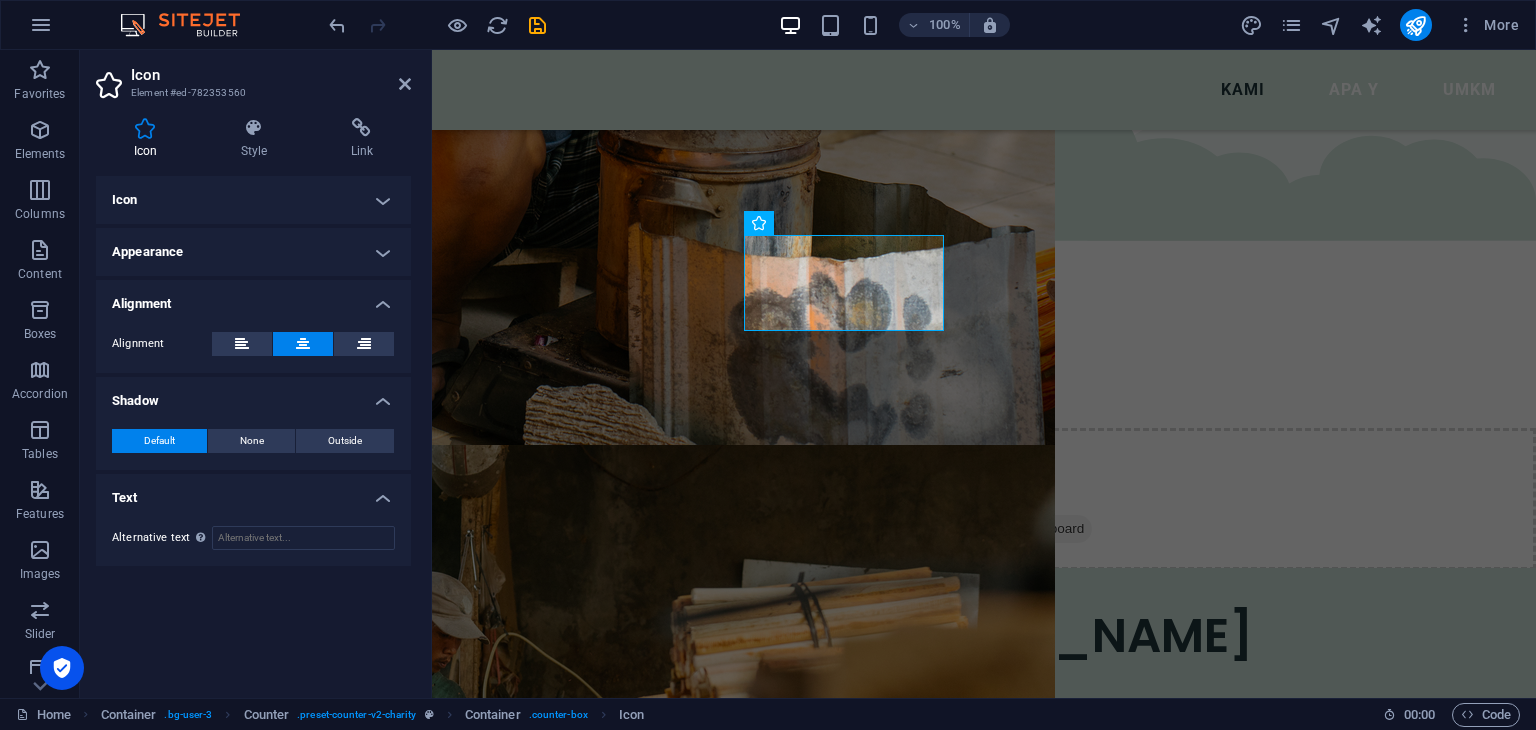 click on "Appearance" at bounding box center [253, 252] 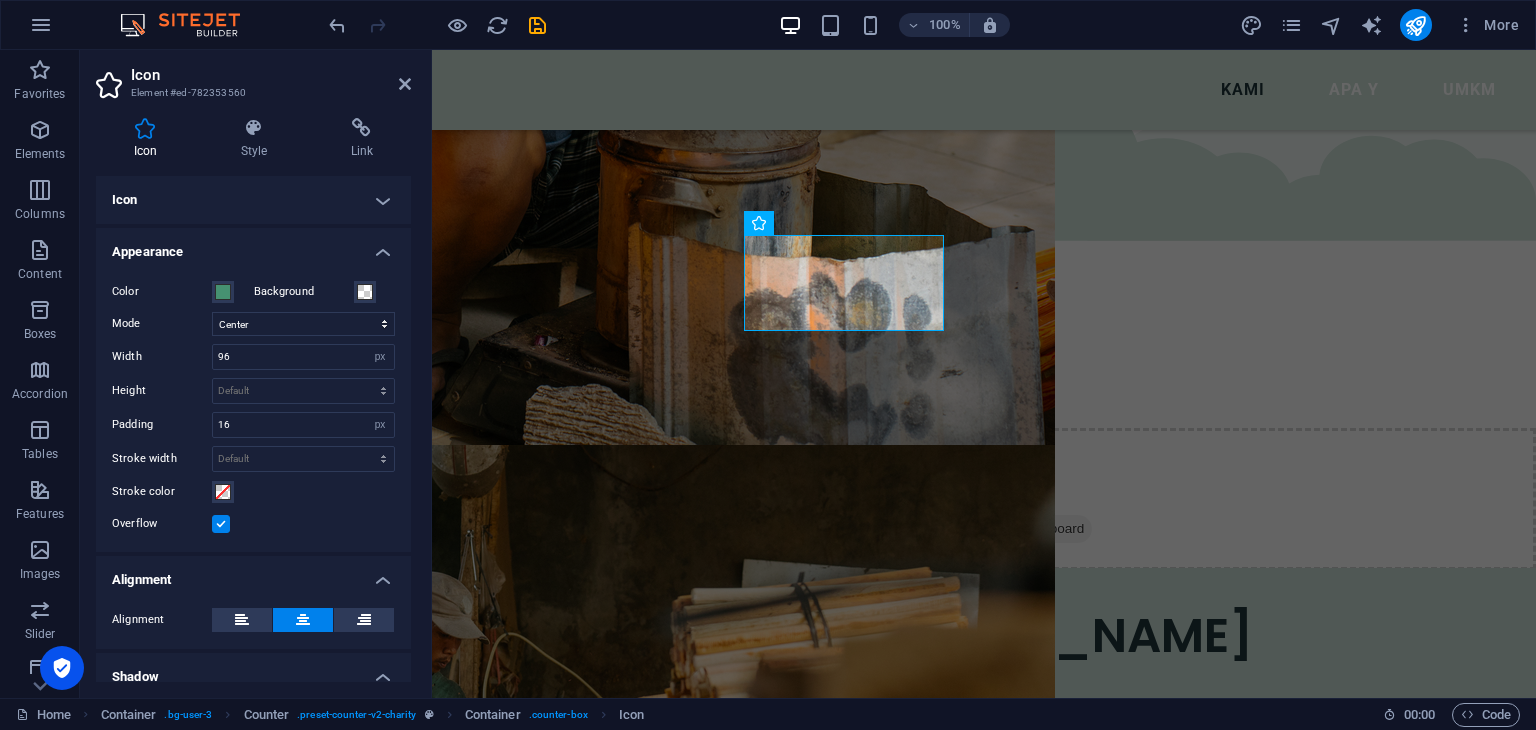 click on "Appearance" at bounding box center (253, 246) 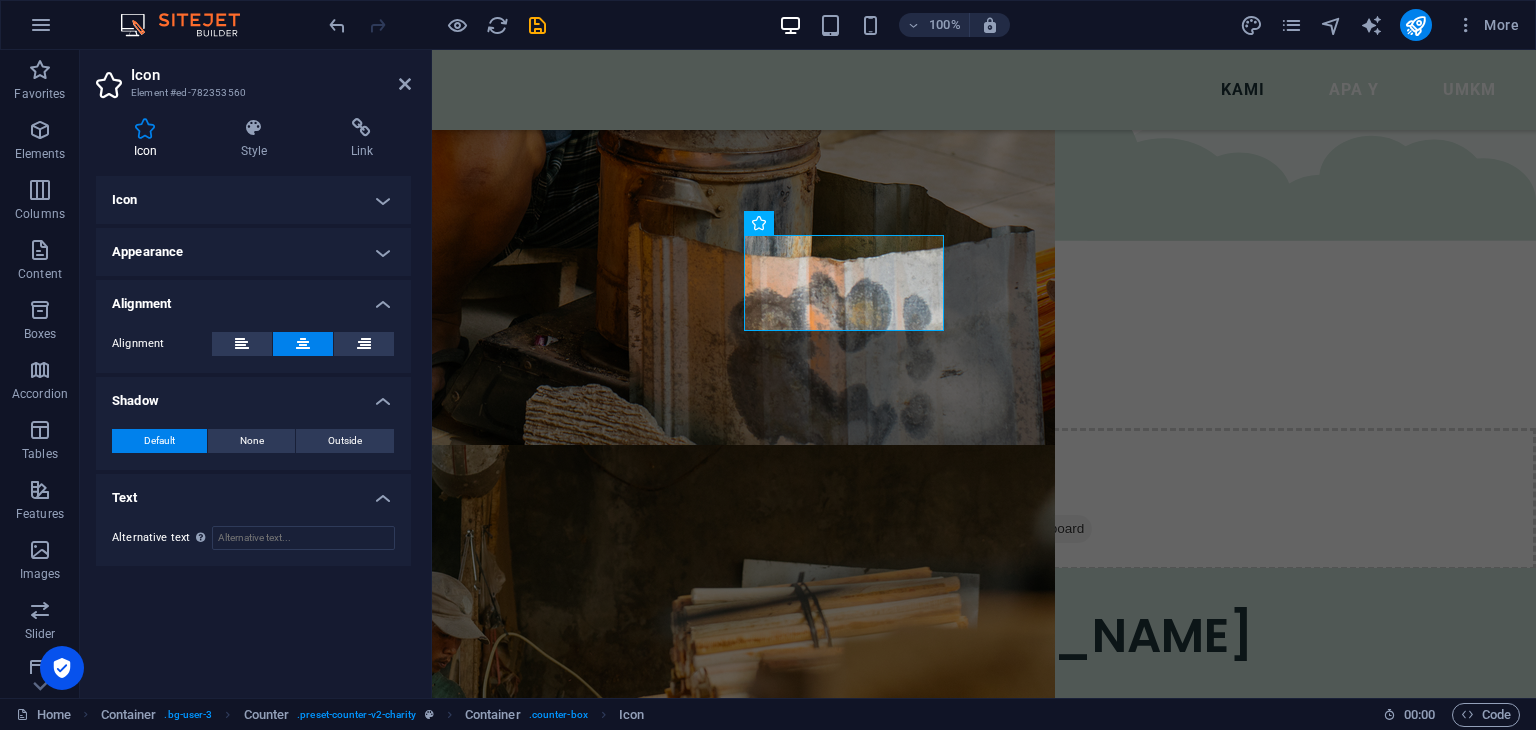 click on "Icon" at bounding box center [253, 200] 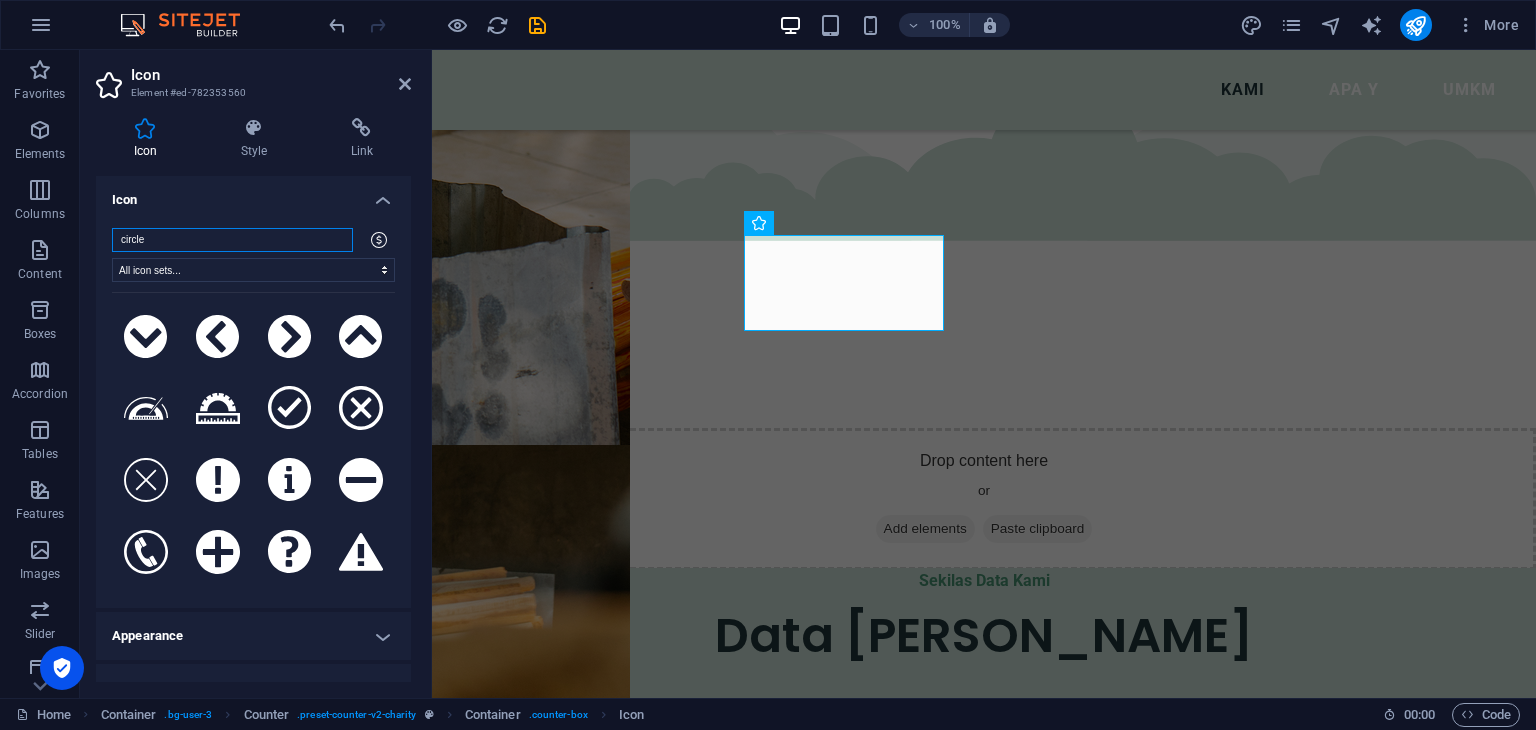 click on "circle" at bounding box center [232, 240] 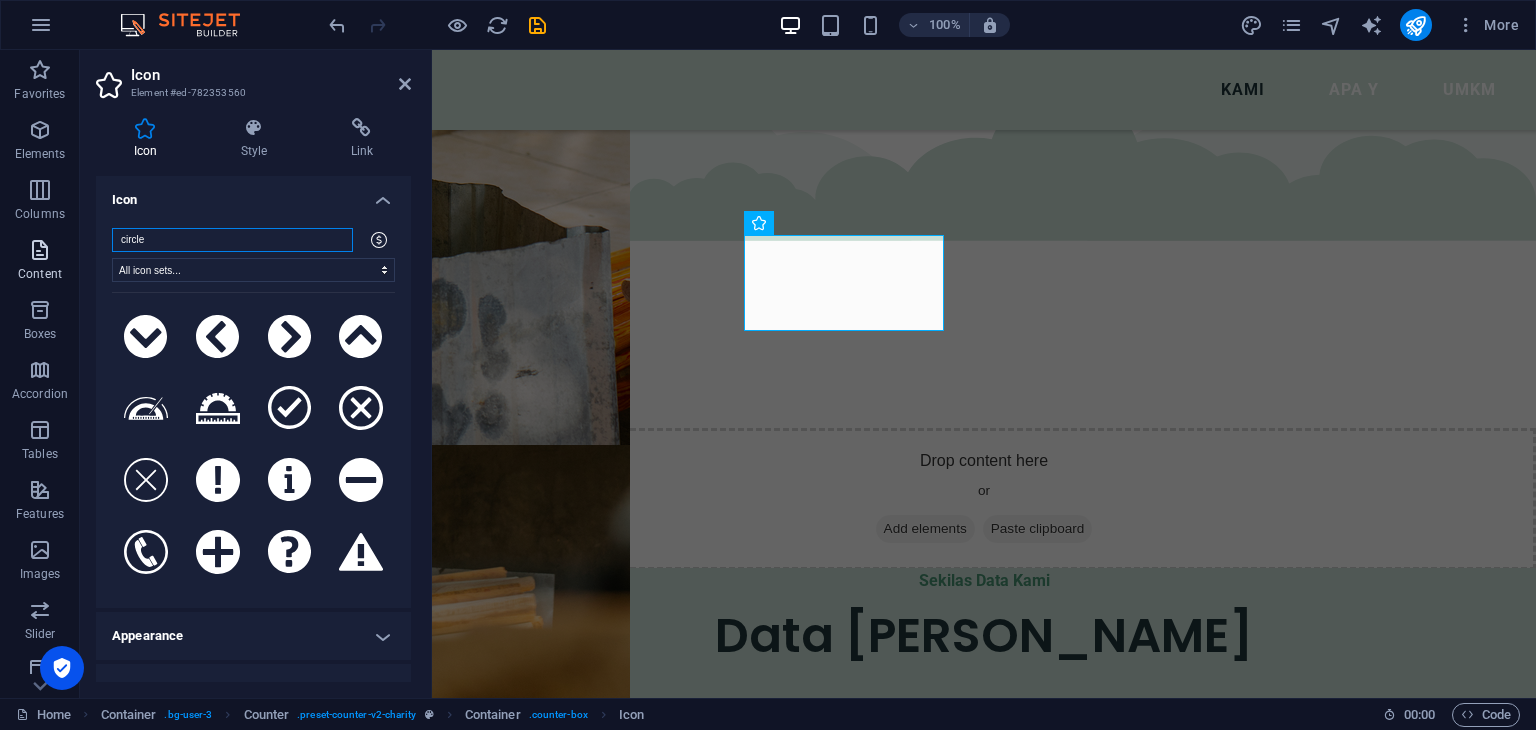 drag, startPoint x: 265, startPoint y: 239, endPoint x: 44, endPoint y: 245, distance: 221.08144 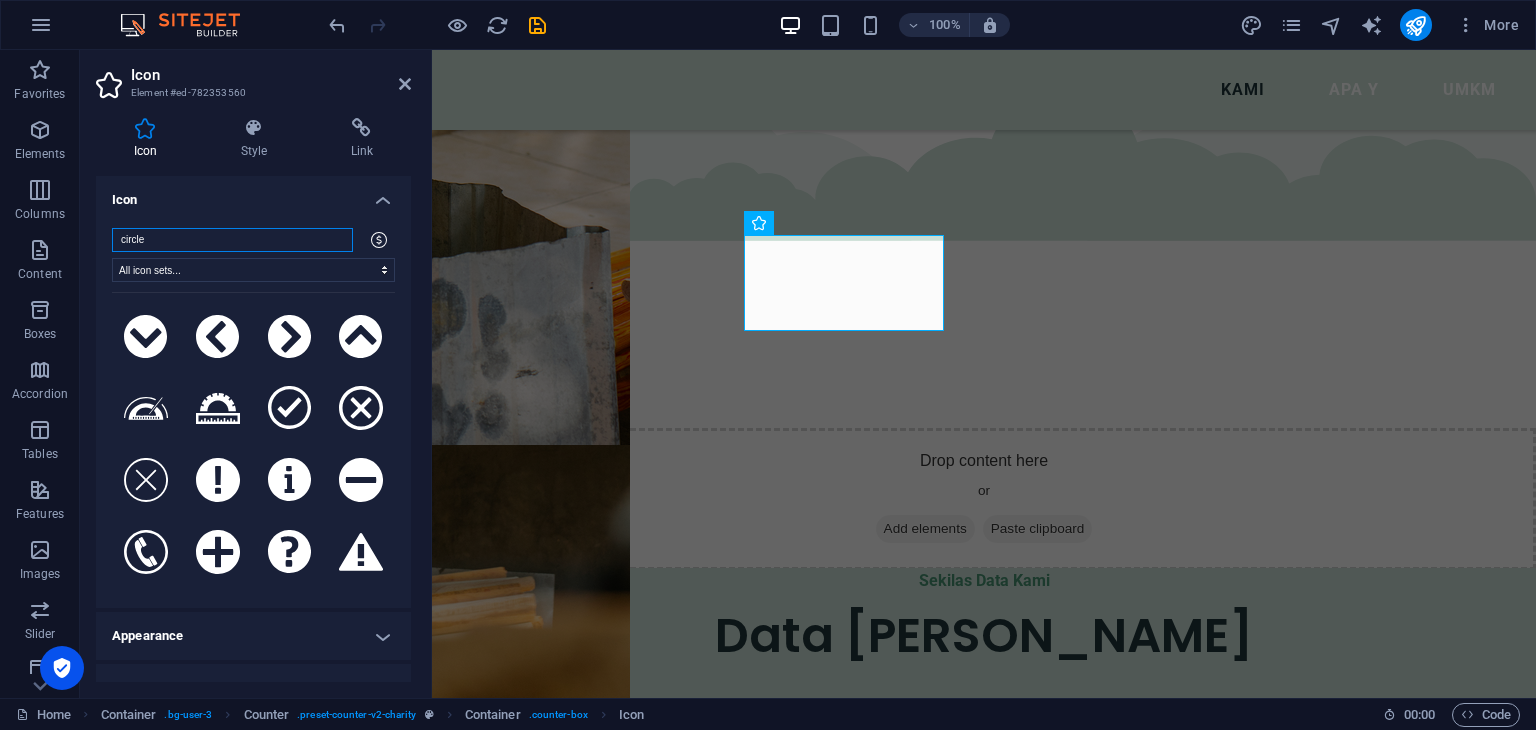 click on "circle" at bounding box center (232, 240) 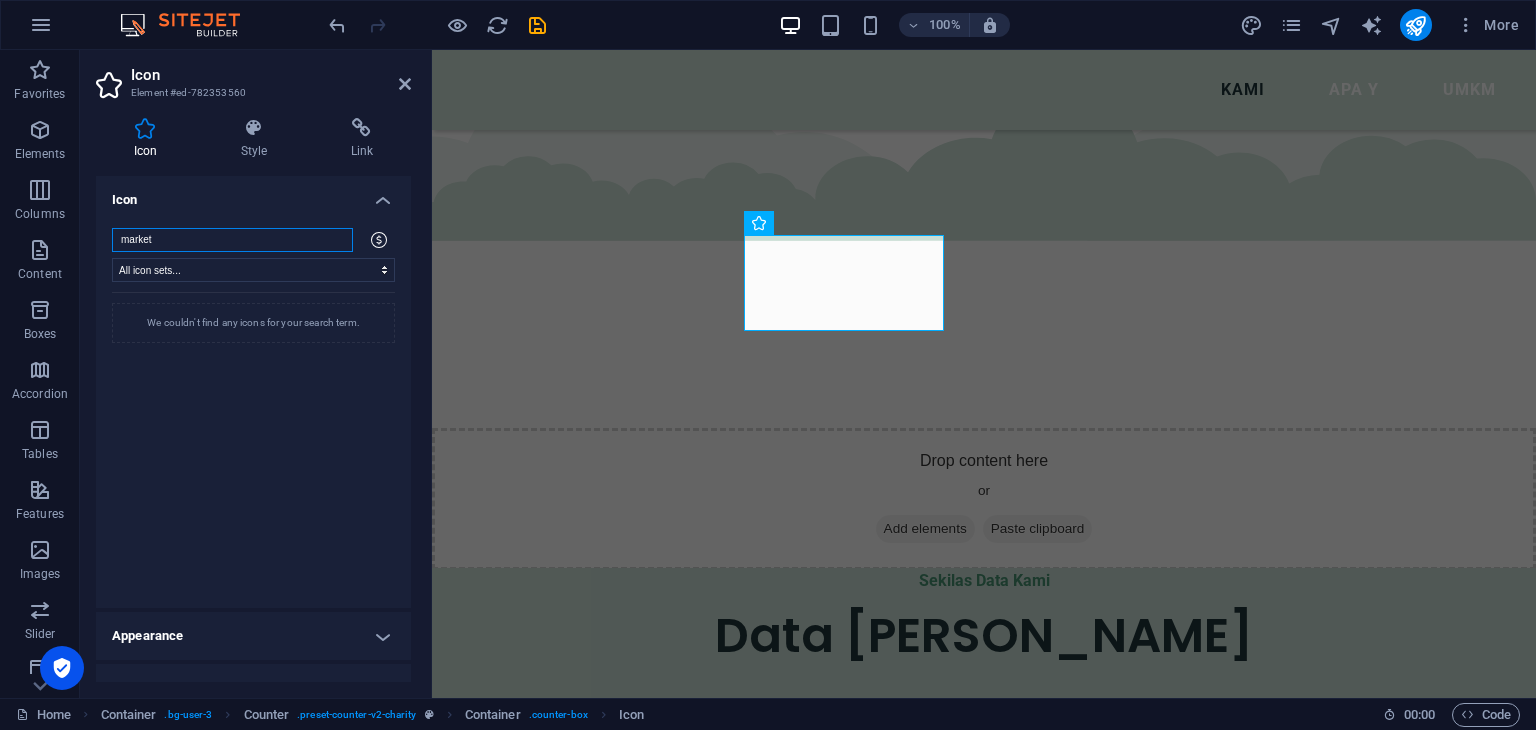 type on "market" 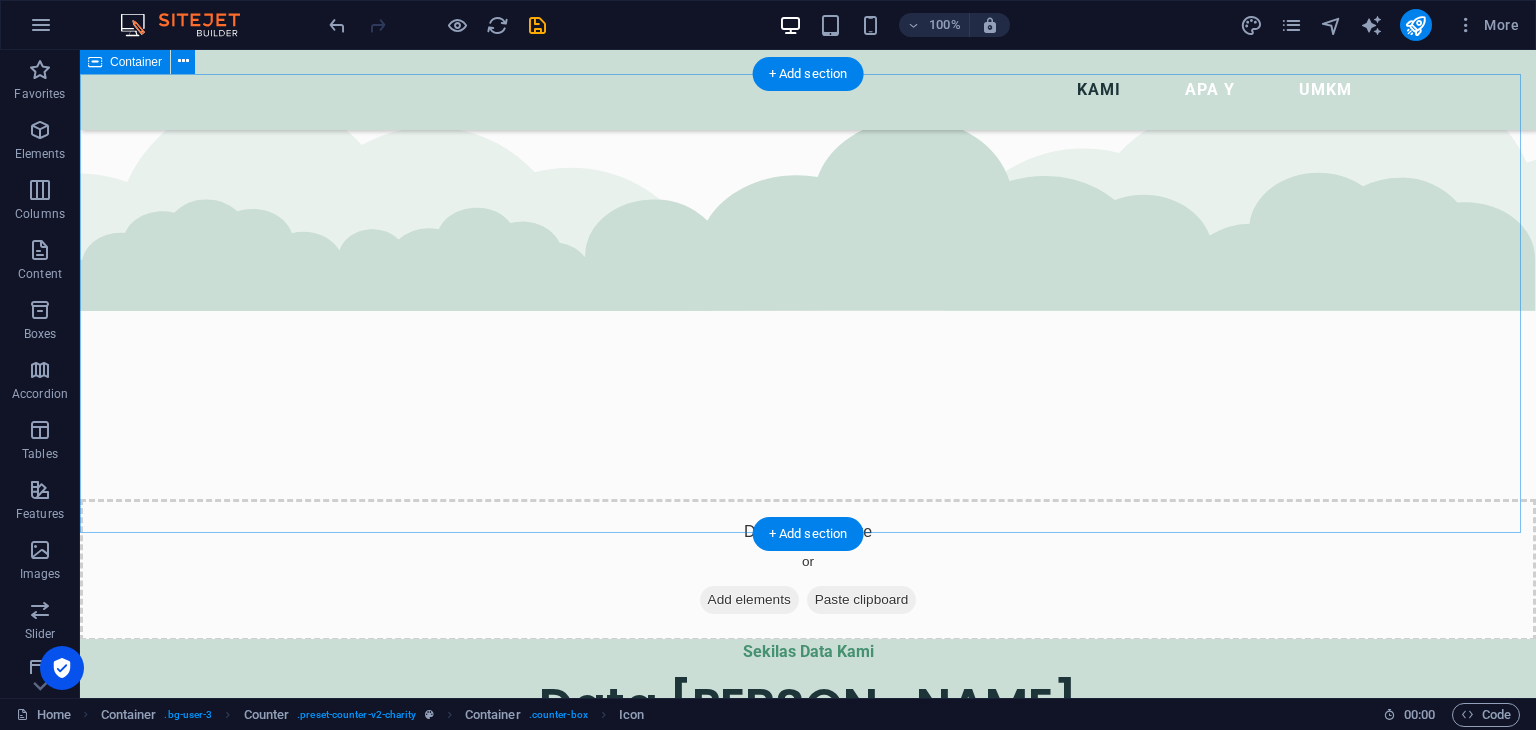 scroll, scrollTop: 1663, scrollLeft: 0, axis: vertical 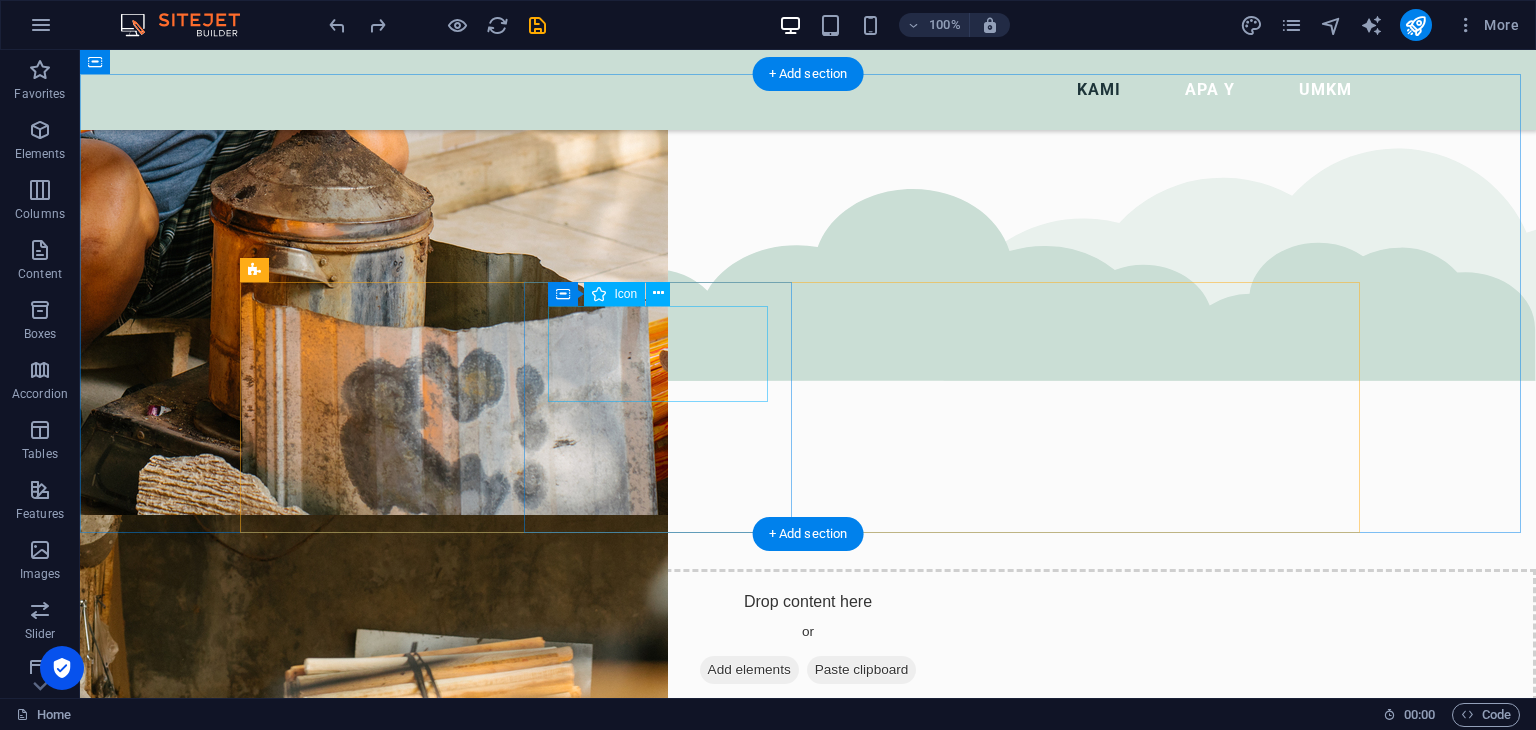 click at bounding box center [382, 1219] 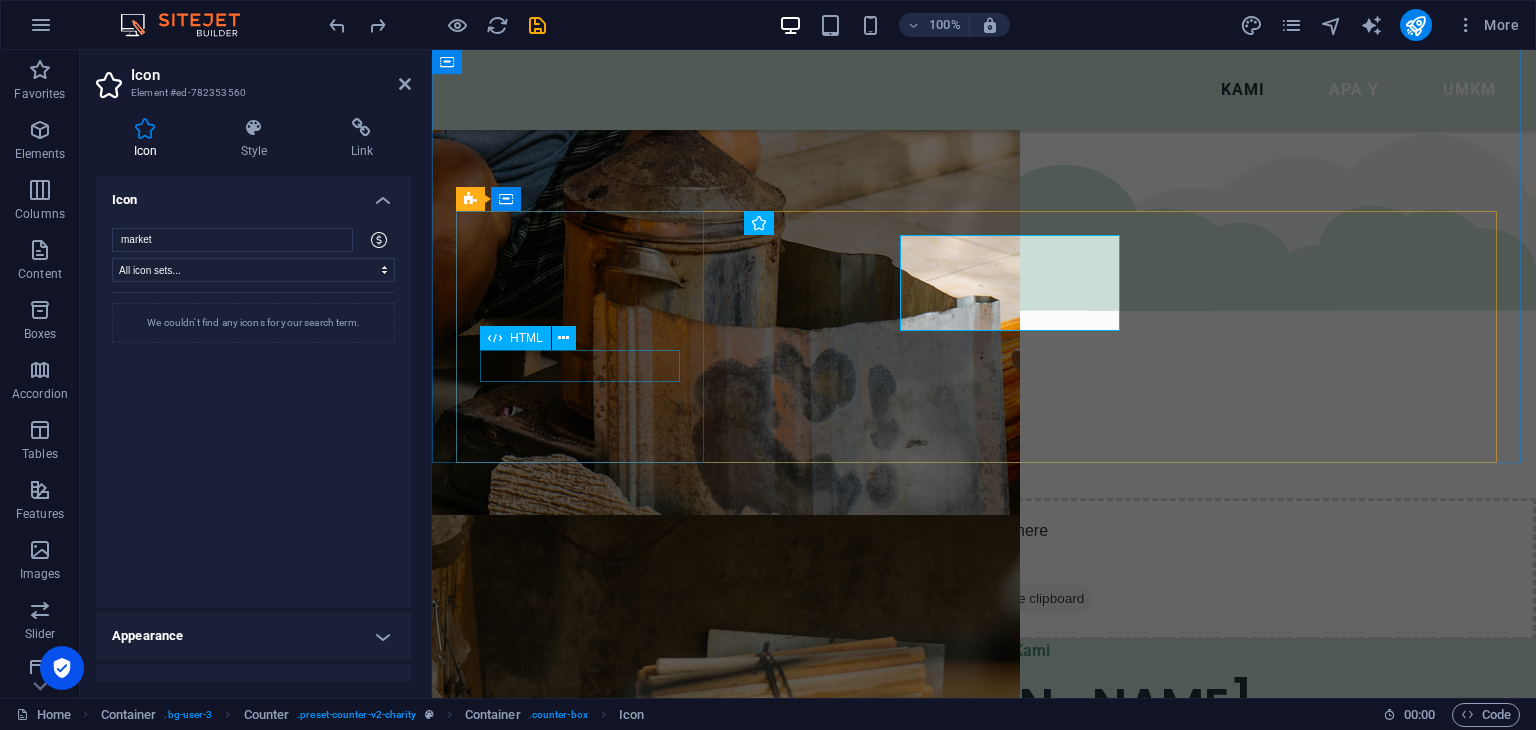 scroll, scrollTop: 1733, scrollLeft: 0, axis: vertical 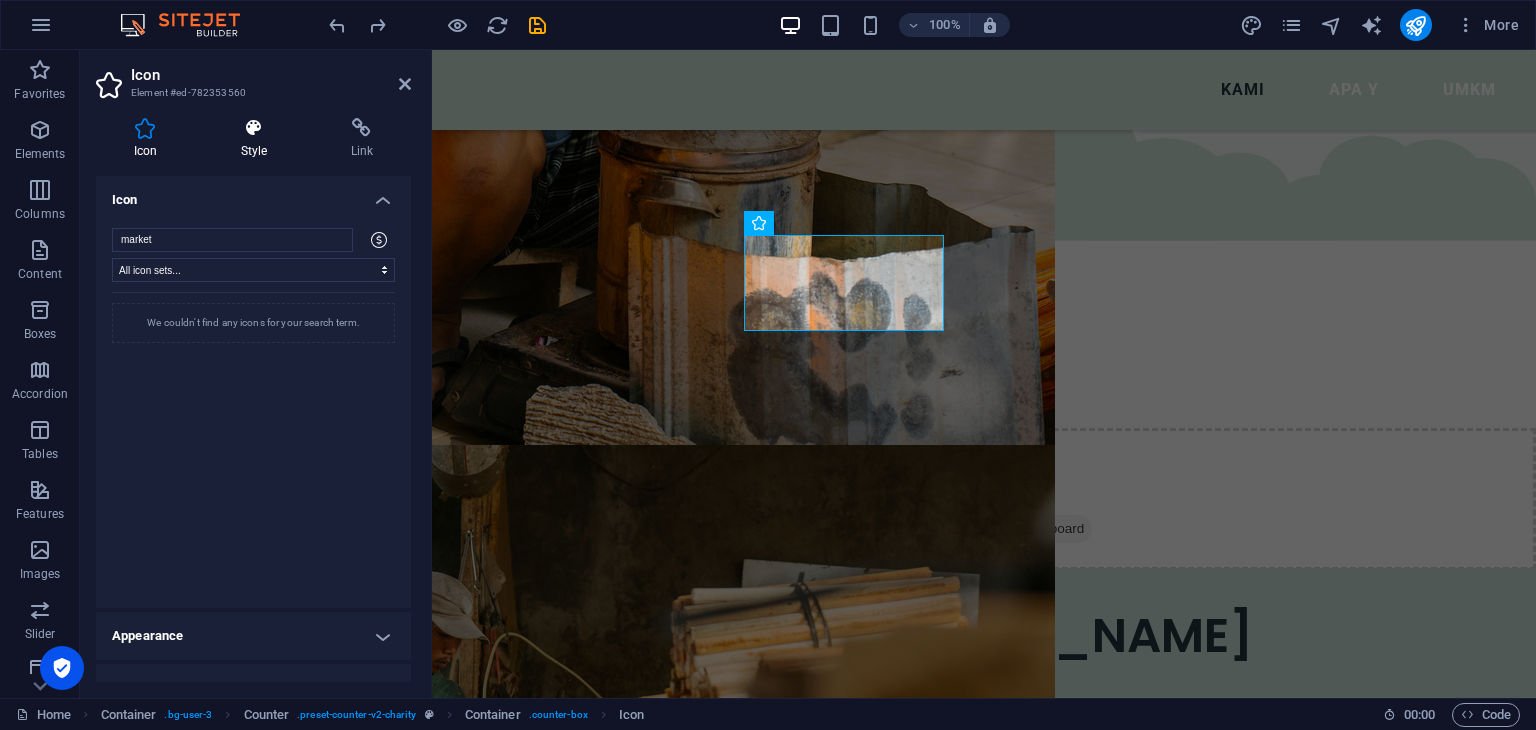 click on "Style" at bounding box center (258, 139) 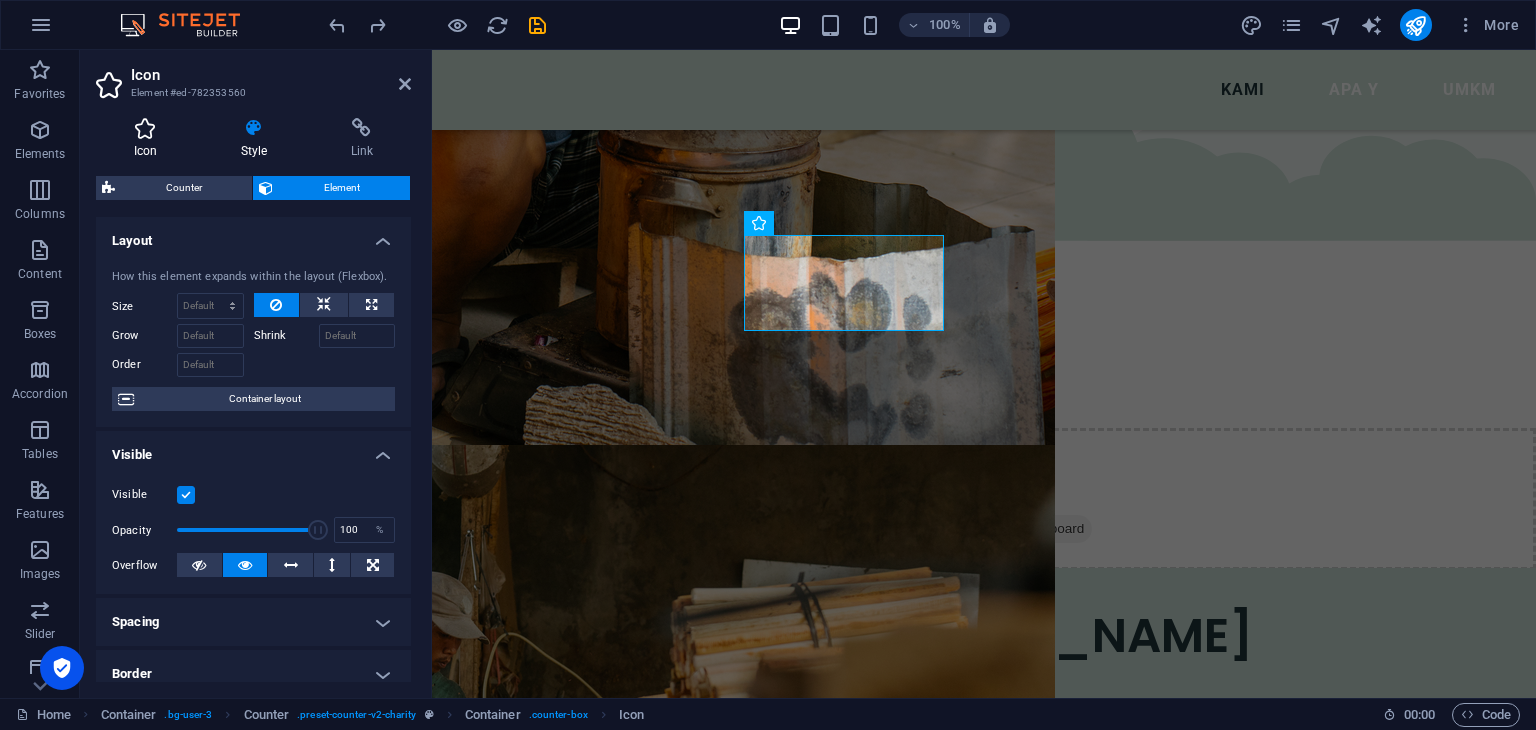 click at bounding box center (145, 128) 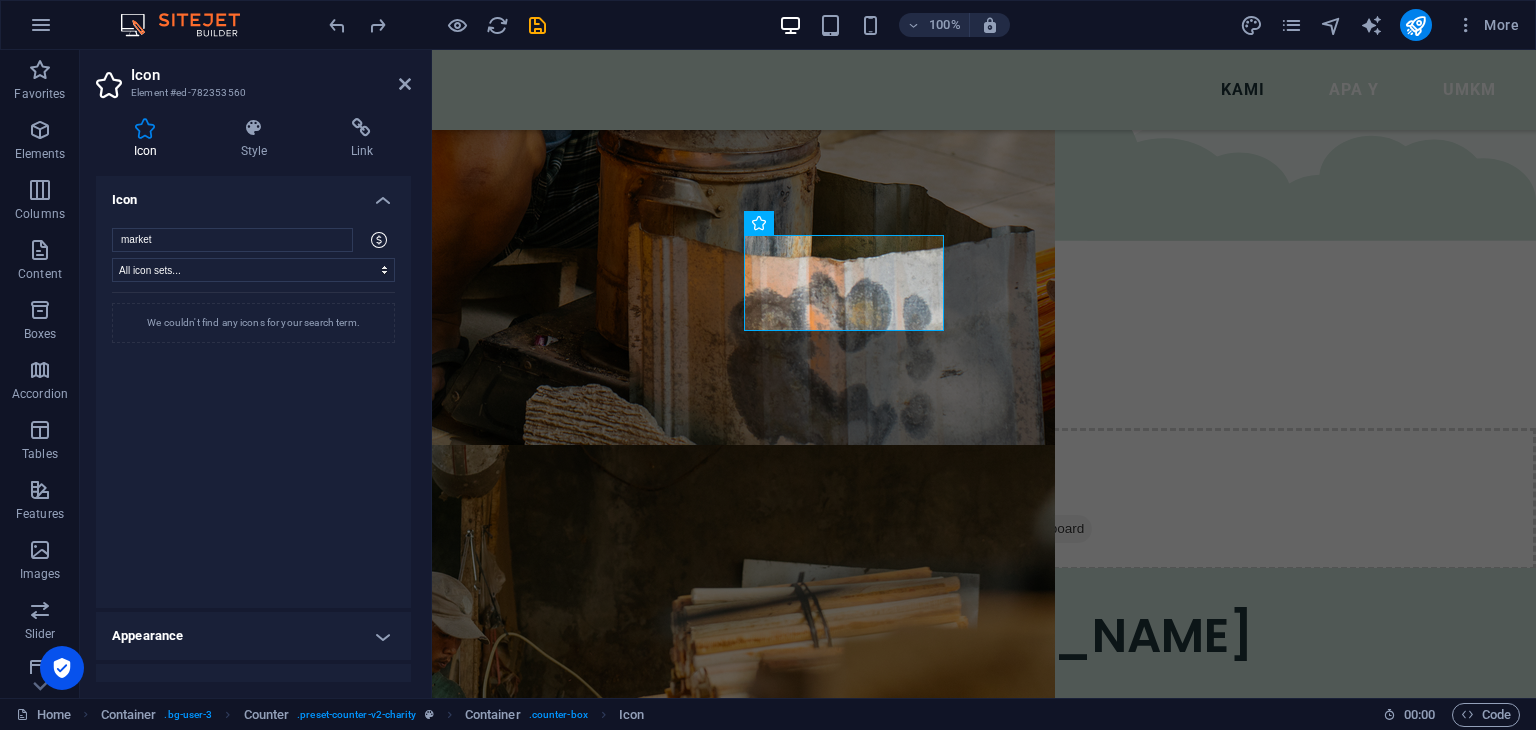 click at bounding box center [145, 128] 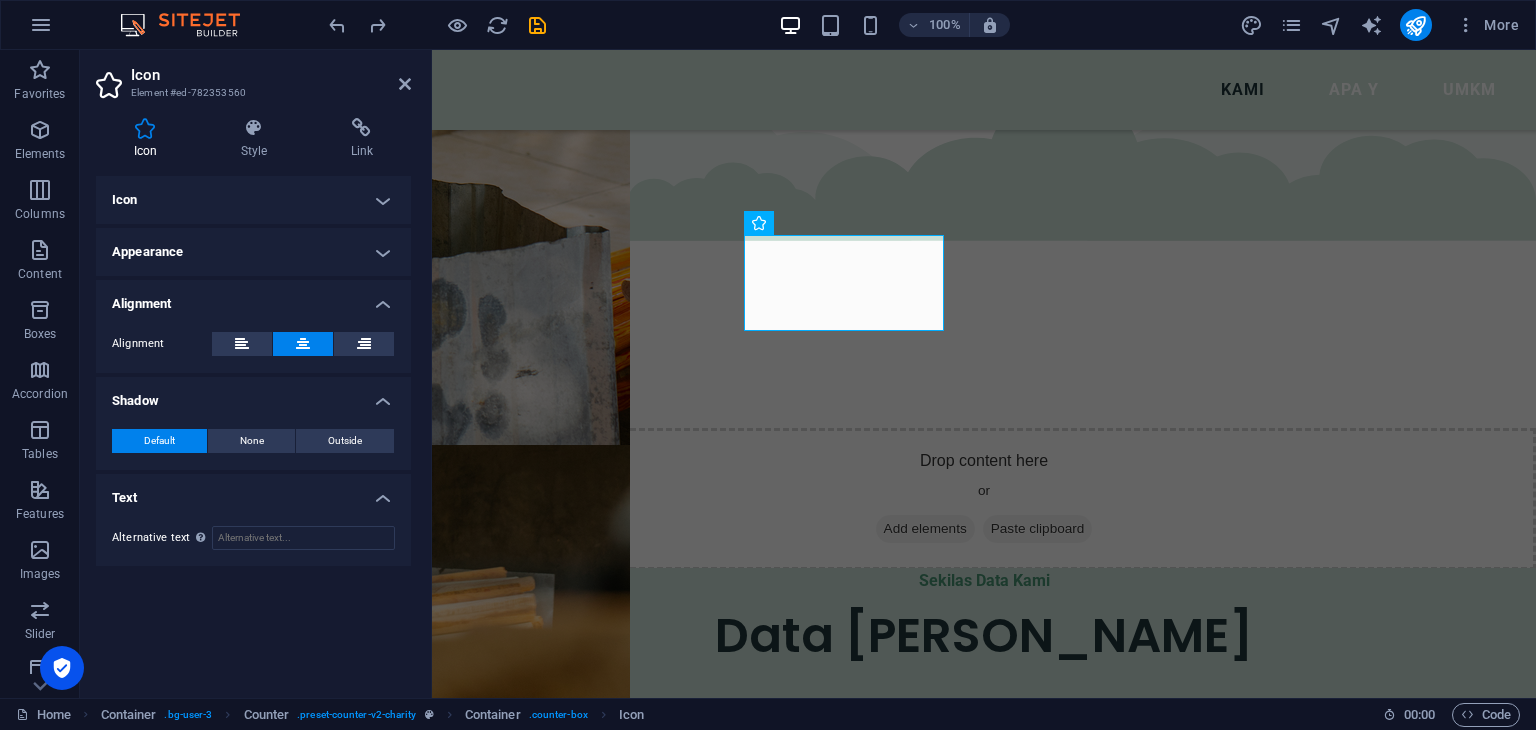 click on "Icon" at bounding box center [253, 200] 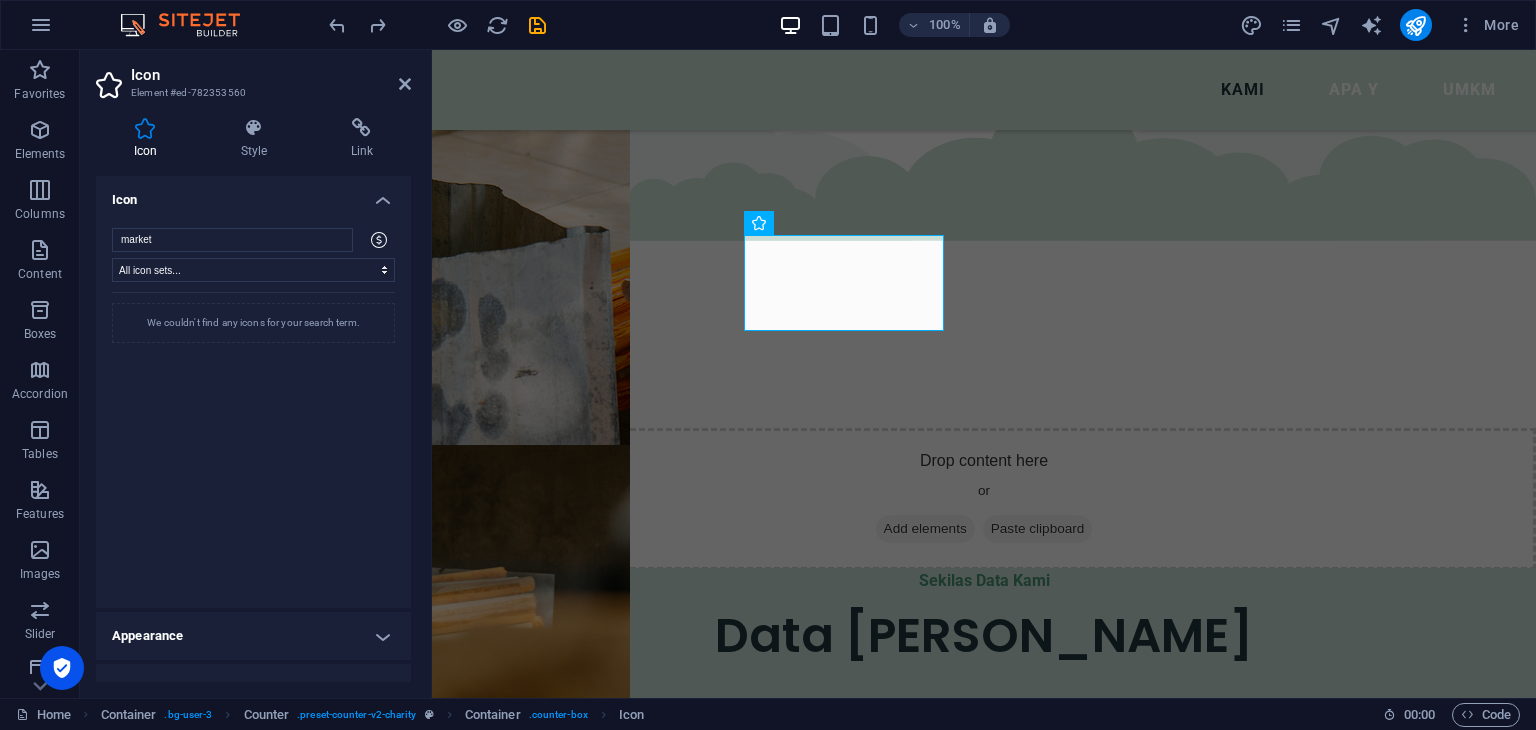 click on "market All icon sets... IcoFont Ionicons FontAwesome Brands FontAwesome Duotone FontAwesome Solid FontAwesome Regular FontAwesome Light FontAwesome Thin FontAwesome Sharp Solid FontAwesome Sharp Regular FontAwesome Sharp Light FontAwesome Sharp Thin We couldn't find any icons for your search term." at bounding box center (253, 410) 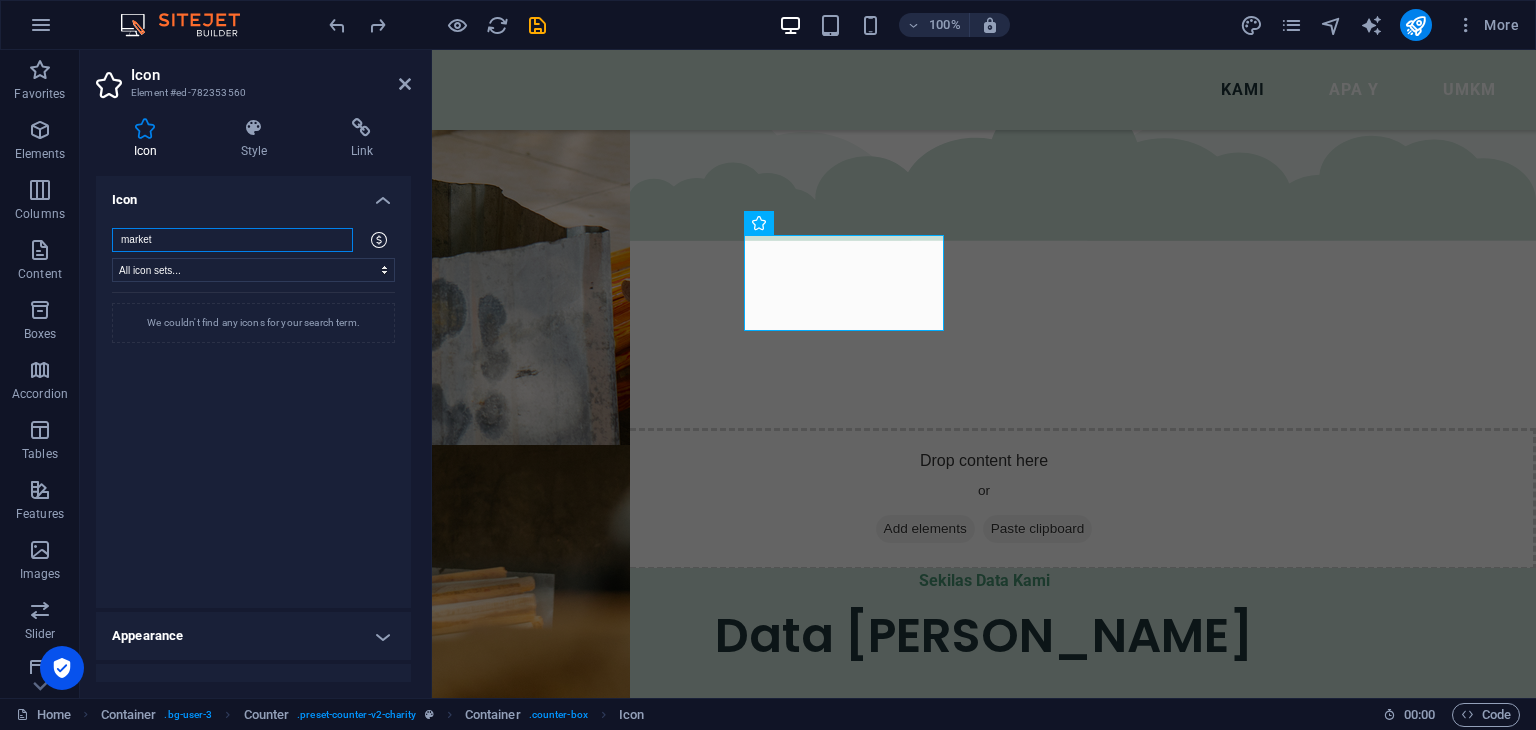 click on "market" at bounding box center (232, 240) 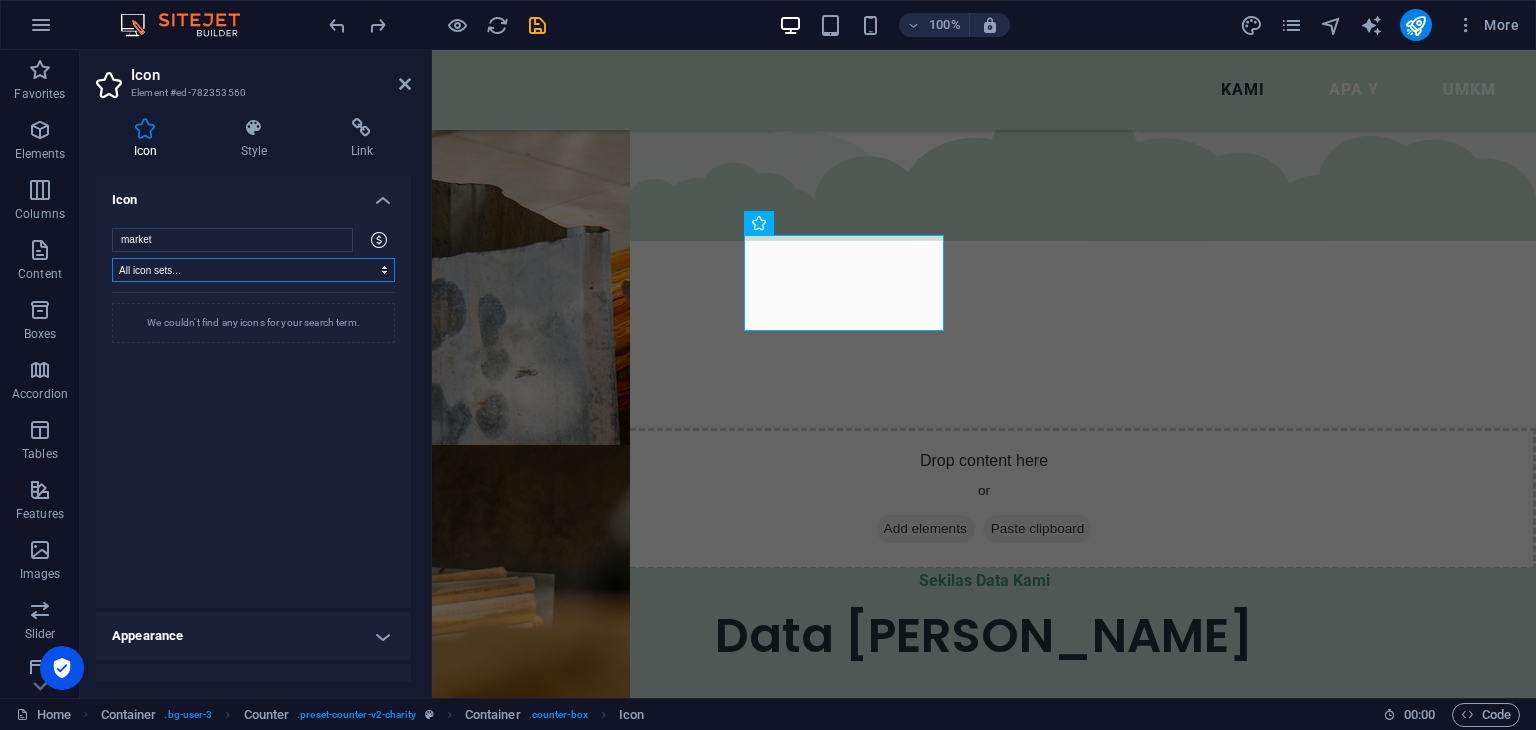 drag, startPoint x: 331, startPoint y: 269, endPoint x: 253, endPoint y: 254, distance: 79.429214 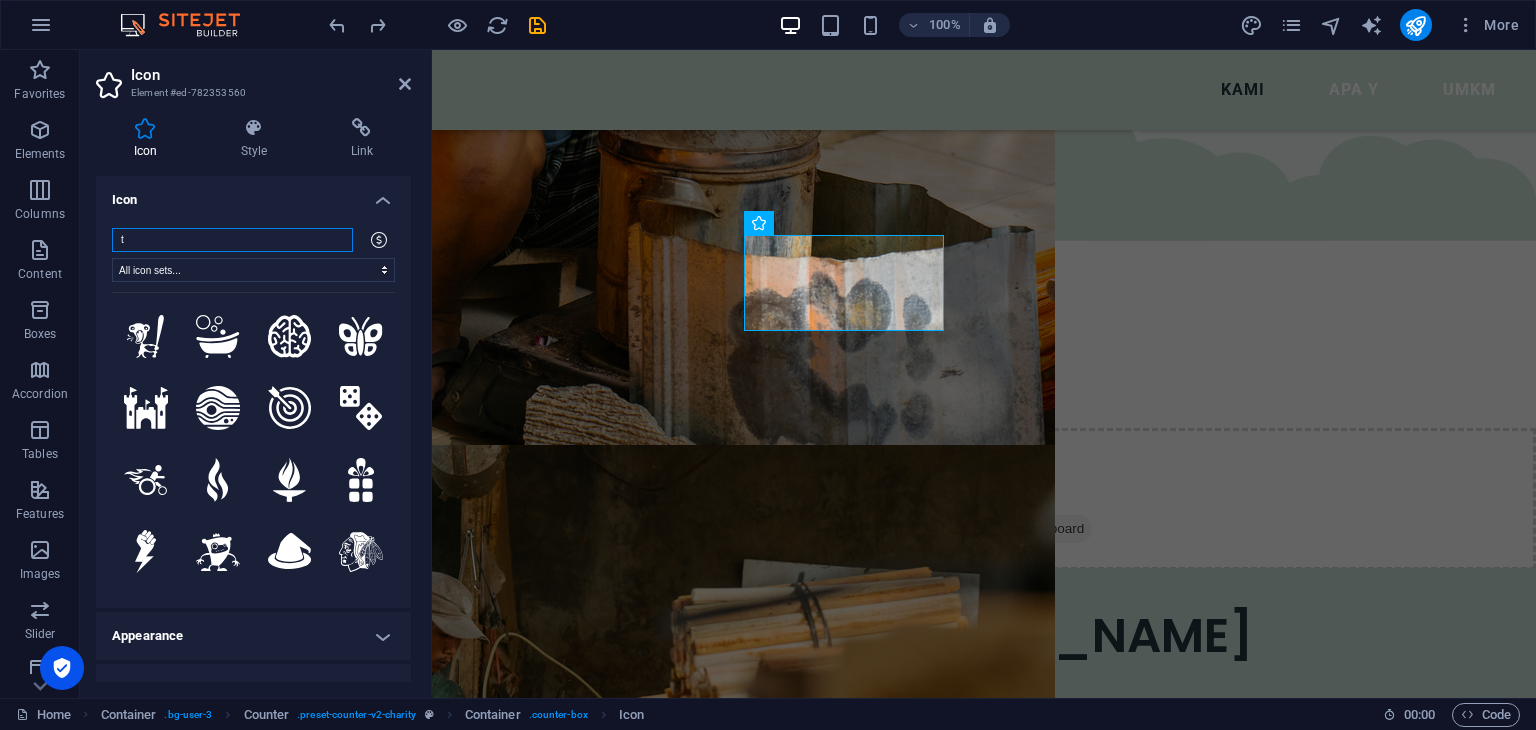 type on "t" 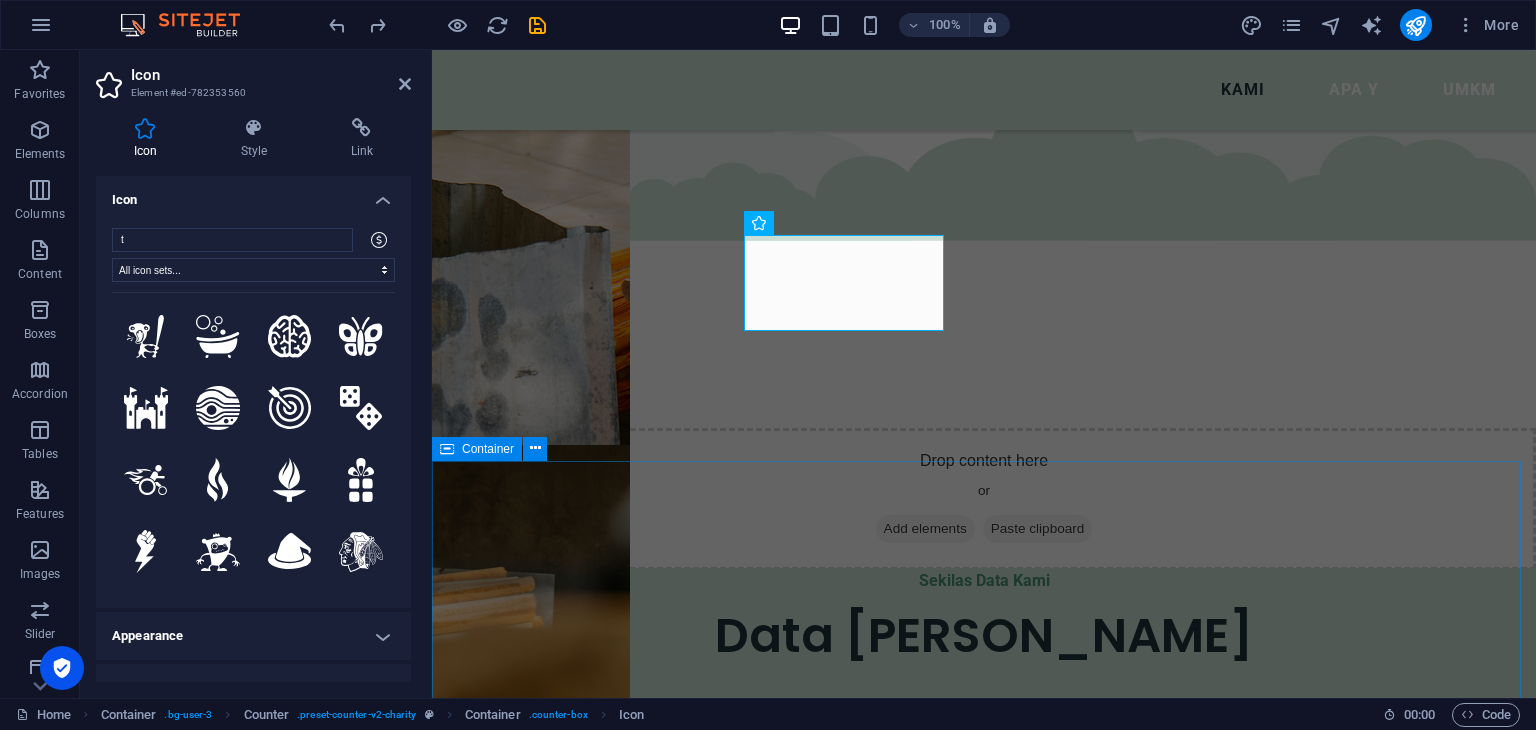 click on "Drop content here or  Add elements  Paste clipboard" at bounding box center (984, 2071) 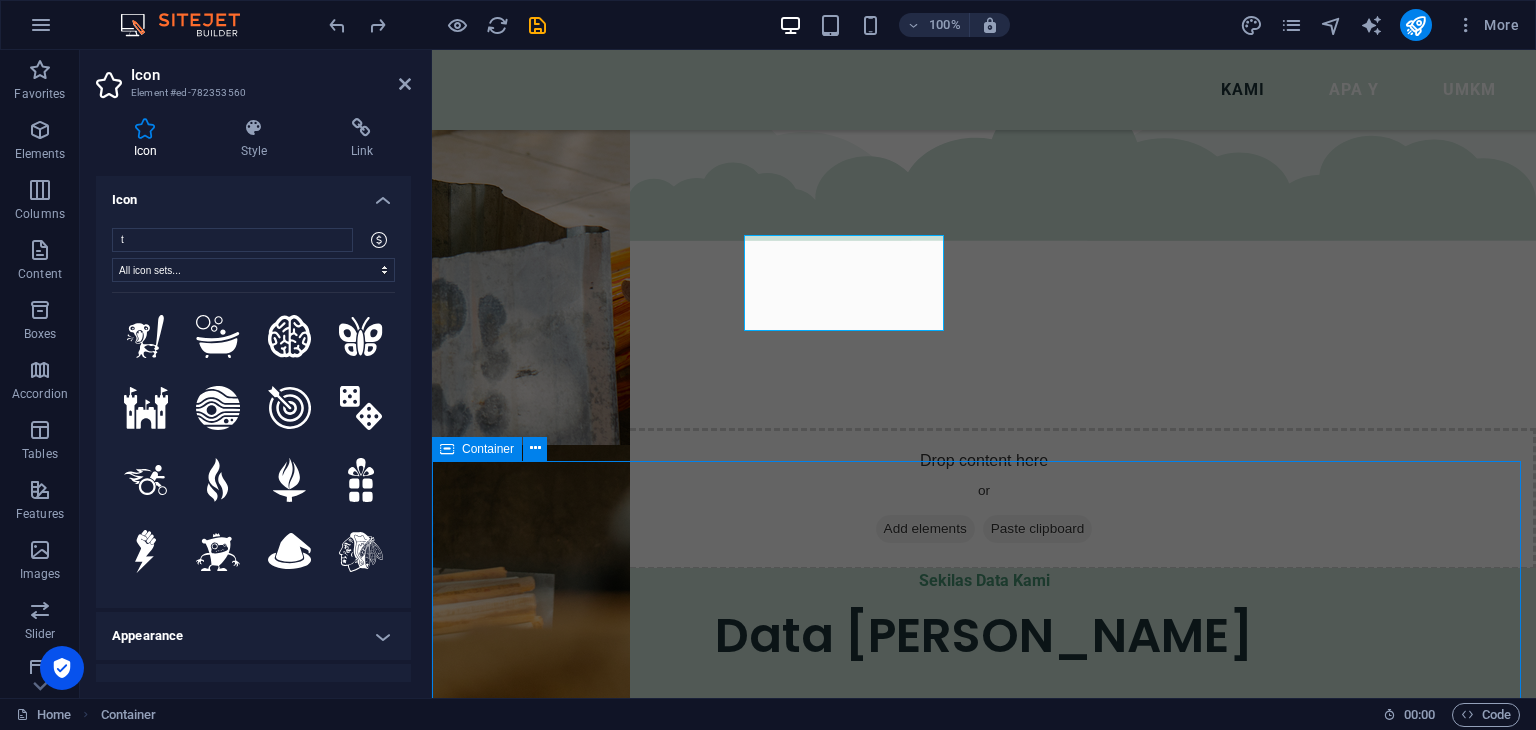 click on "Drop content here or  Add elements  Paste clipboard" at bounding box center (984, 2071) 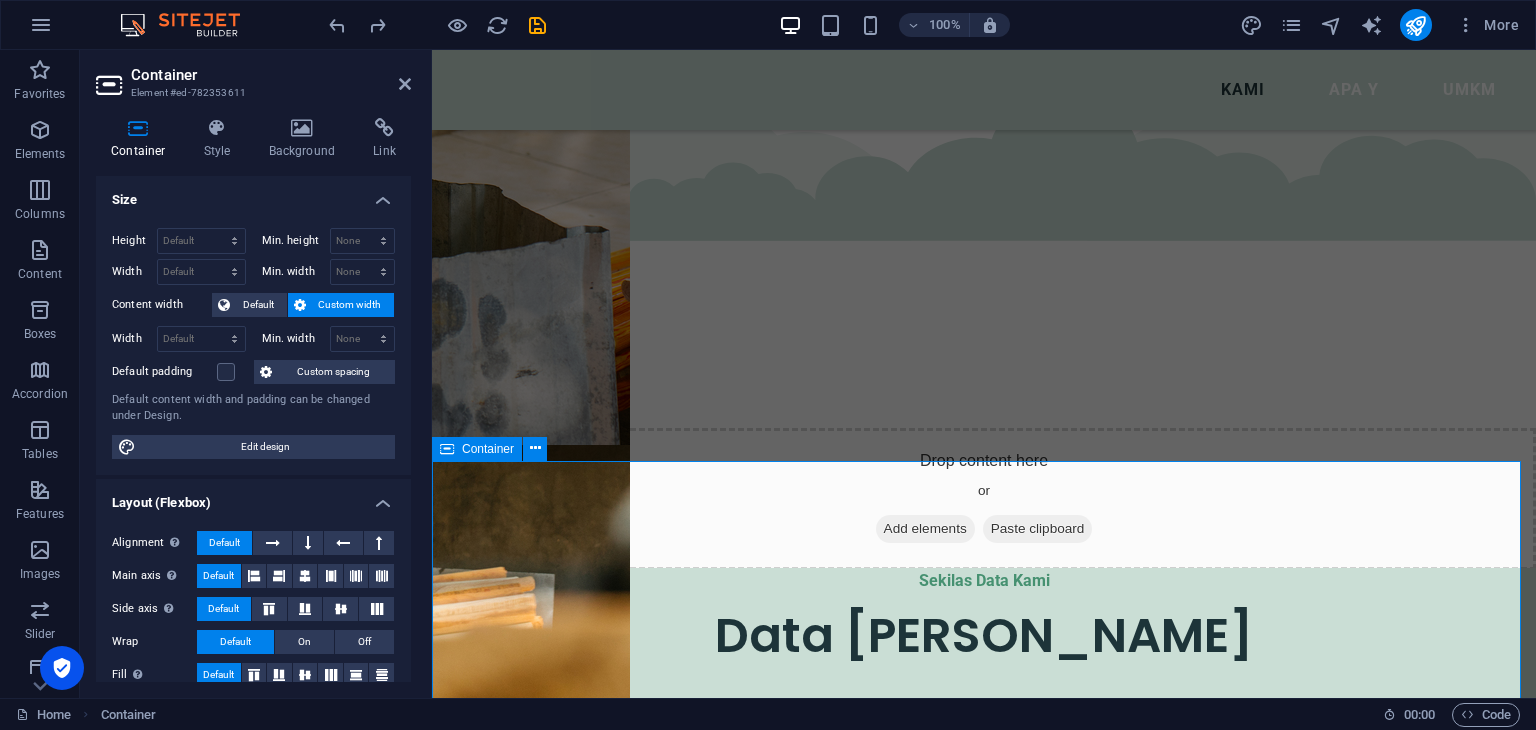 click on "Drop content here or  Add elements  Paste clipboard" at bounding box center [984, 2071] 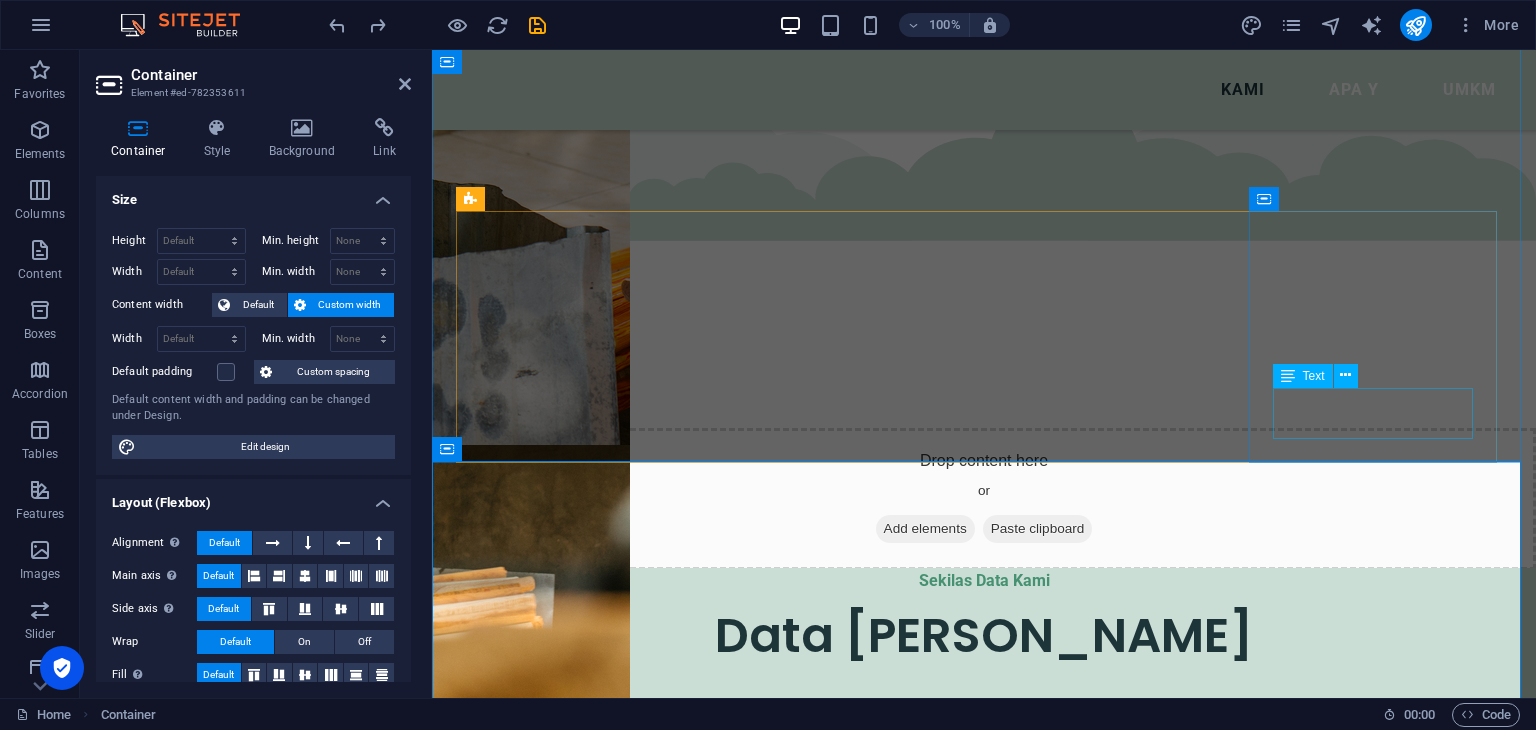 click on "Lorem ipsum dolor sit amet consectetur bibendum" at bounding box center [582, 1723] 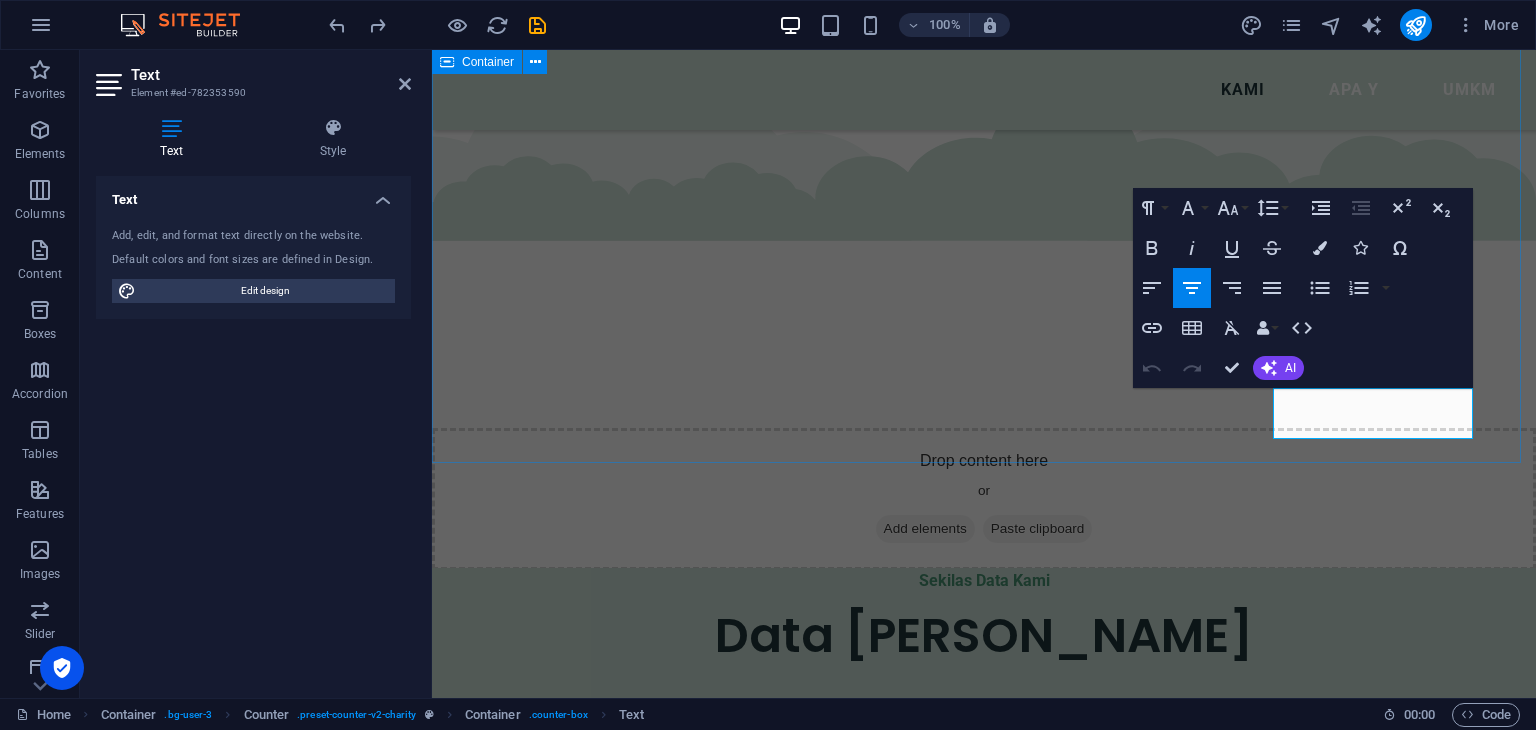 click on "Sekilas Data Kami Data Dari Kami Lorem ipsum dolor sit amet consectetur. Bibendum adipiscing morbi orci nibh eget posuere arcu volutpat nulla.   6.855 Jumlah [PERSON_NAME]   10 Industri UMKM 12.000  + Lorem ipsum dolor sit amet consectetur bibendum 4000 Lorem ipsum dolor sit amet consectetur bibendum" at bounding box center [984, 1170] 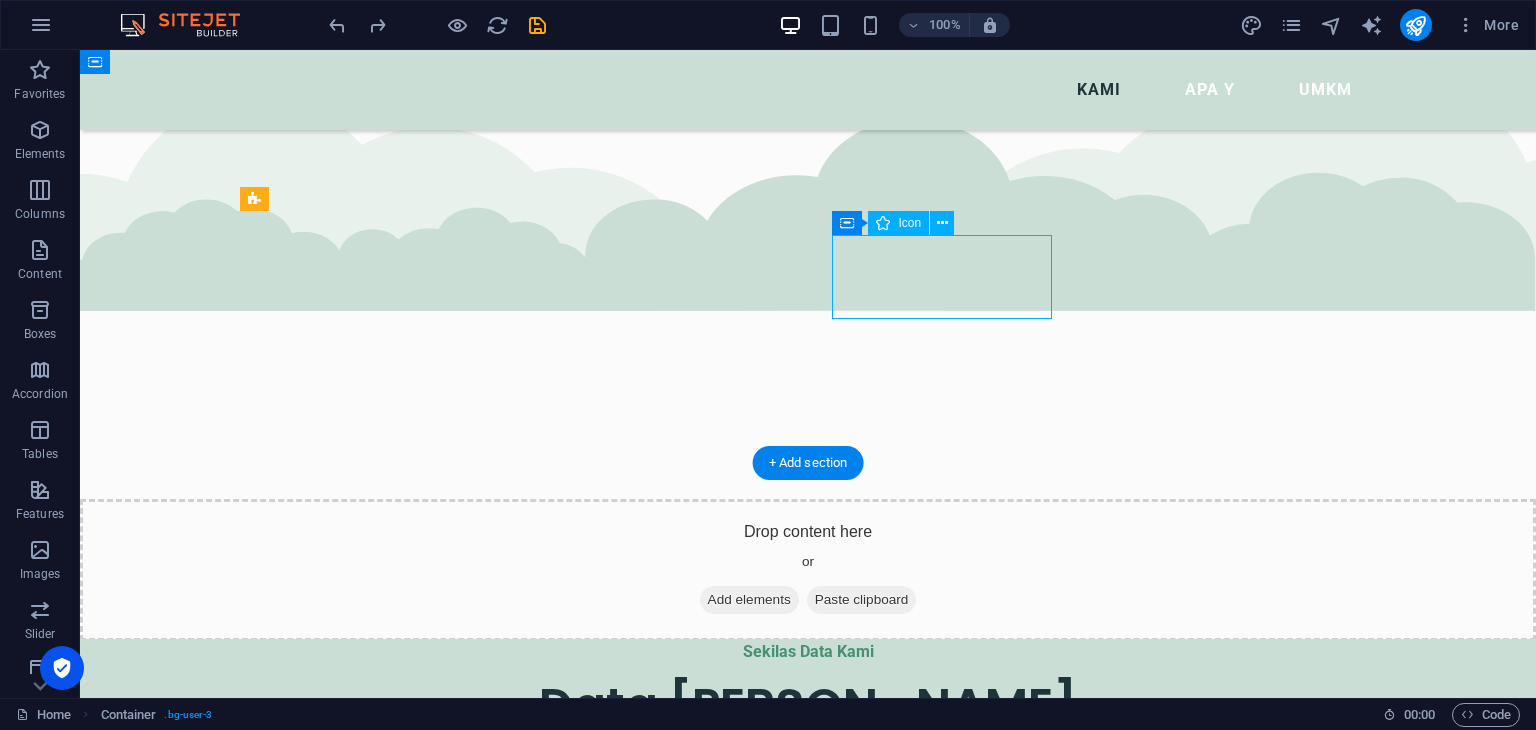 click at bounding box center (382, 1391) 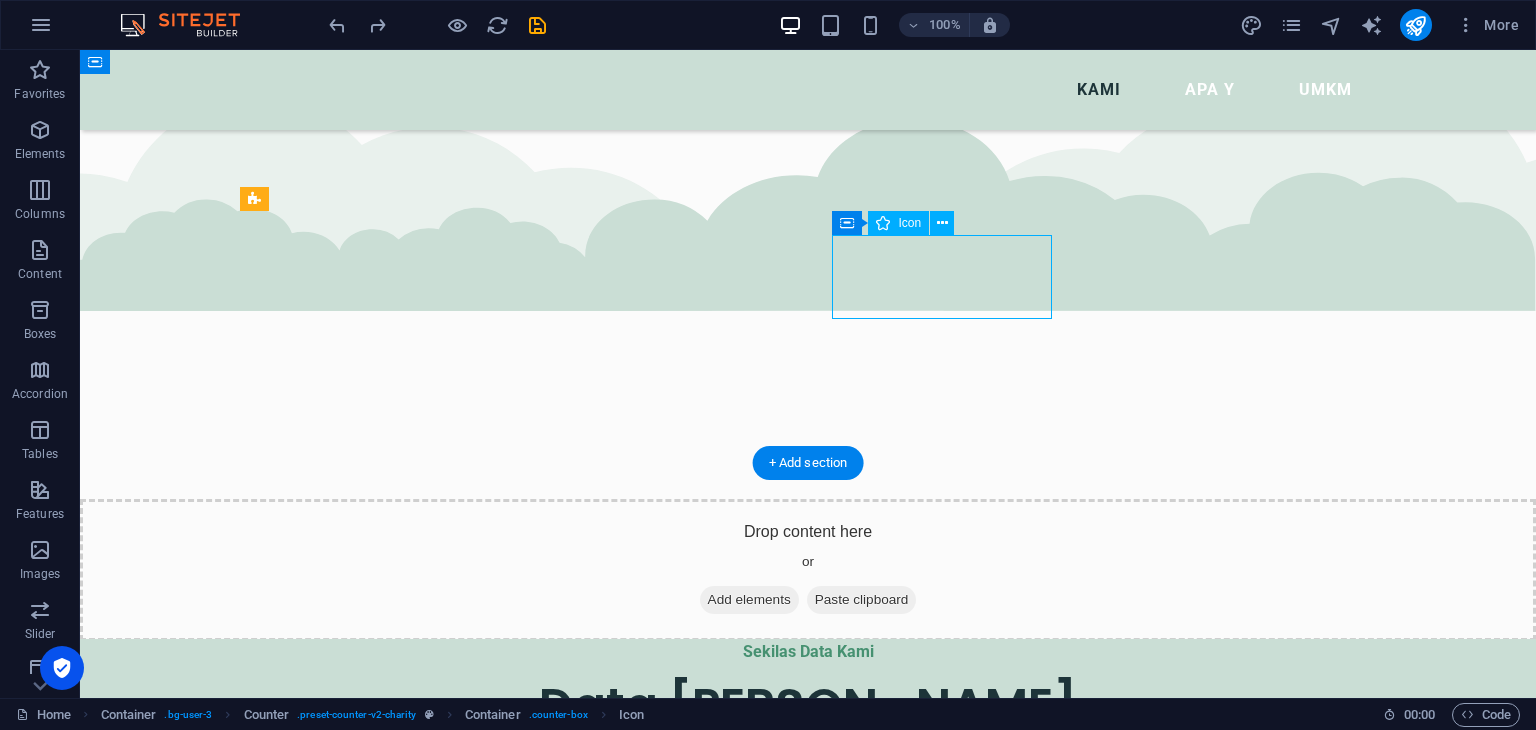 click at bounding box center (382, 1391) 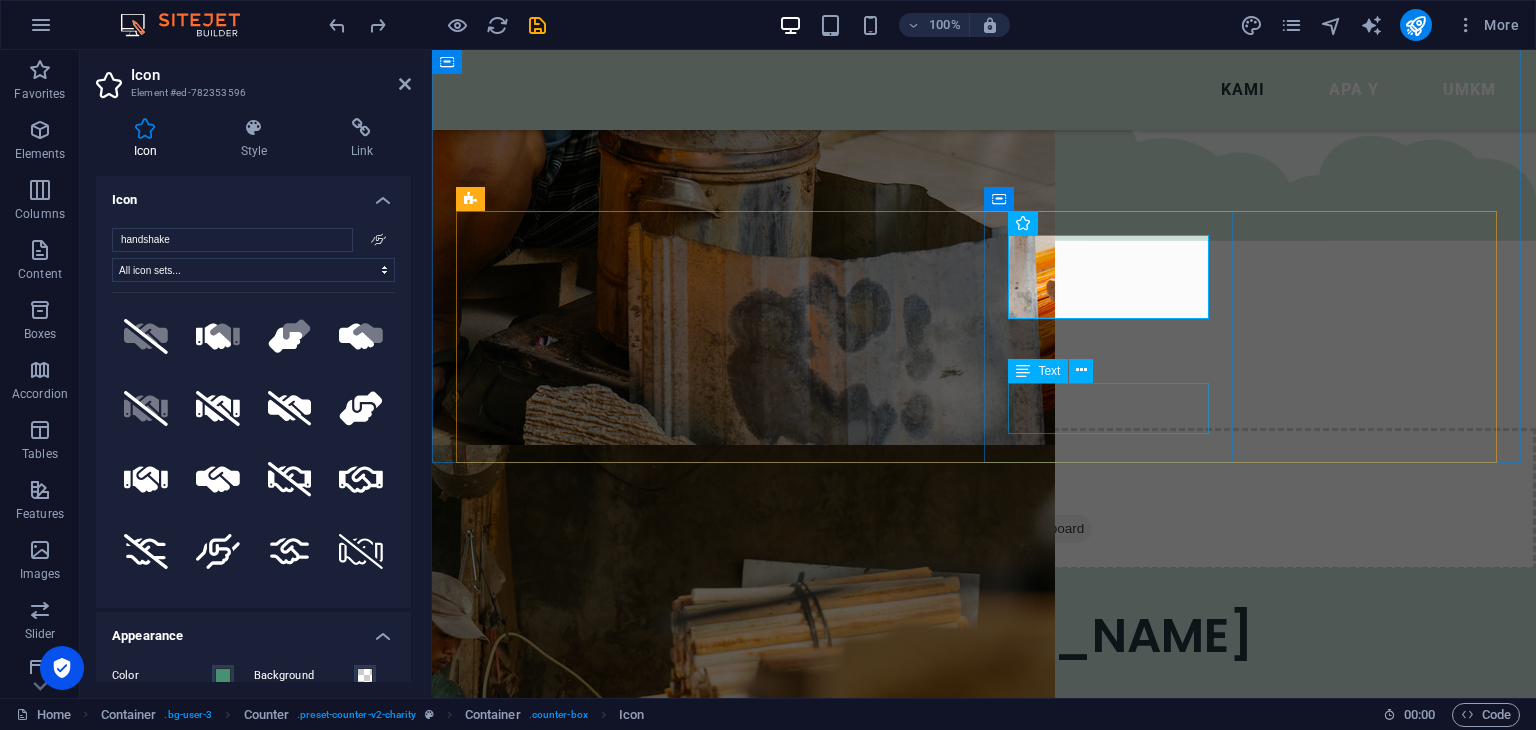 click on "Lorem ipsum dolor sit amet consectetur bibendum" at bounding box center [582, 1456] 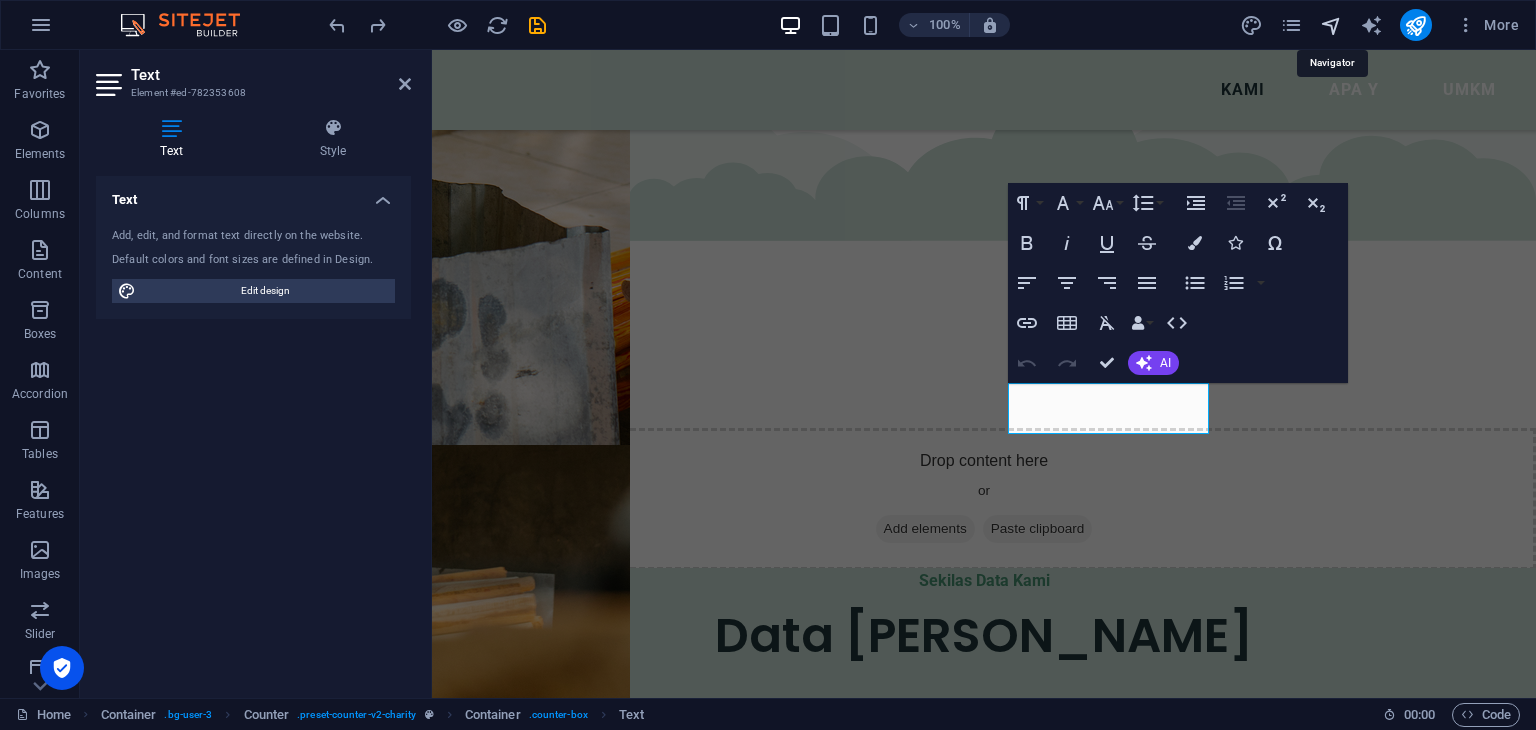 click at bounding box center [1331, 25] 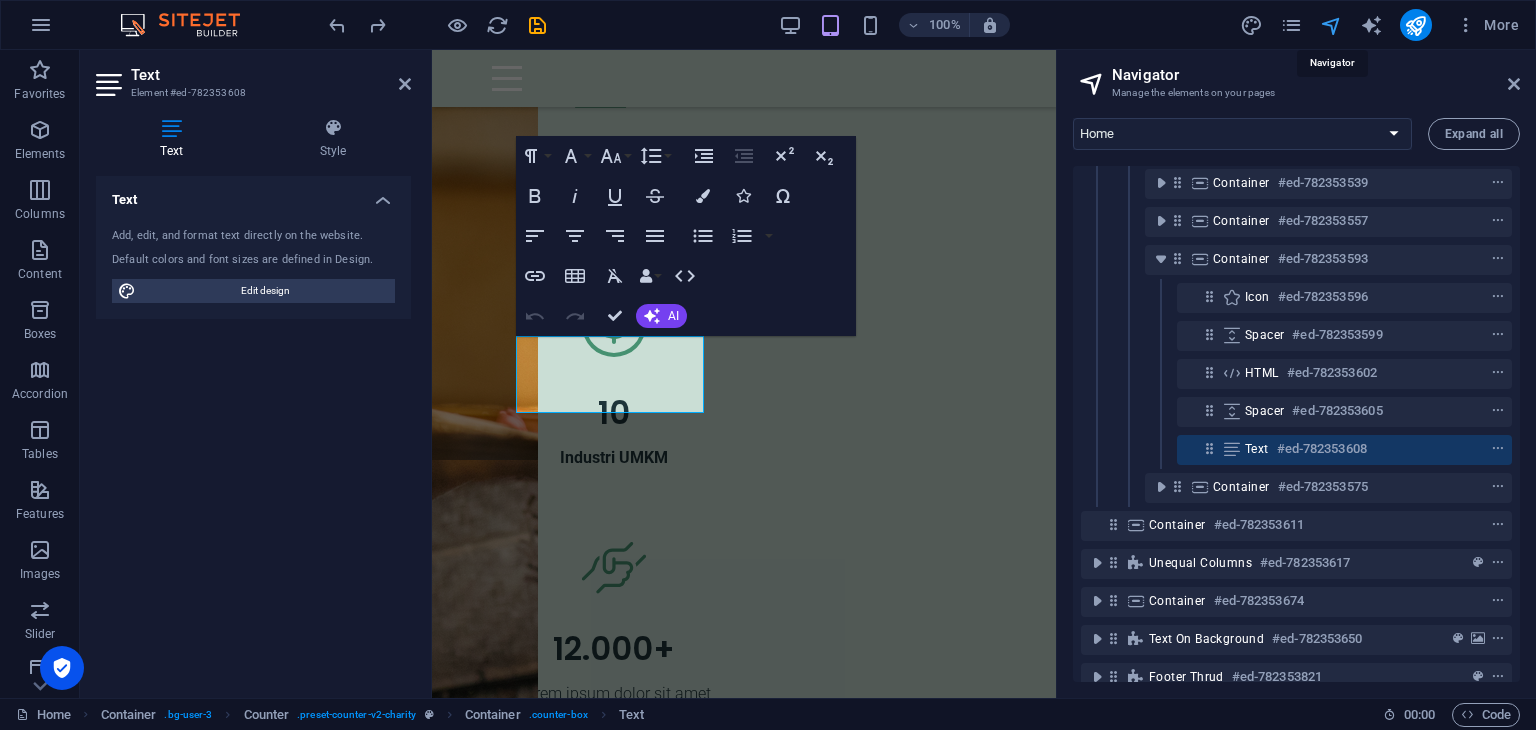 scroll, scrollTop: 495, scrollLeft: 0, axis: vertical 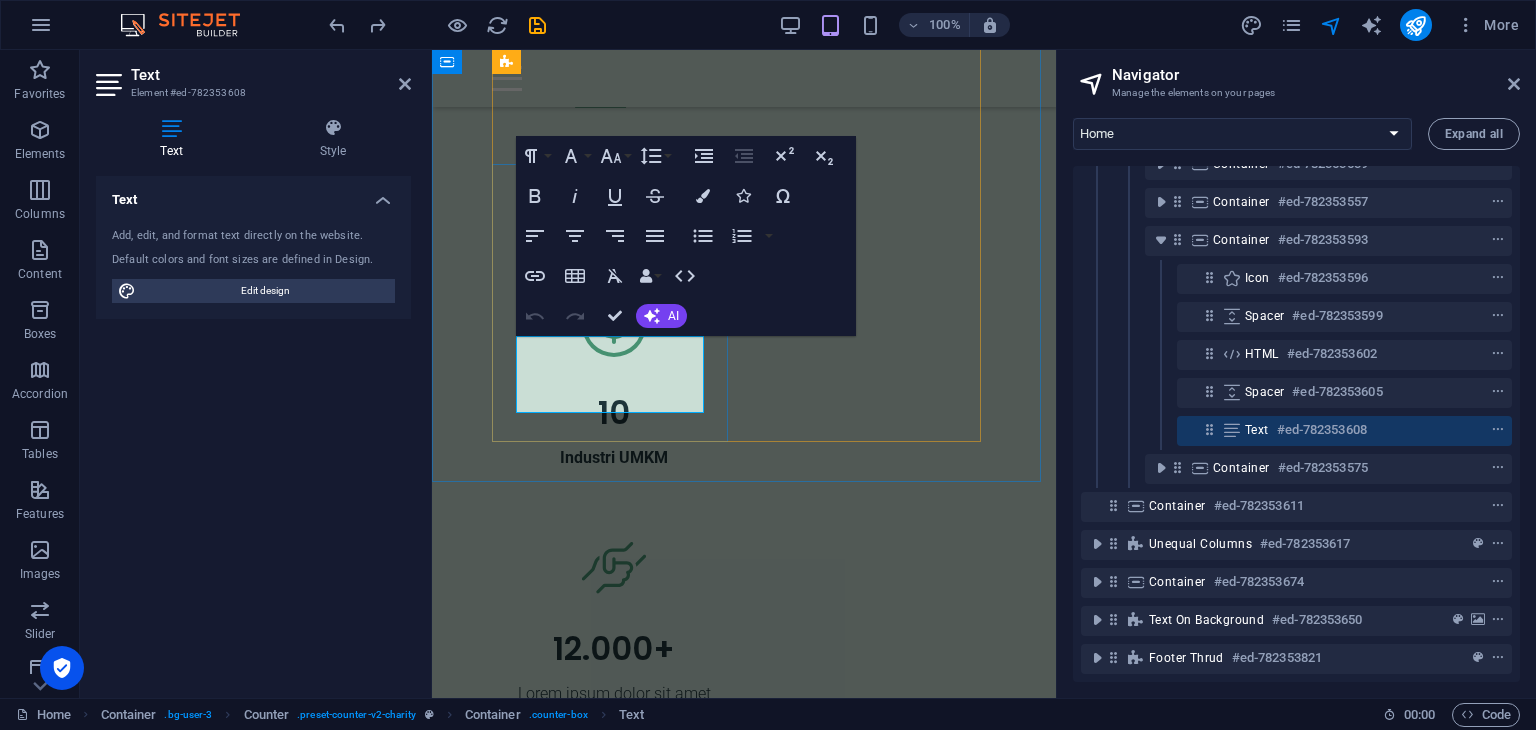 type 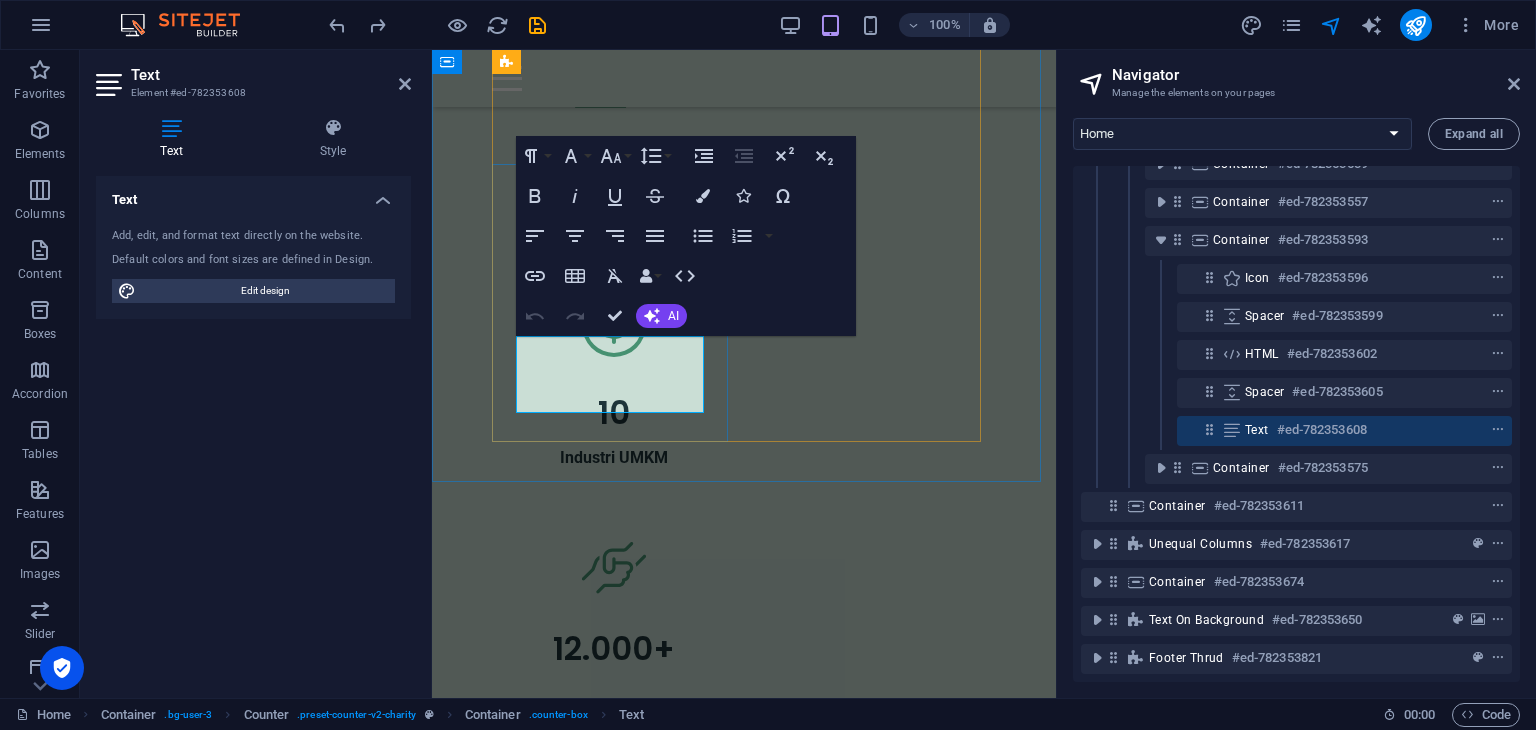 scroll, scrollTop: 1793, scrollLeft: 0, axis: vertical 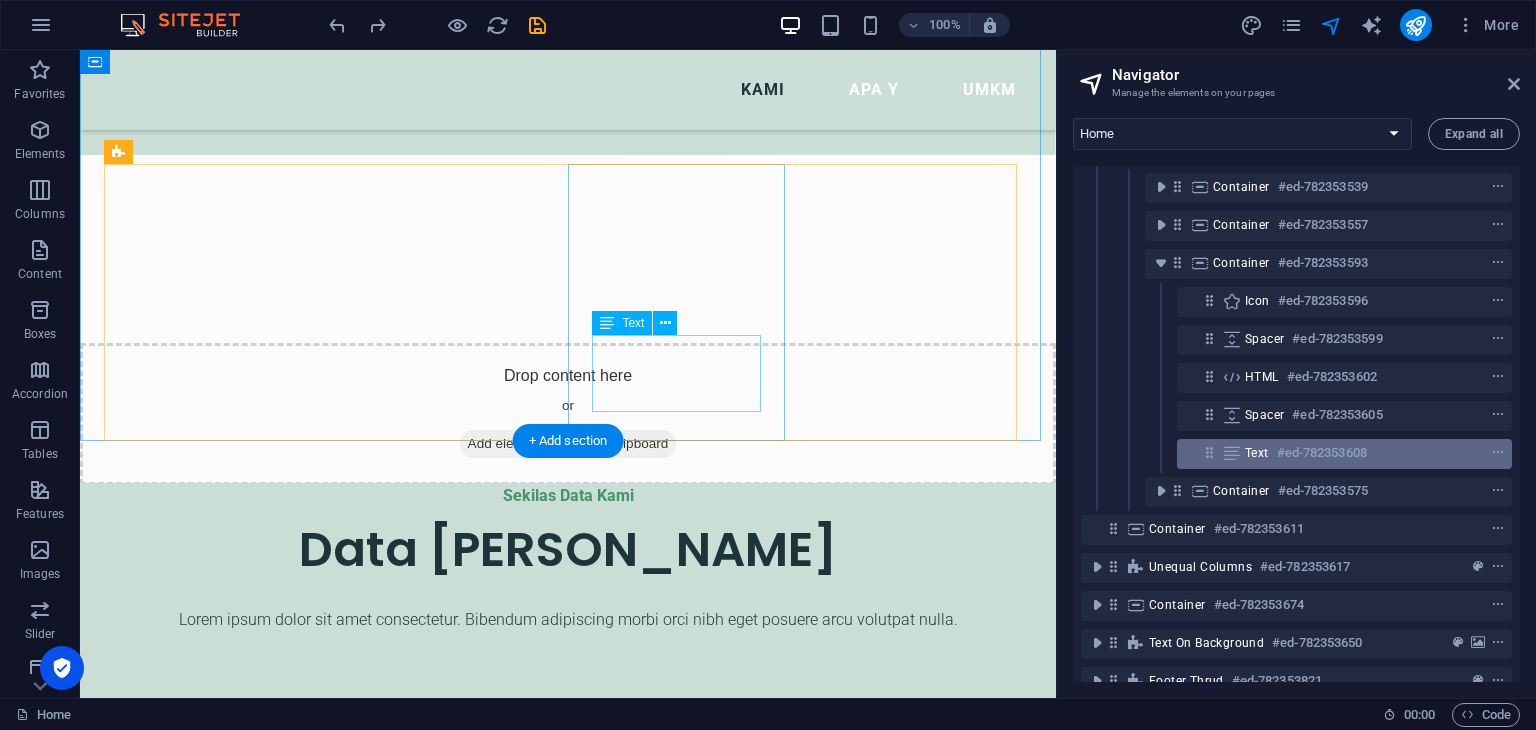 click on "#ed-782353608" at bounding box center (1322, 453) 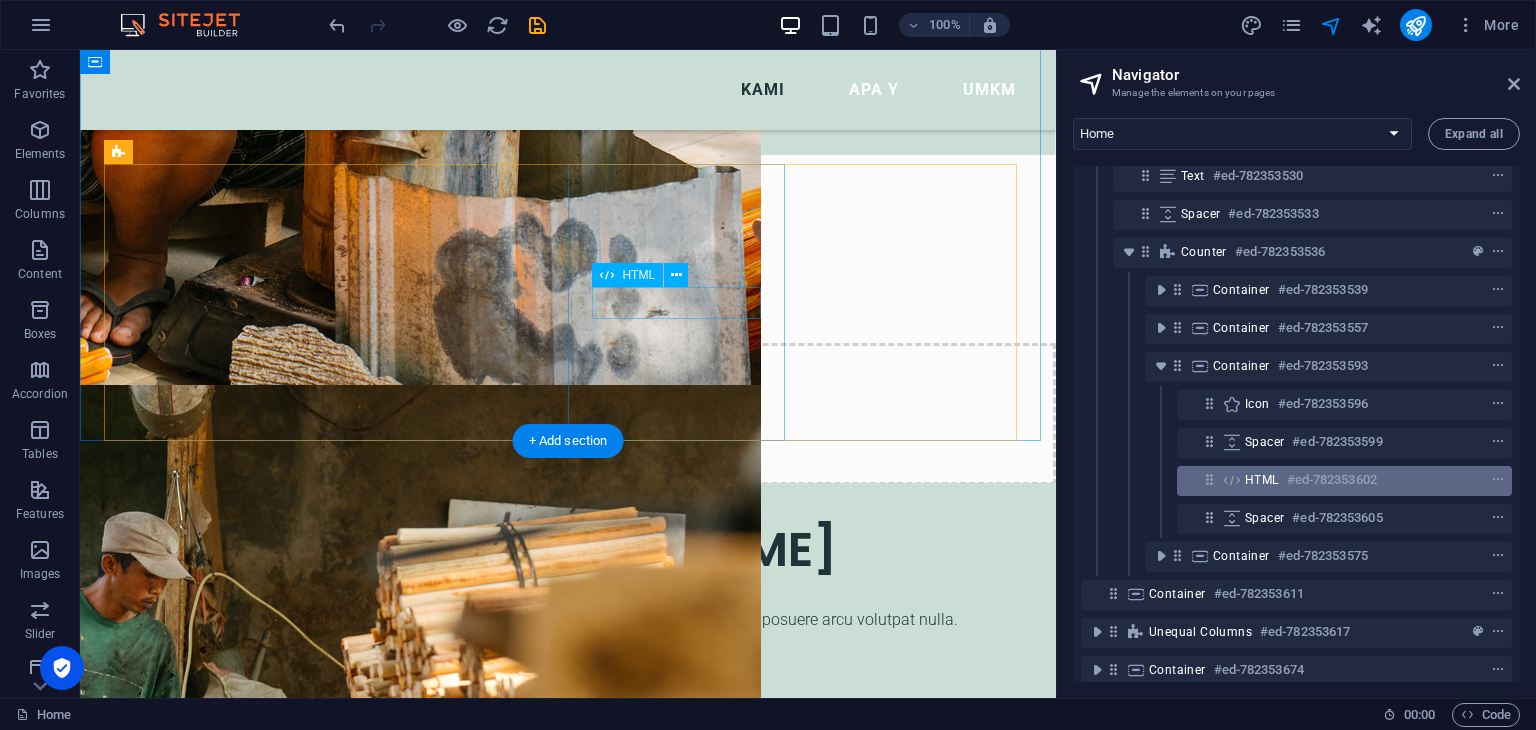 scroll, scrollTop: 257, scrollLeft: 0, axis: vertical 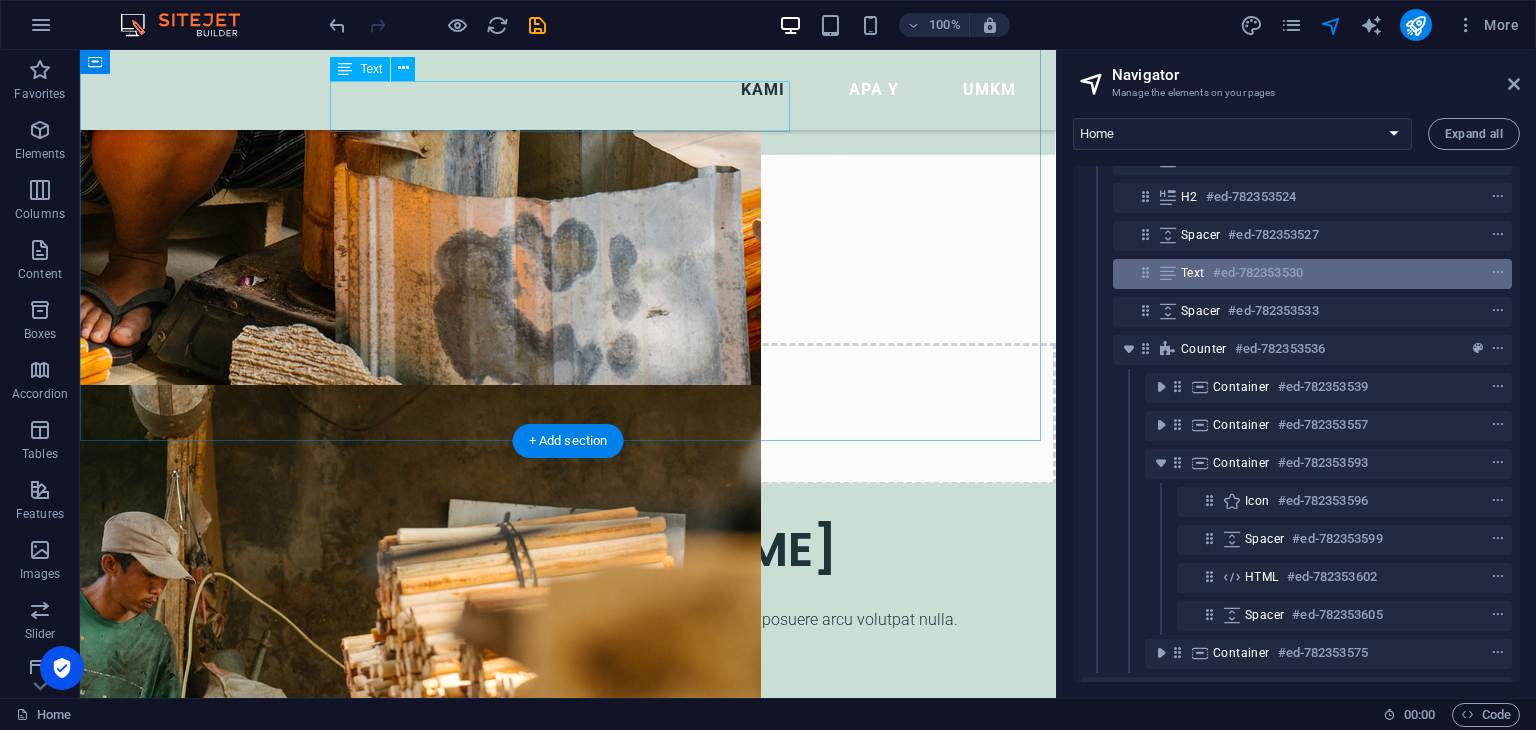click on "#ed-782353530" at bounding box center [1258, 273] 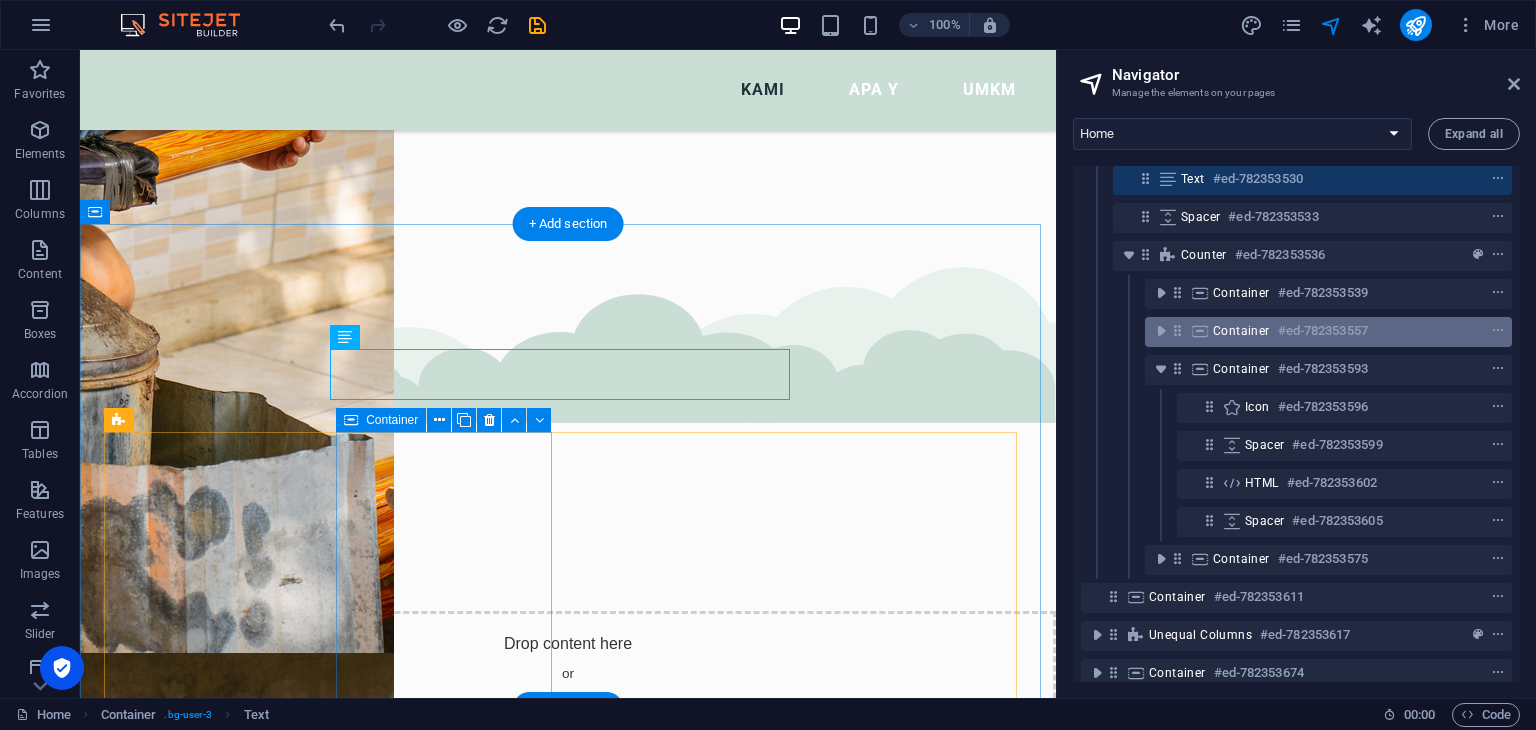 scroll, scrollTop: 357, scrollLeft: 0, axis: vertical 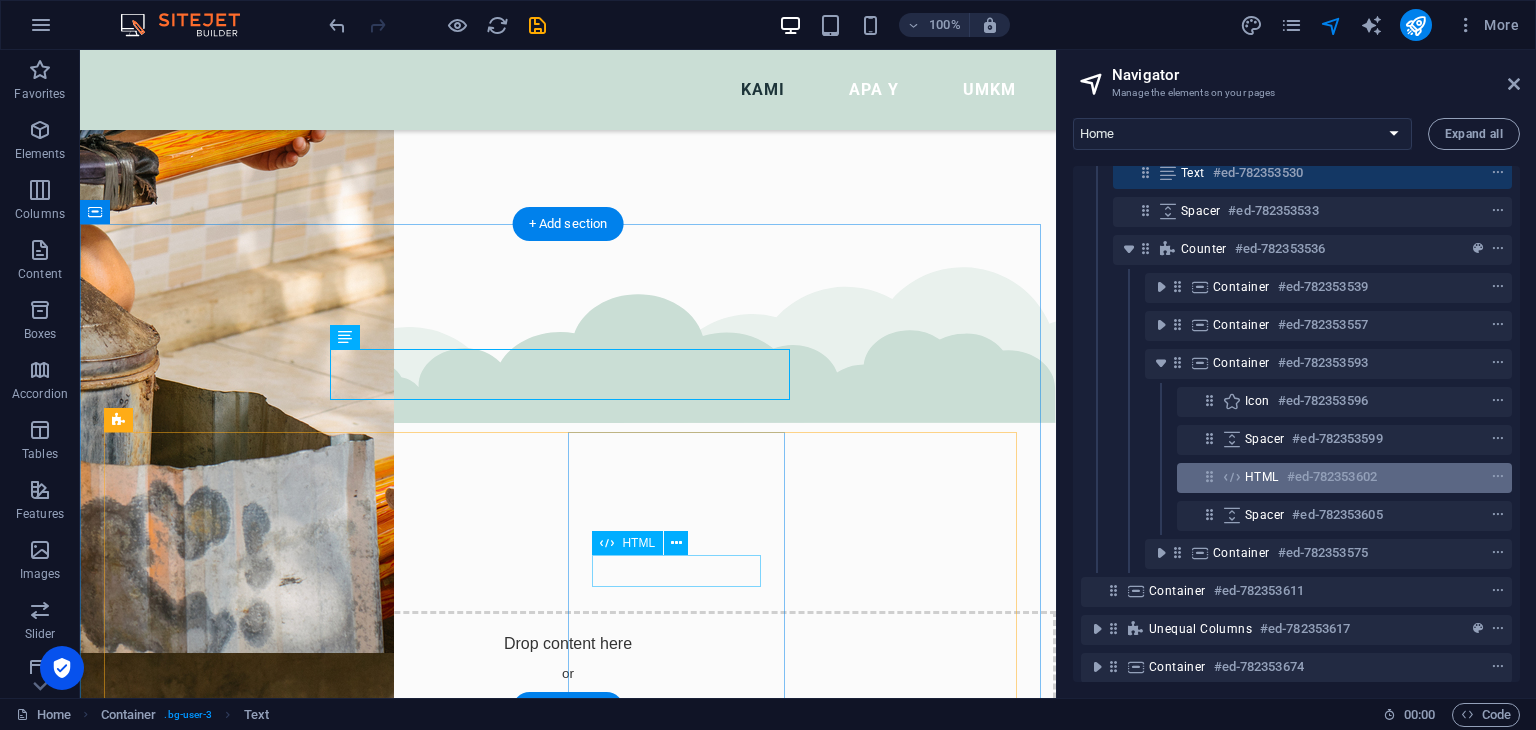 click on "HTML #ed-782353602" at bounding box center (1344, 478) 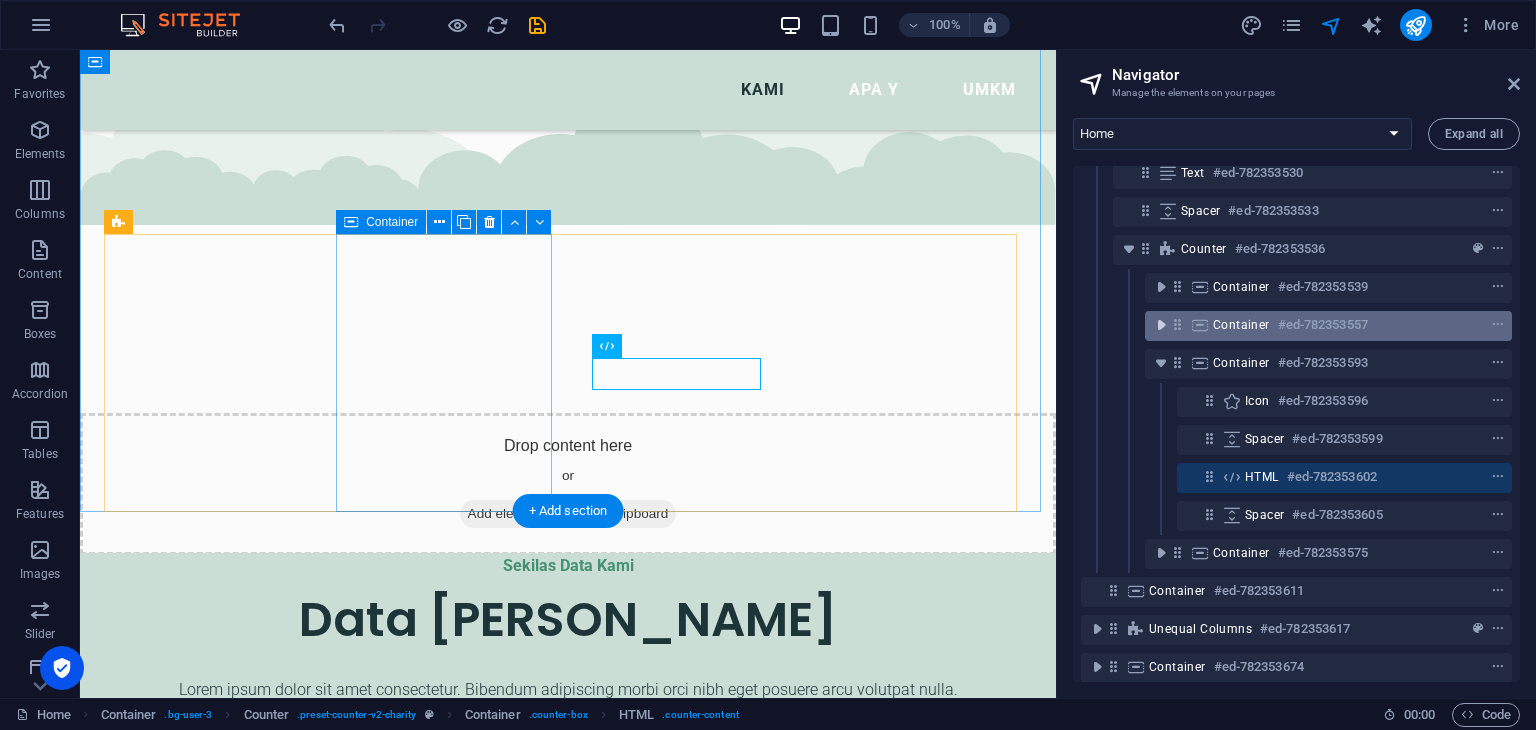 click at bounding box center (1161, 325) 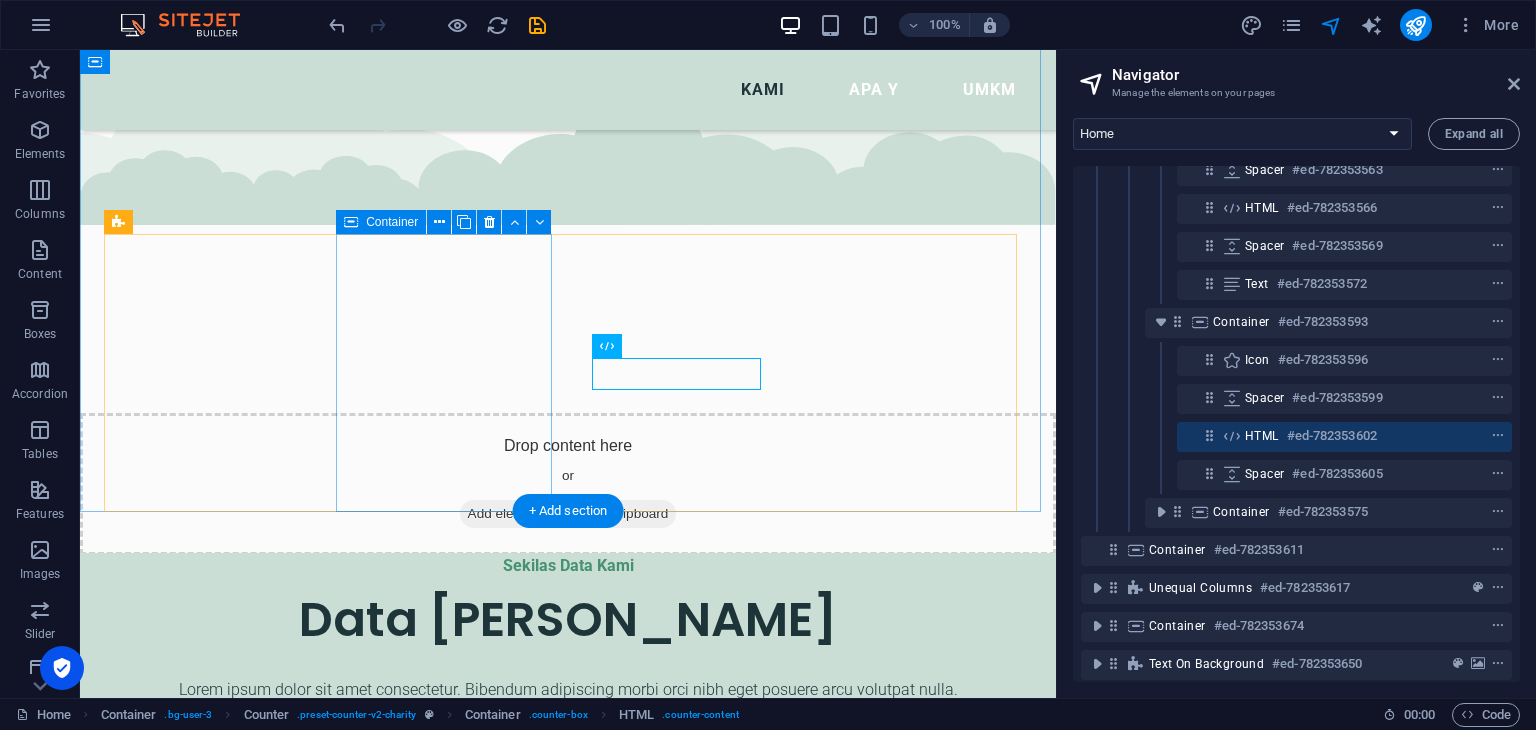 scroll, scrollTop: 608, scrollLeft: 0, axis: vertical 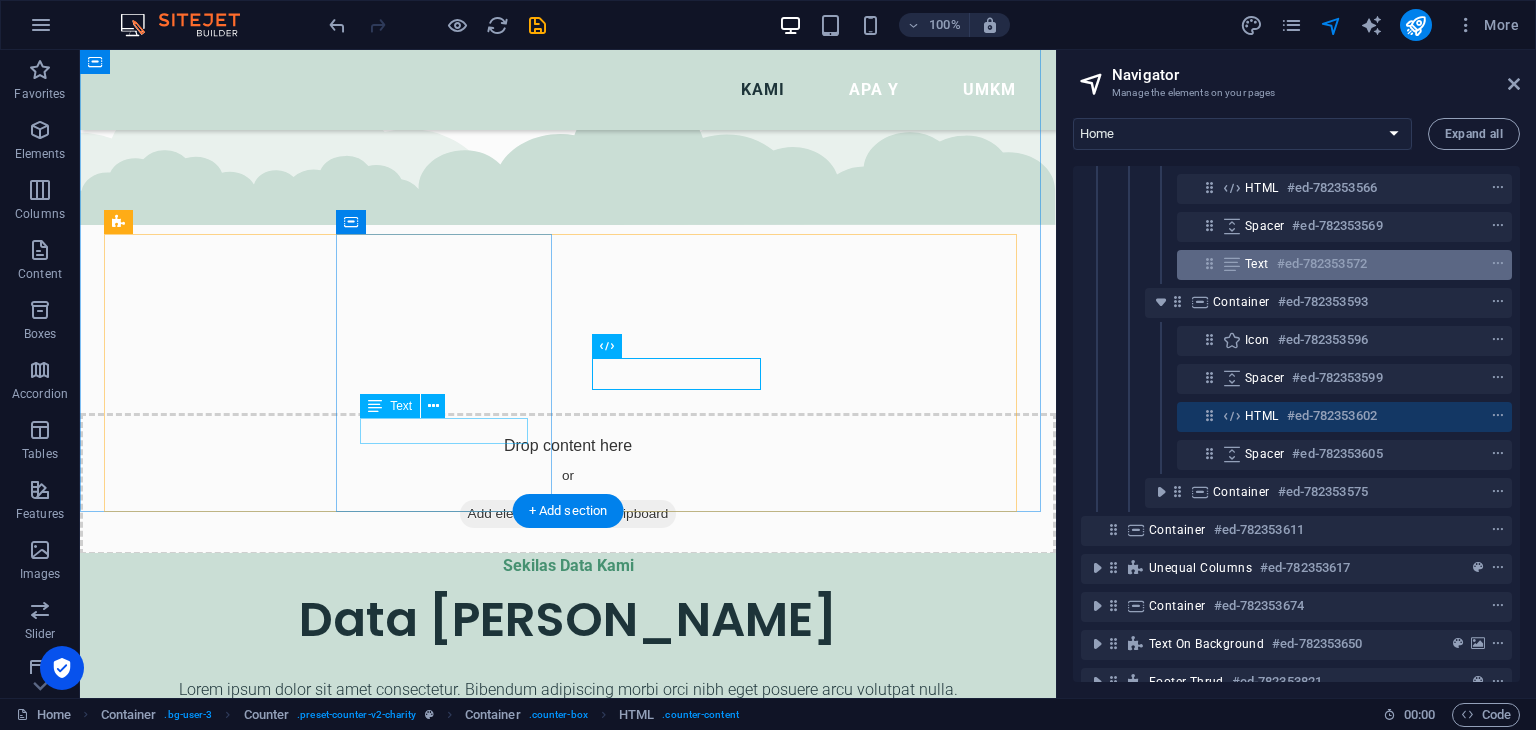 click on "Text #ed-782353572" at bounding box center [1328, 264] 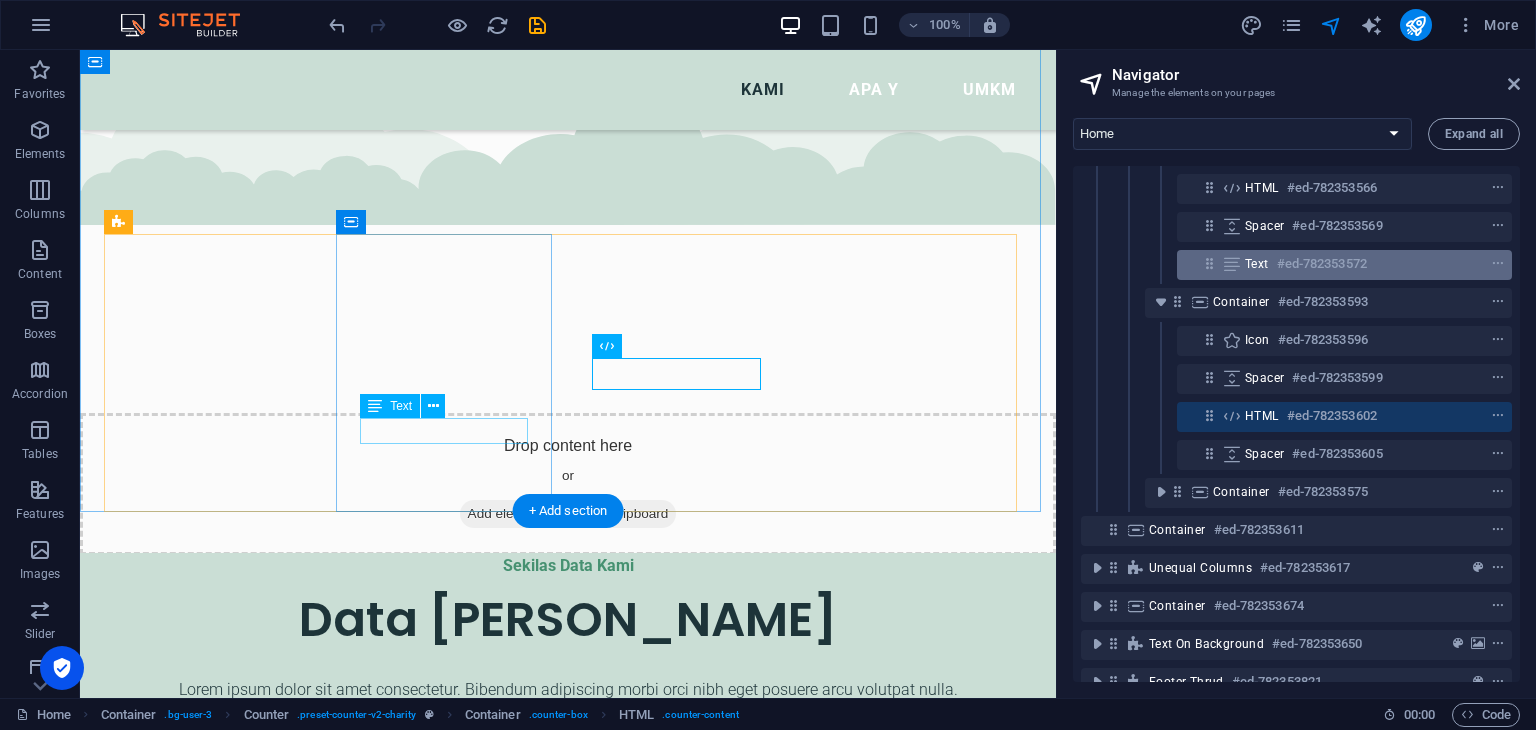 scroll, scrollTop: 1780, scrollLeft: 0, axis: vertical 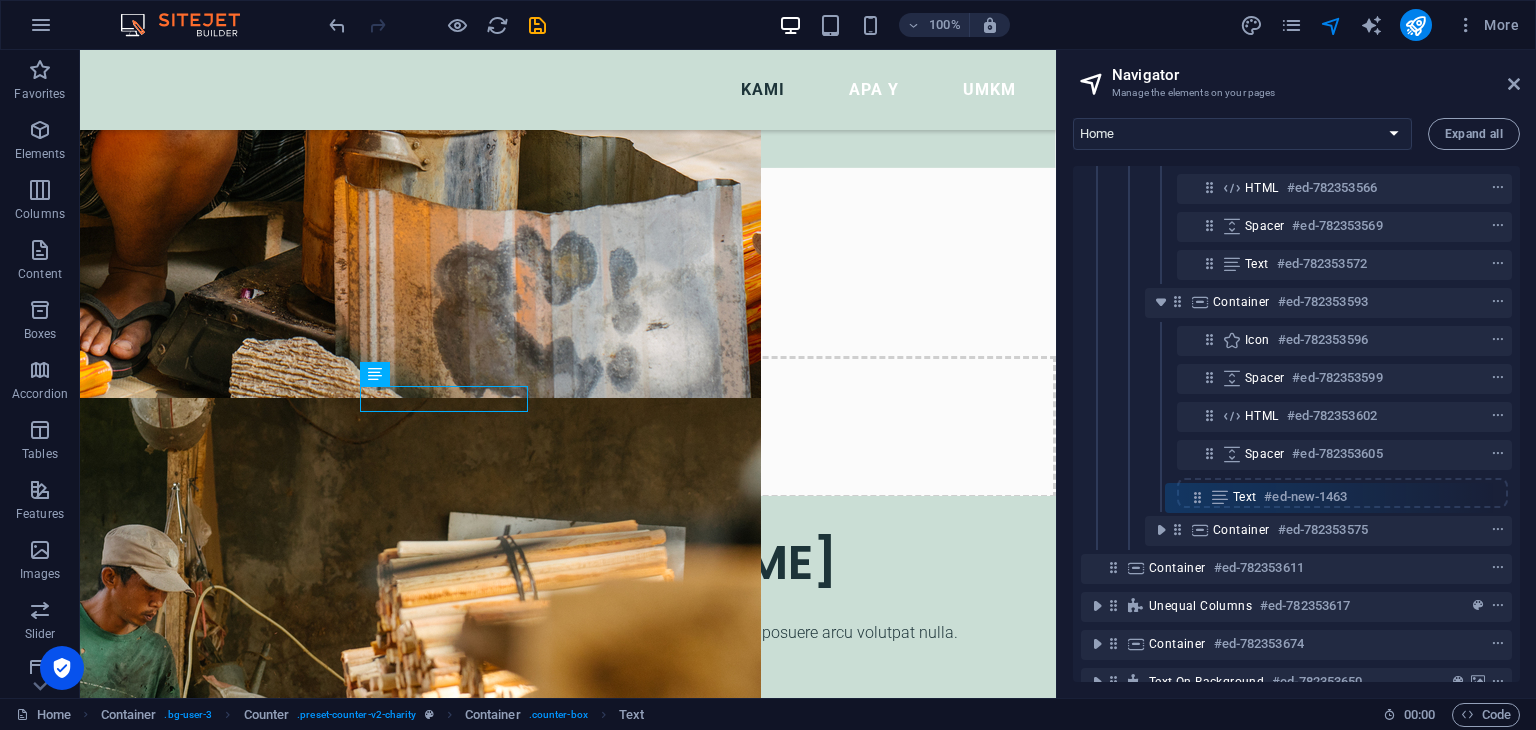 drag, startPoint x: 1208, startPoint y: 309, endPoint x: 1191, endPoint y: 508, distance: 199.72481 